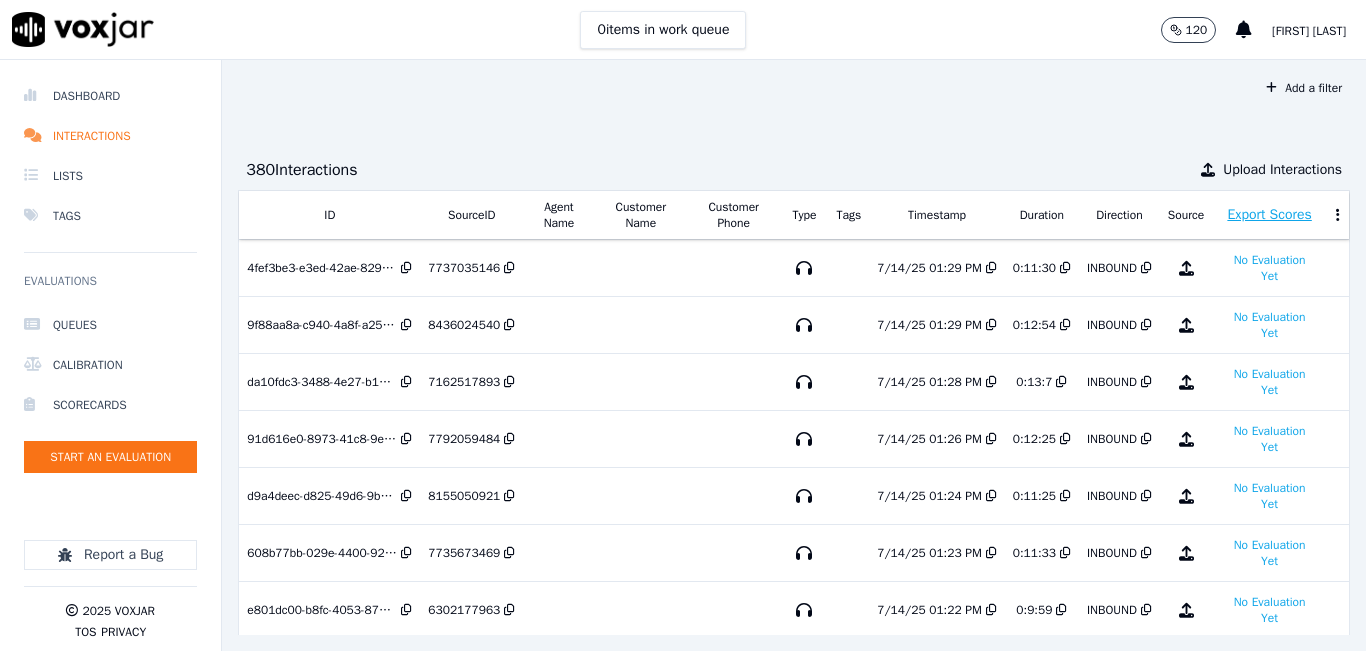 scroll, scrollTop: 0, scrollLeft: 0, axis: both 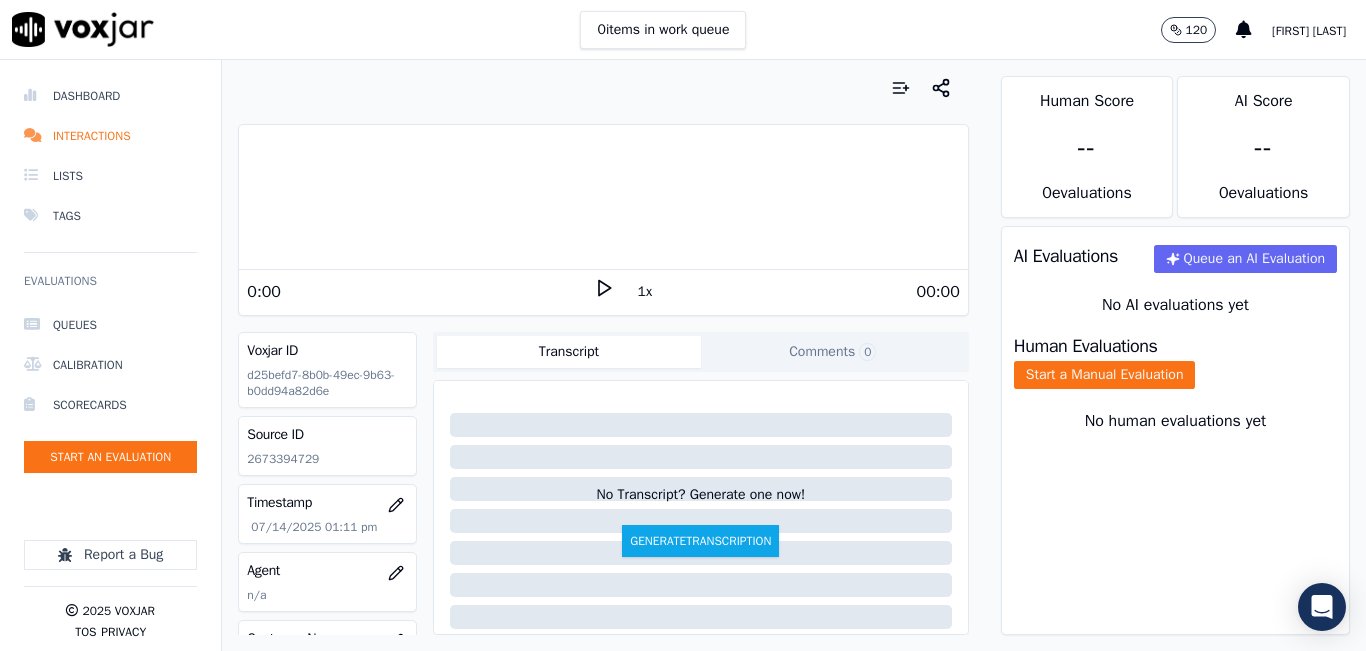 drag, startPoint x: 501, startPoint y: 37, endPoint x: 499, endPoint y: 53, distance: 16.124516 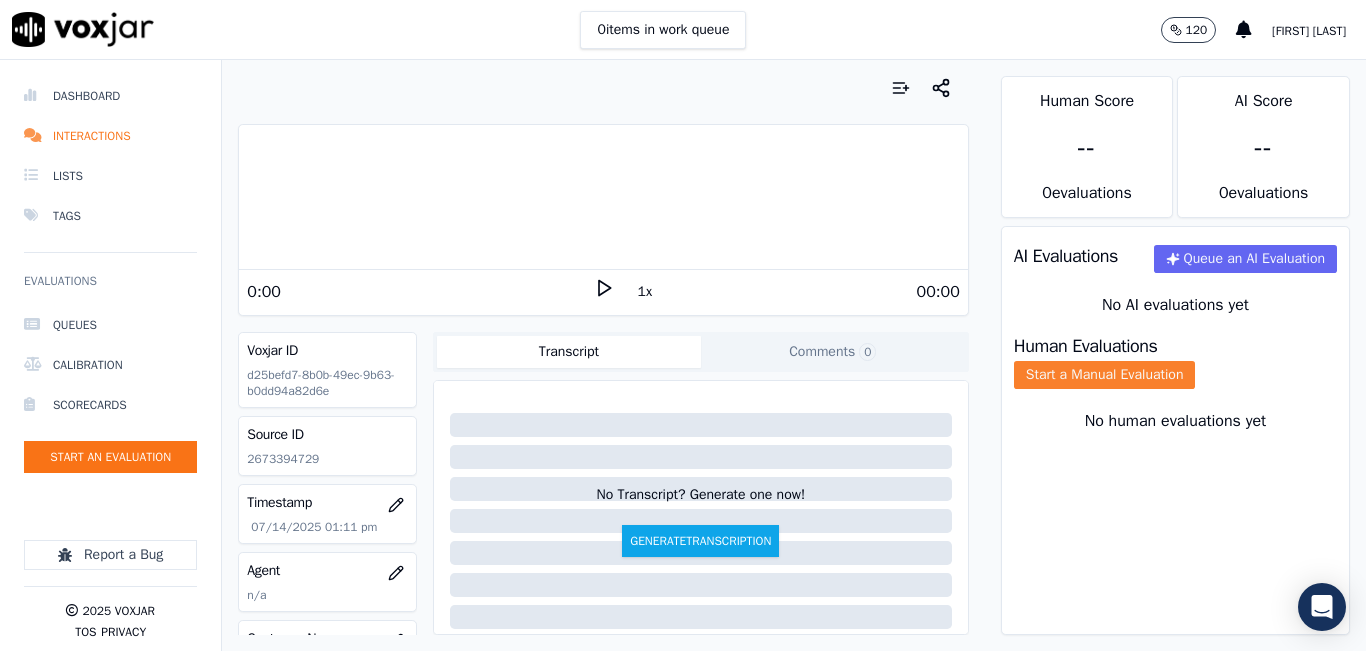 click on "Start a Manual Evaluation" 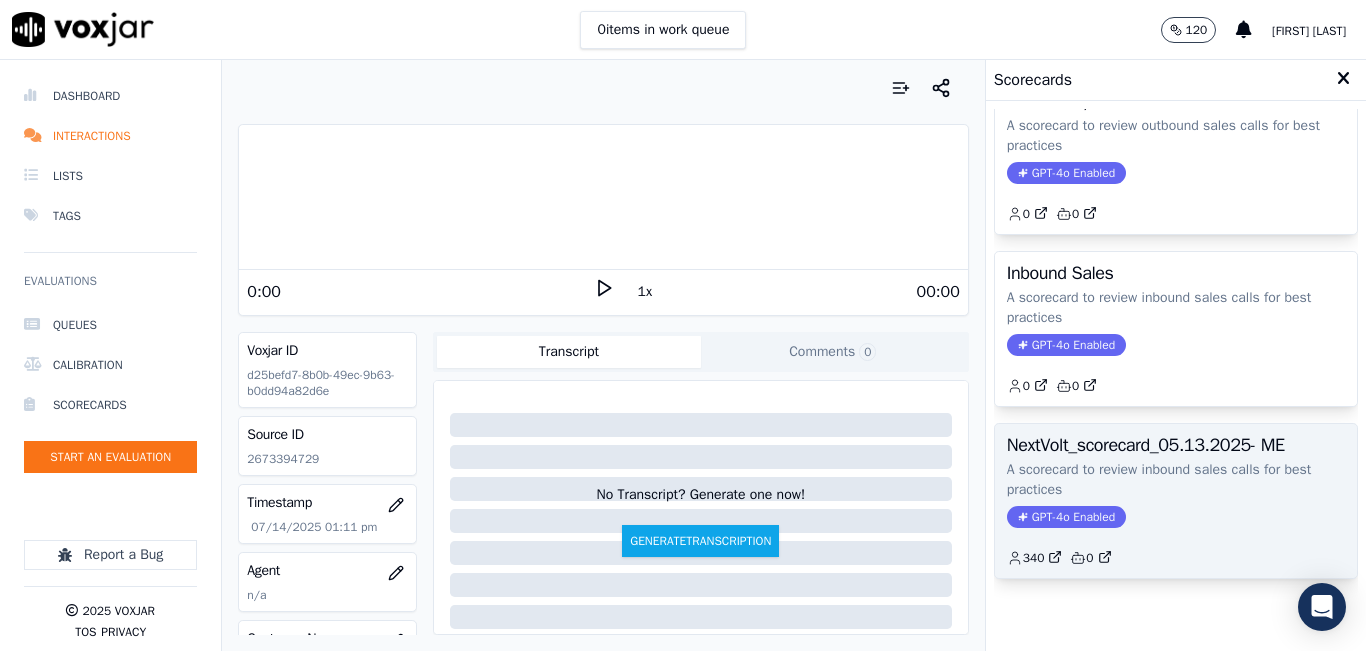 scroll, scrollTop: 261, scrollLeft: 0, axis: vertical 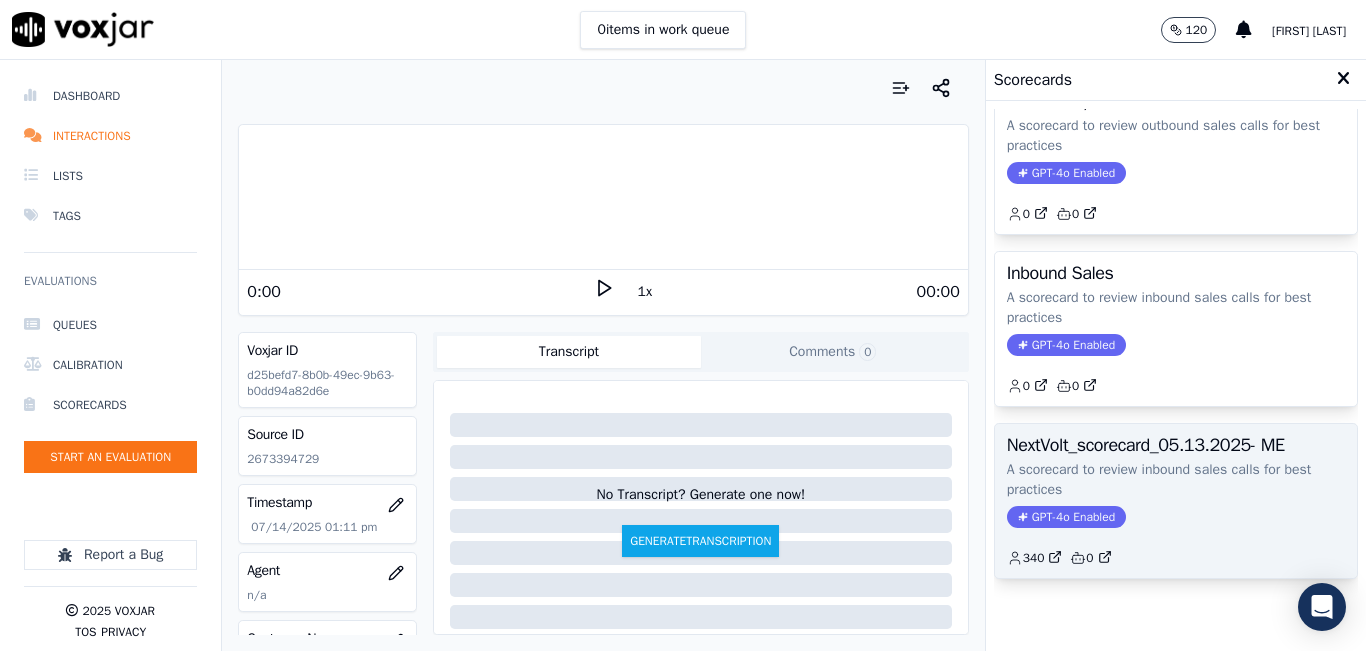 click on "NextVolt_scorecard_05.13.2025- ME" at bounding box center (1176, 445) 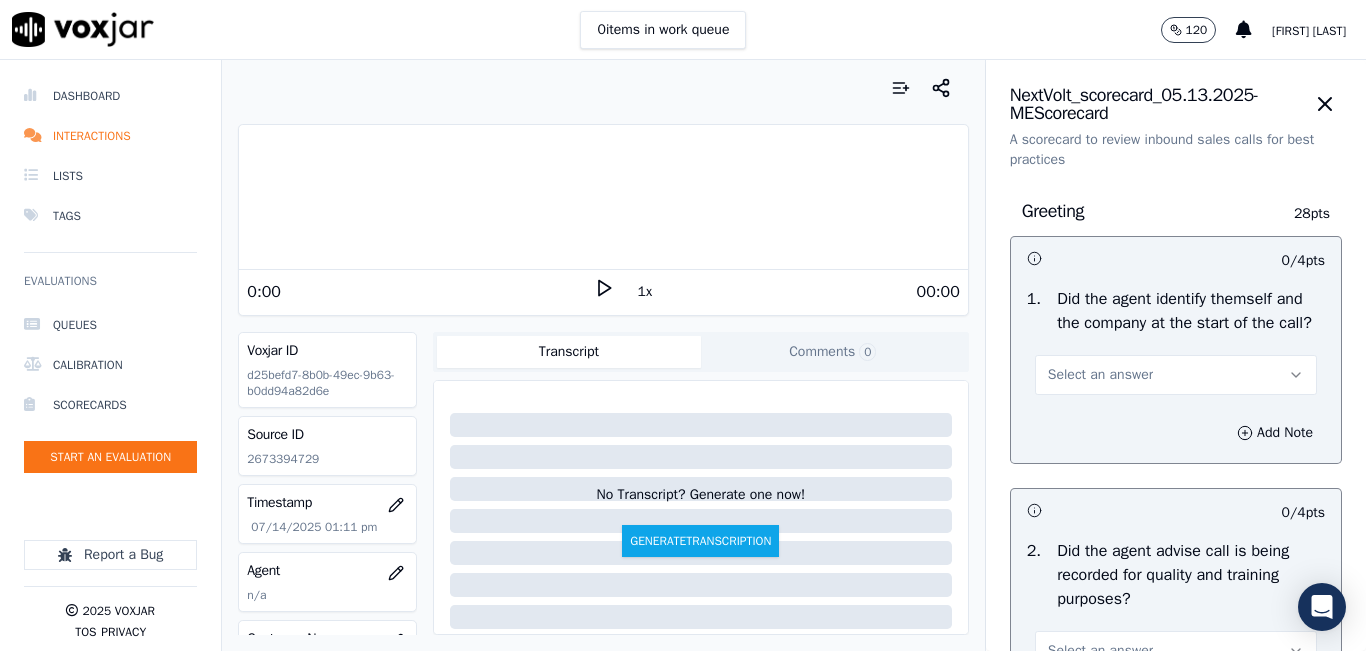 drag, startPoint x: 1252, startPoint y: 391, endPoint x: 1252, endPoint y: 409, distance: 18 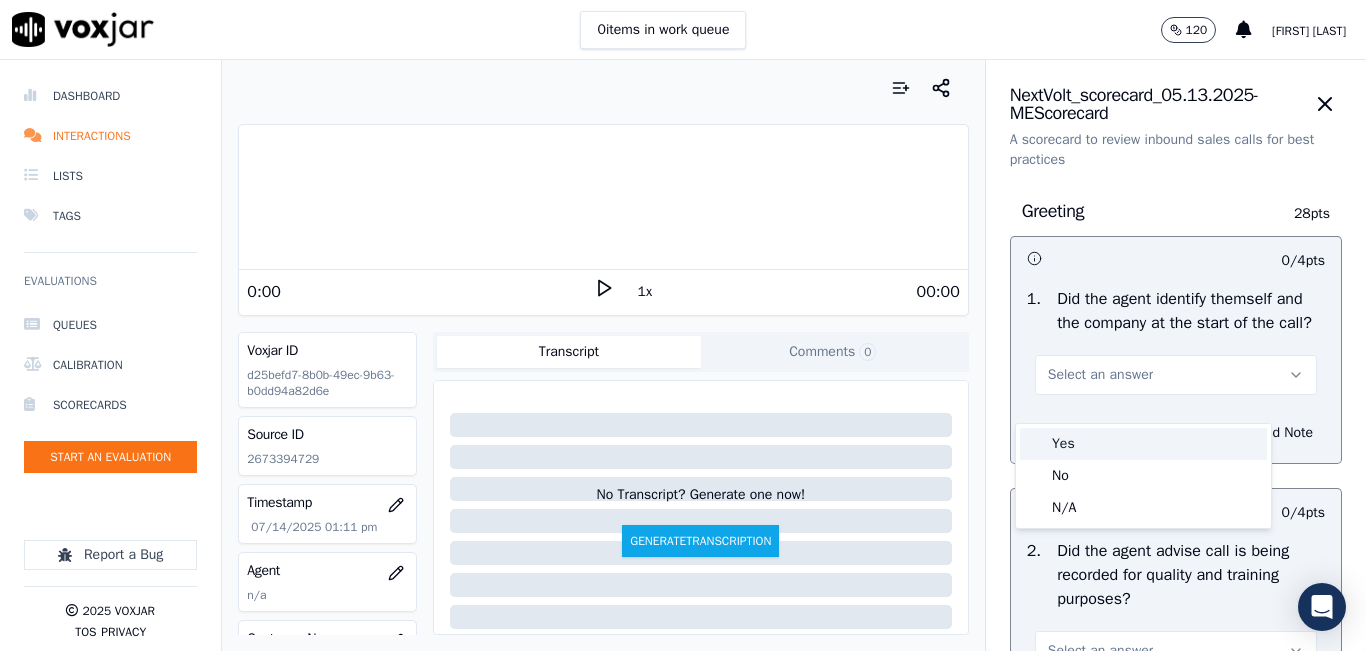 click on "Yes   No     N/A" at bounding box center [1143, 476] 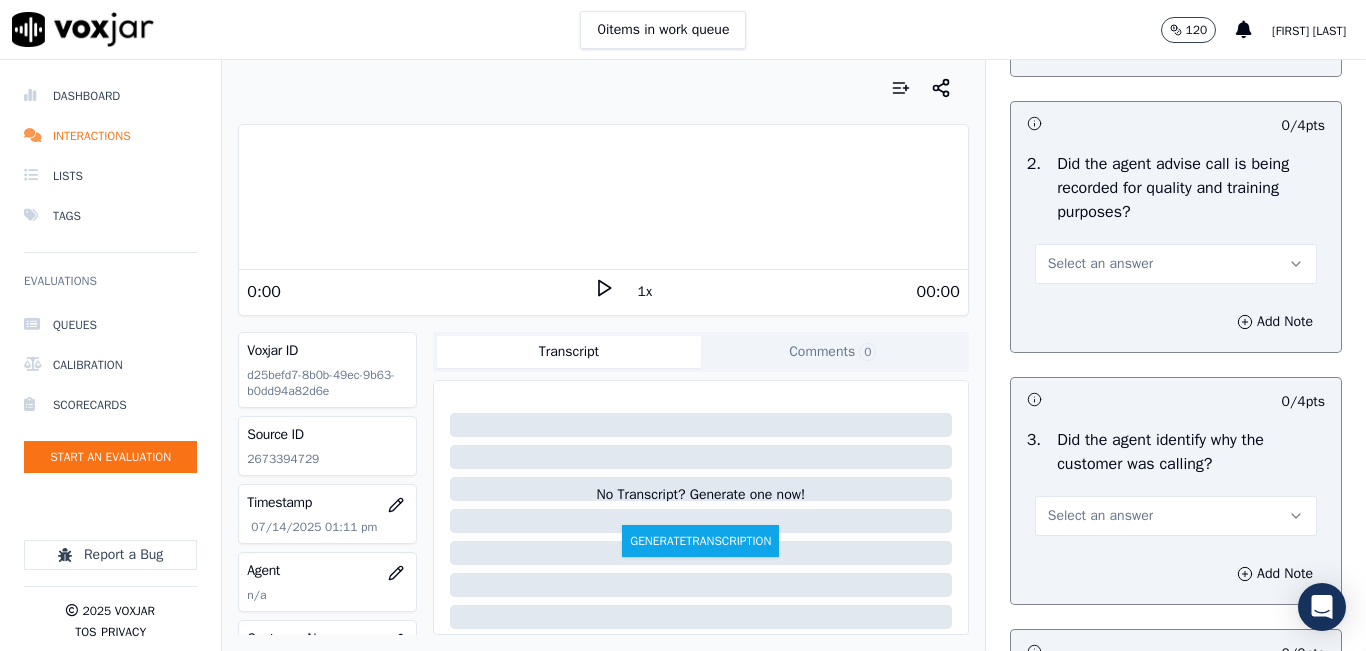 scroll, scrollTop: 400, scrollLeft: 0, axis: vertical 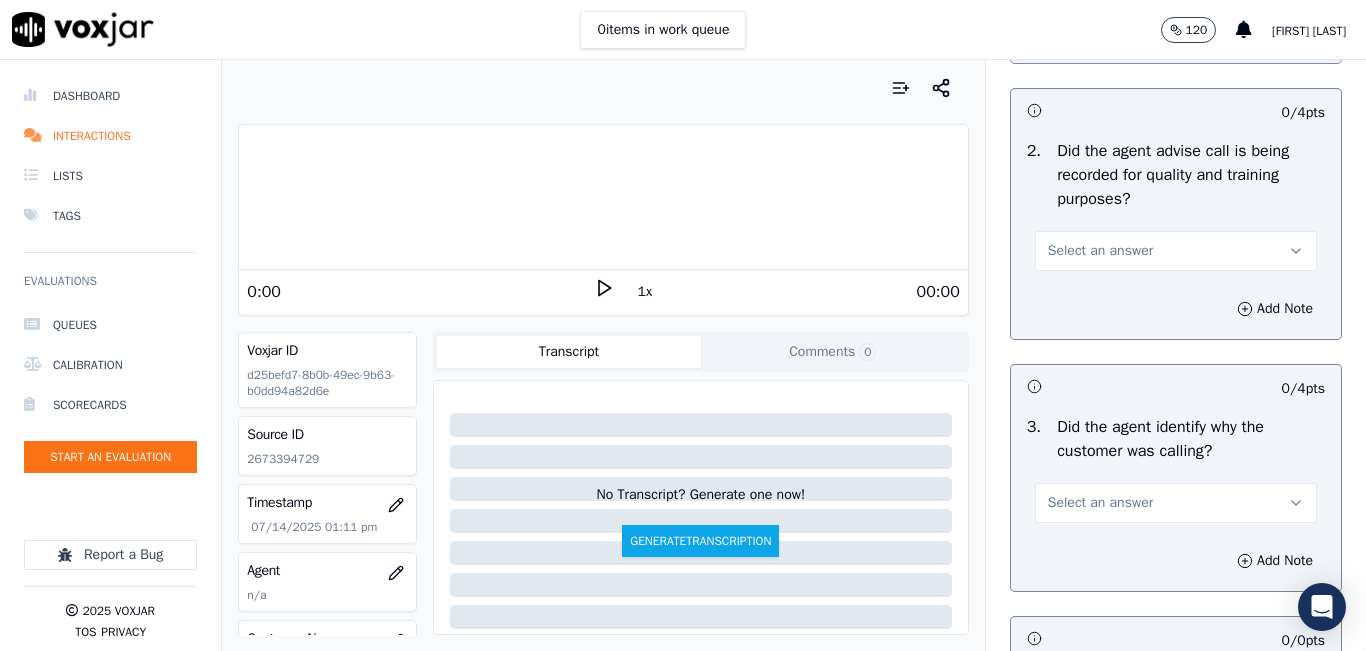 drag, startPoint x: 1161, startPoint y: 271, endPoint x: 1154, endPoint y: 294, distance: 24.04163 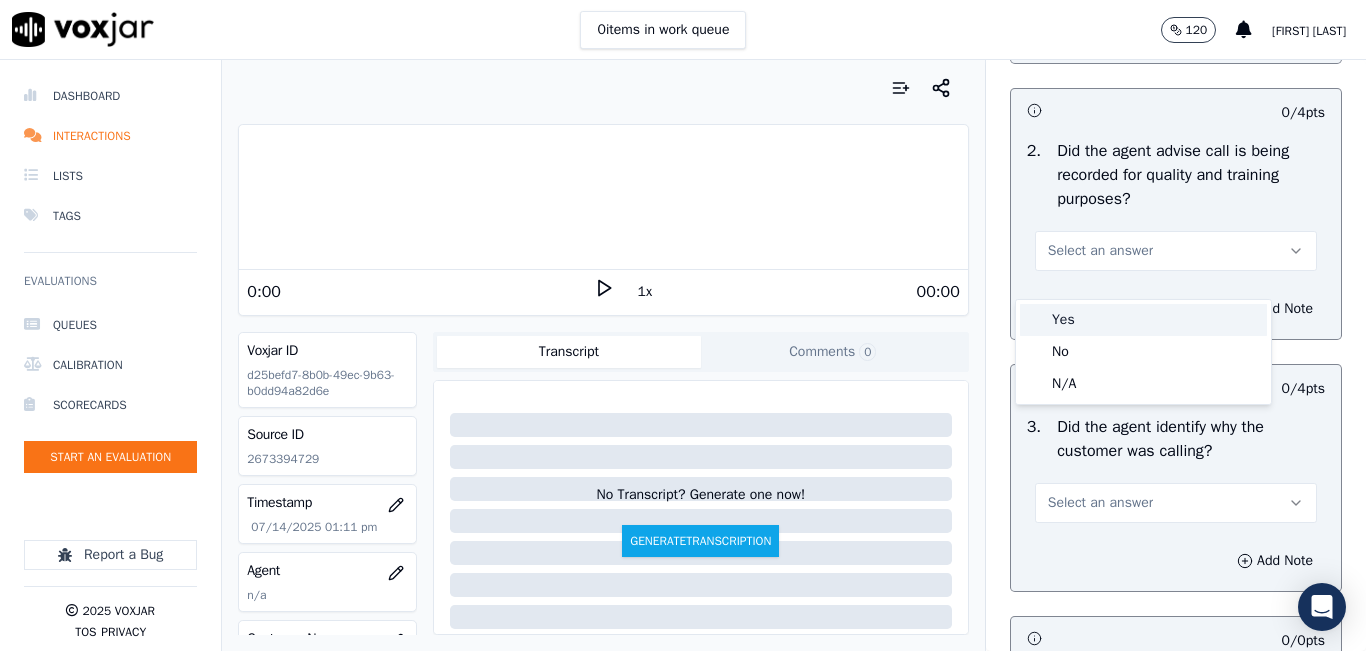 click on "Yes" at bounding box center [1143, 320] 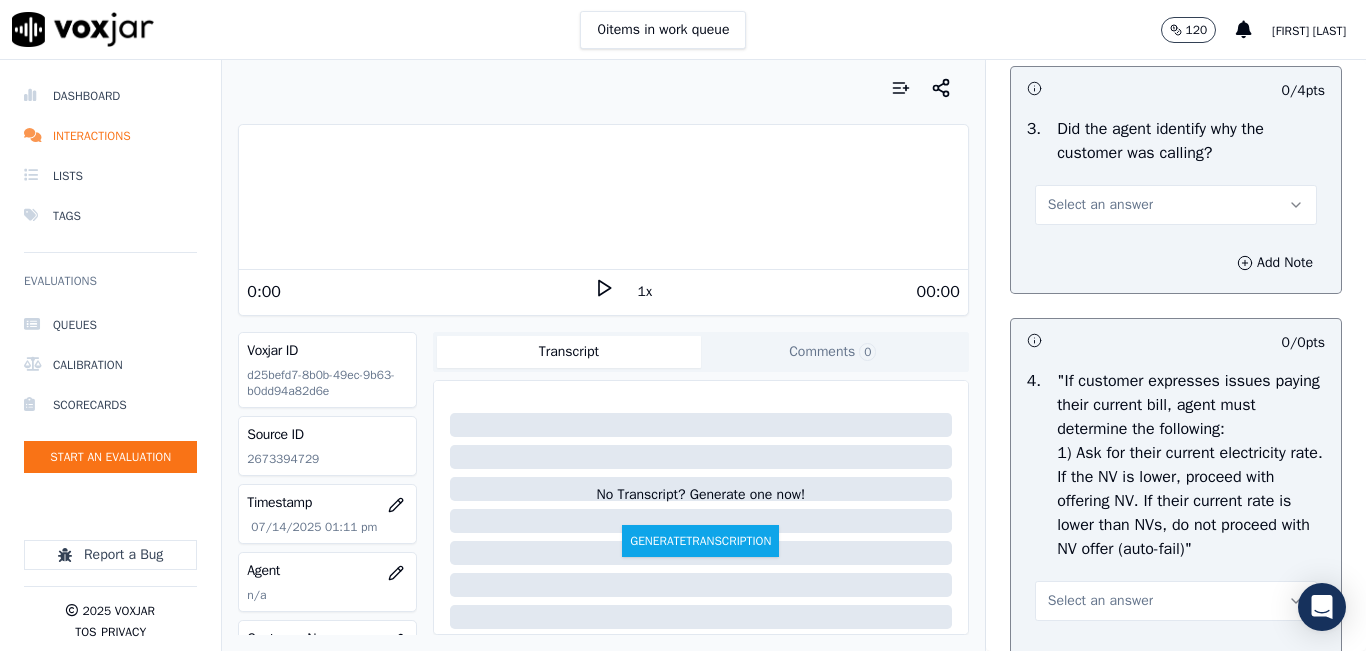 scroll, scrollTop: 700, scrollLeft: 0, axis: vertical 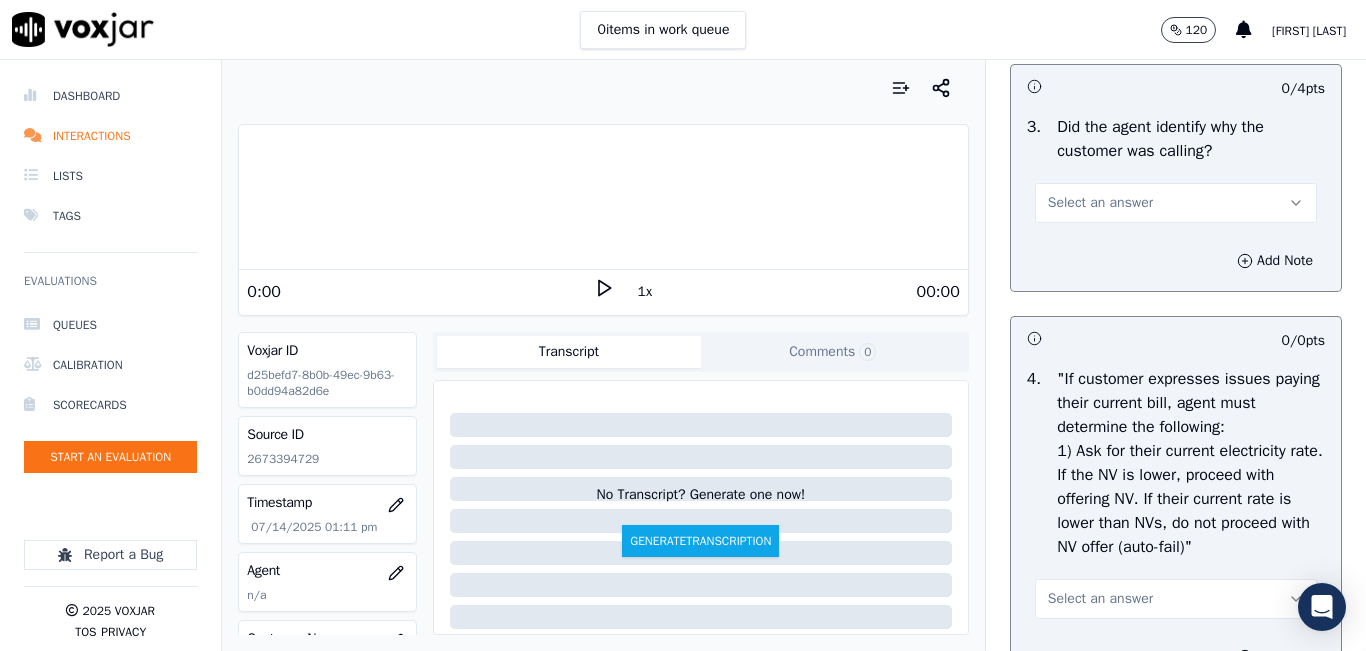 click on "Select an answer" at bounding box center [1176, 203] 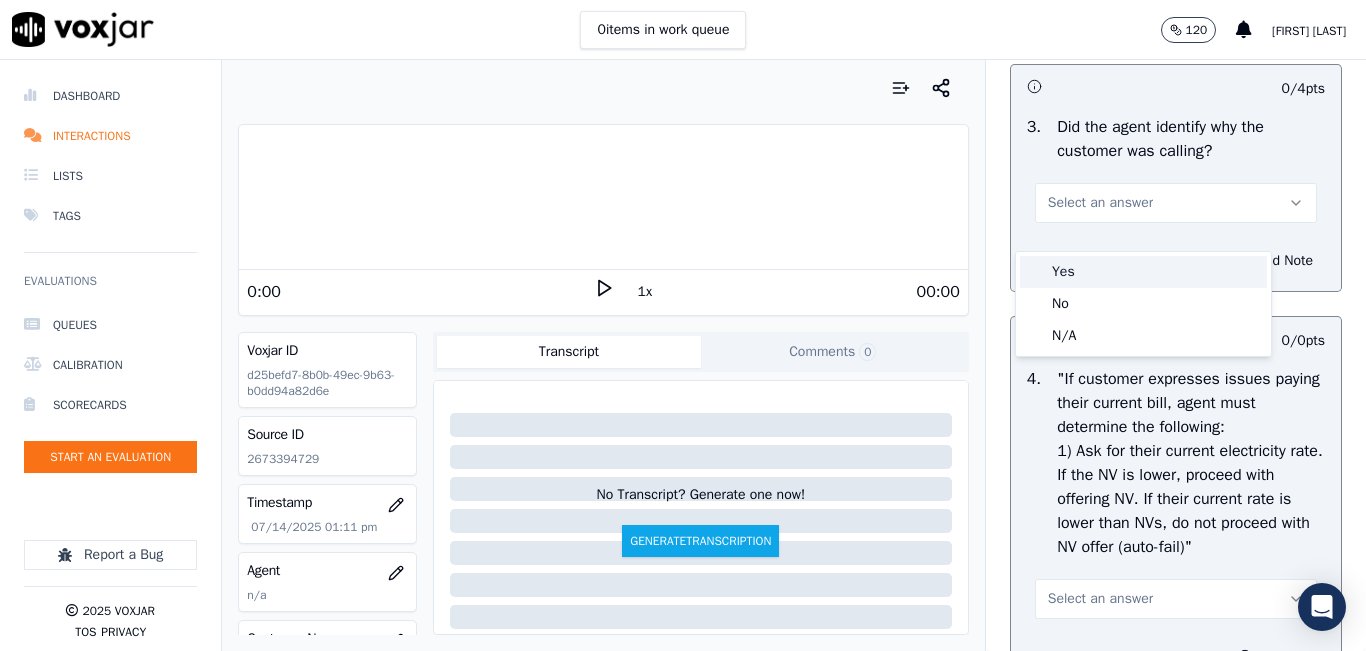 click on "Yes" at bounding box center [1143, 272] 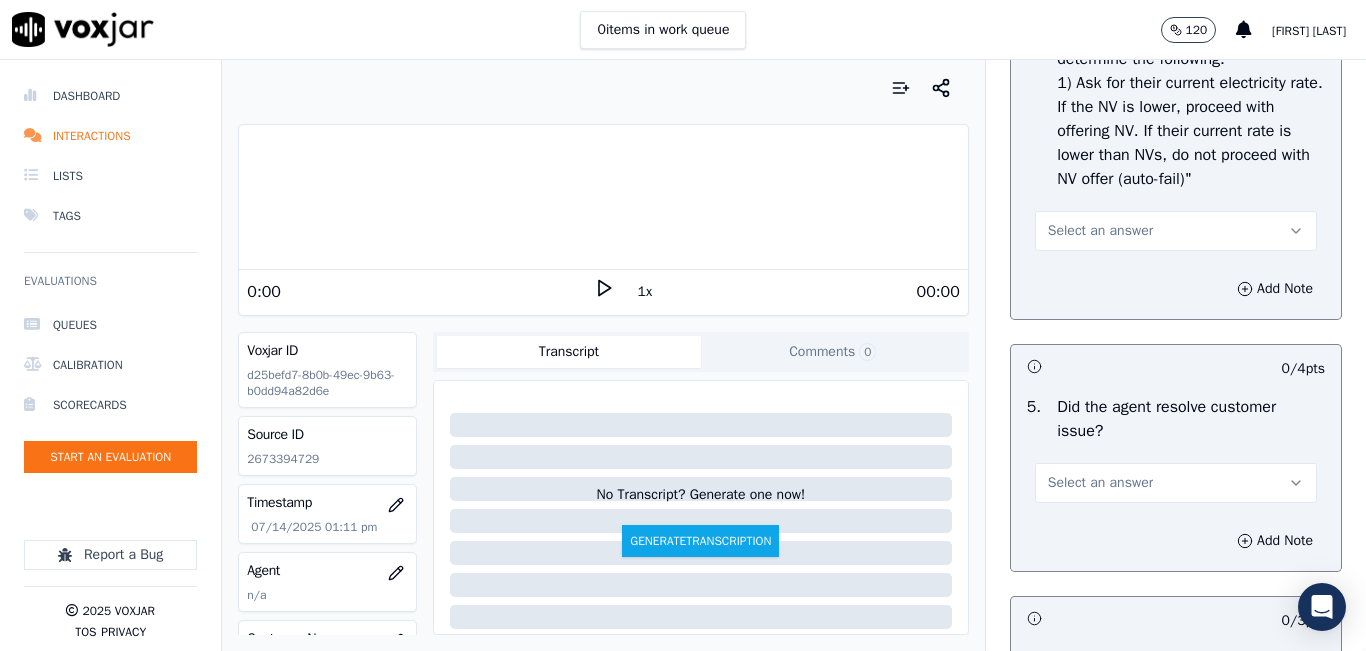 scroll, scrollTop: 1100, scrollLeft: 0, axis: vertical 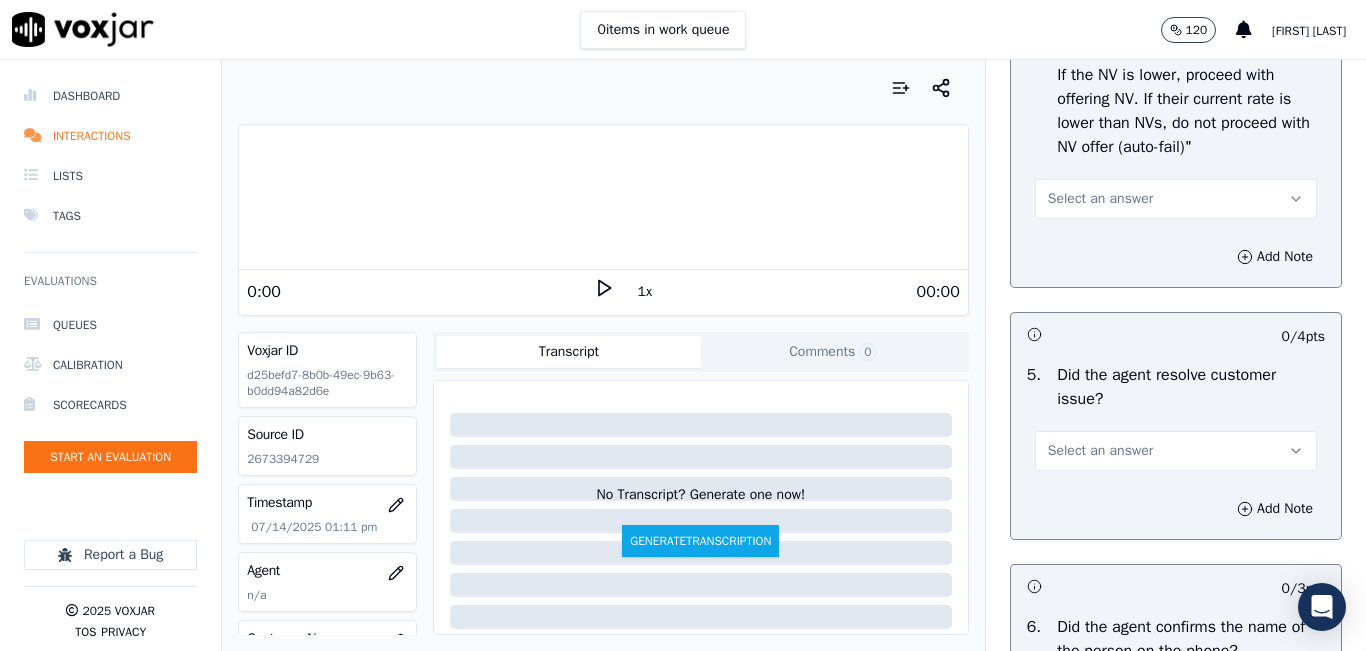 click on "Select an answer" at bounding box center (1176, 199) 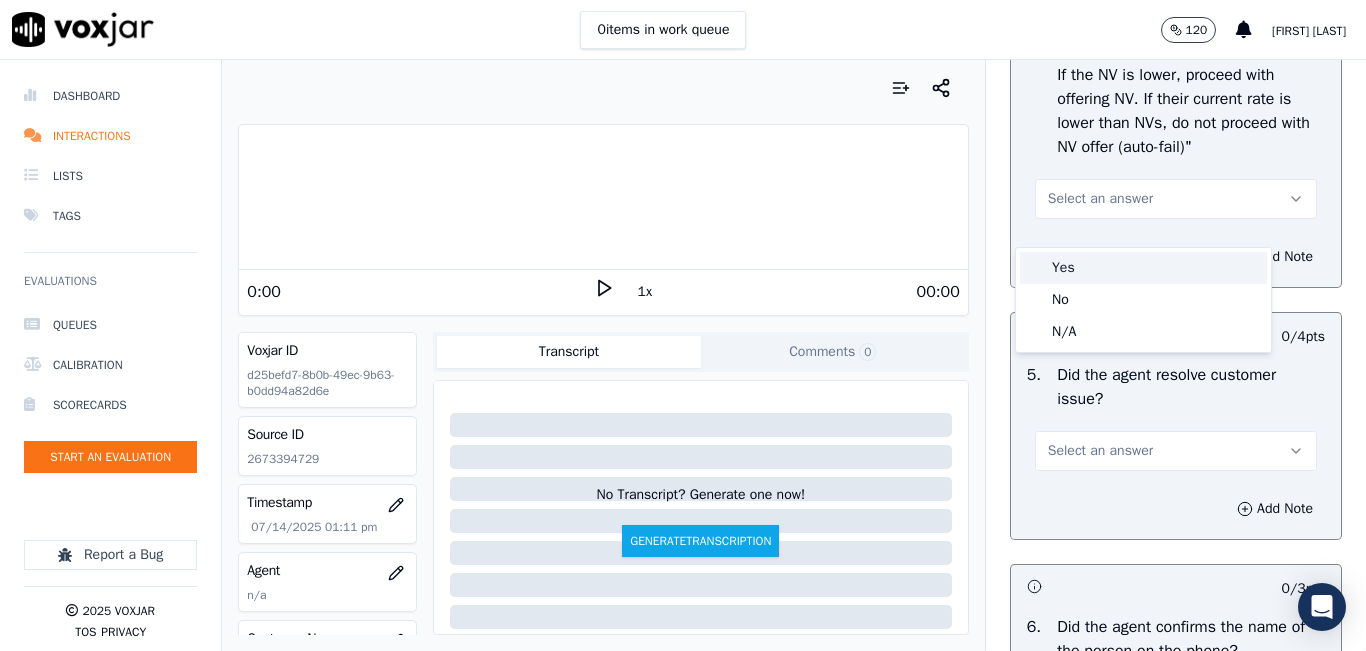 click on "Yes" at bounding box center (1143, 268) 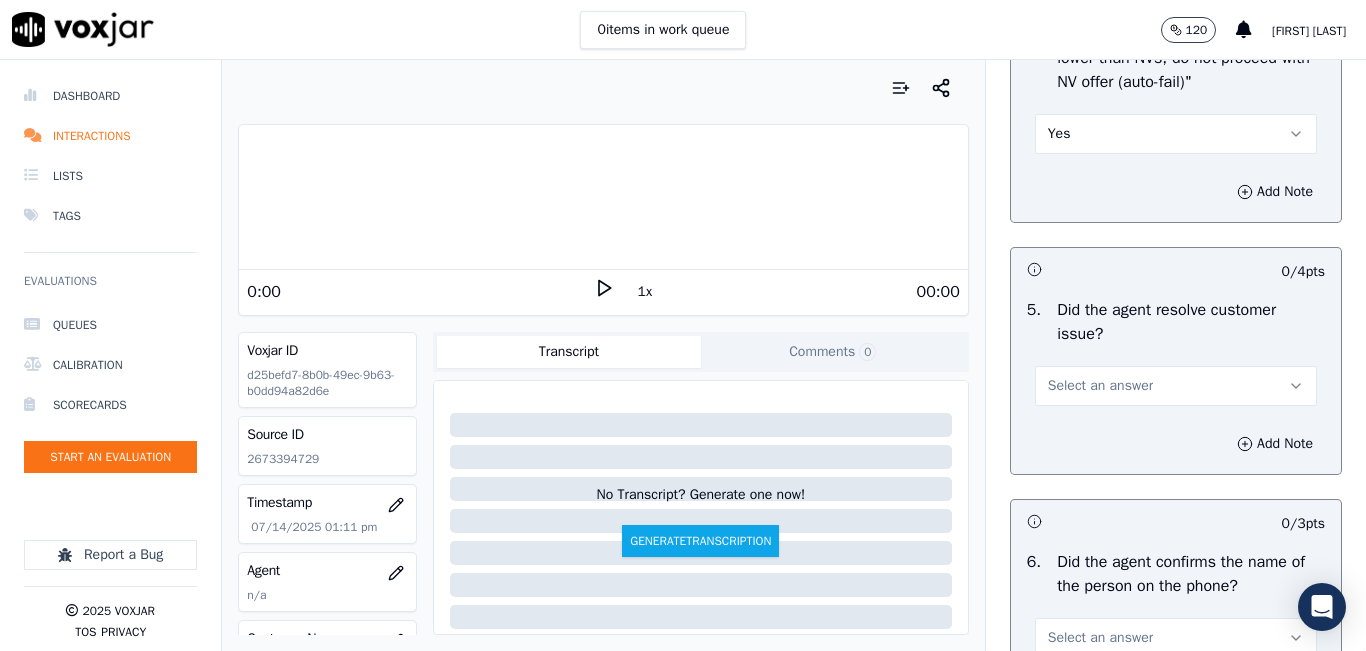 scroll, scrollTop: 1200, scrollLeft: 0, axis: vertical 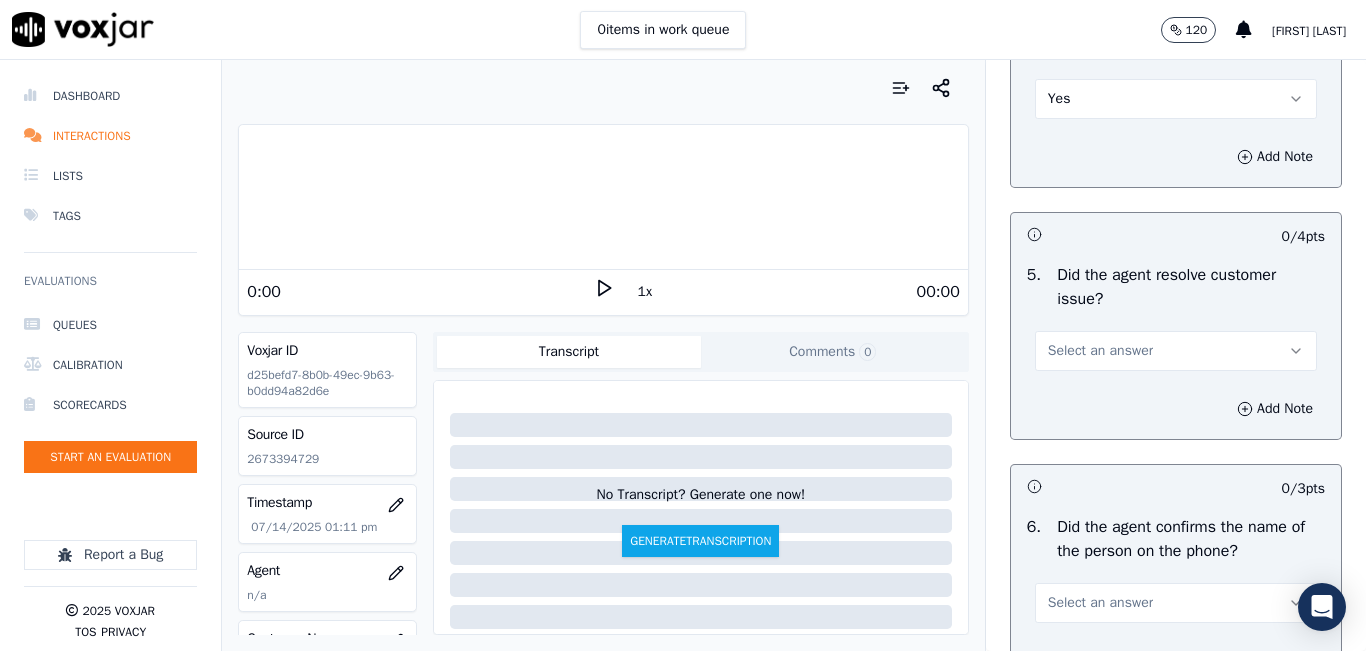 click on "Select an answer" at bounding box center [1176, 351] 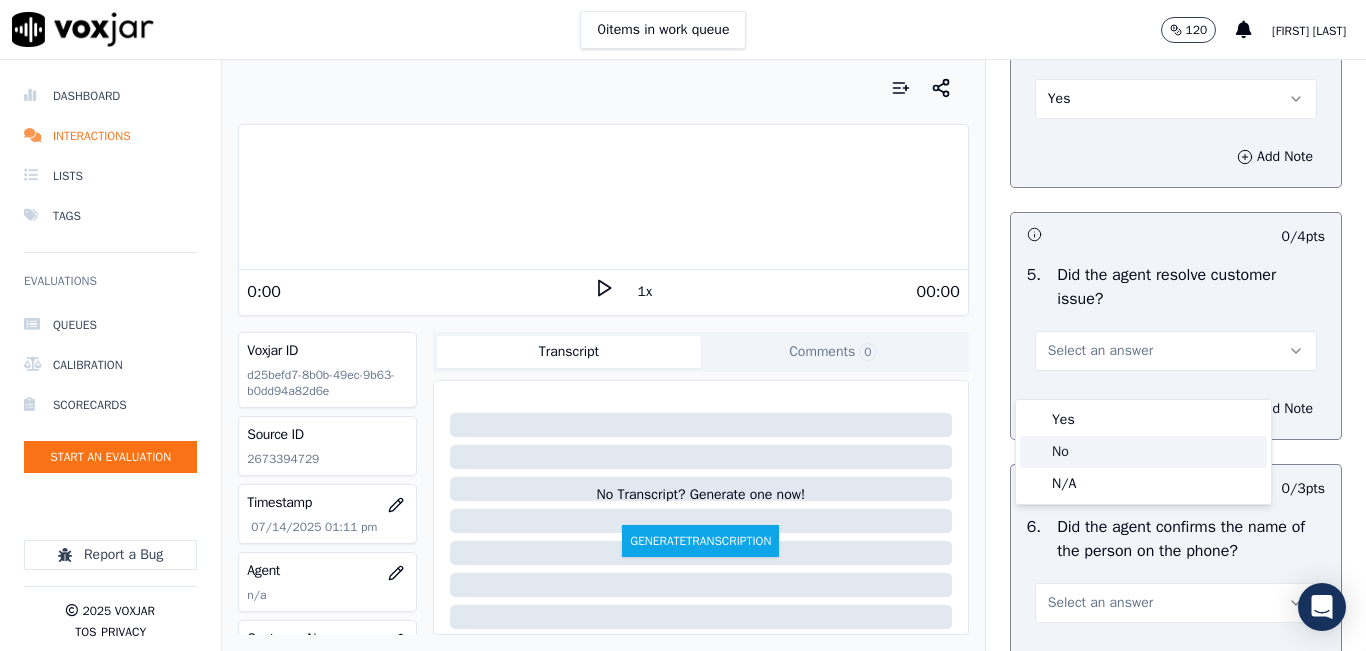 click on "No" 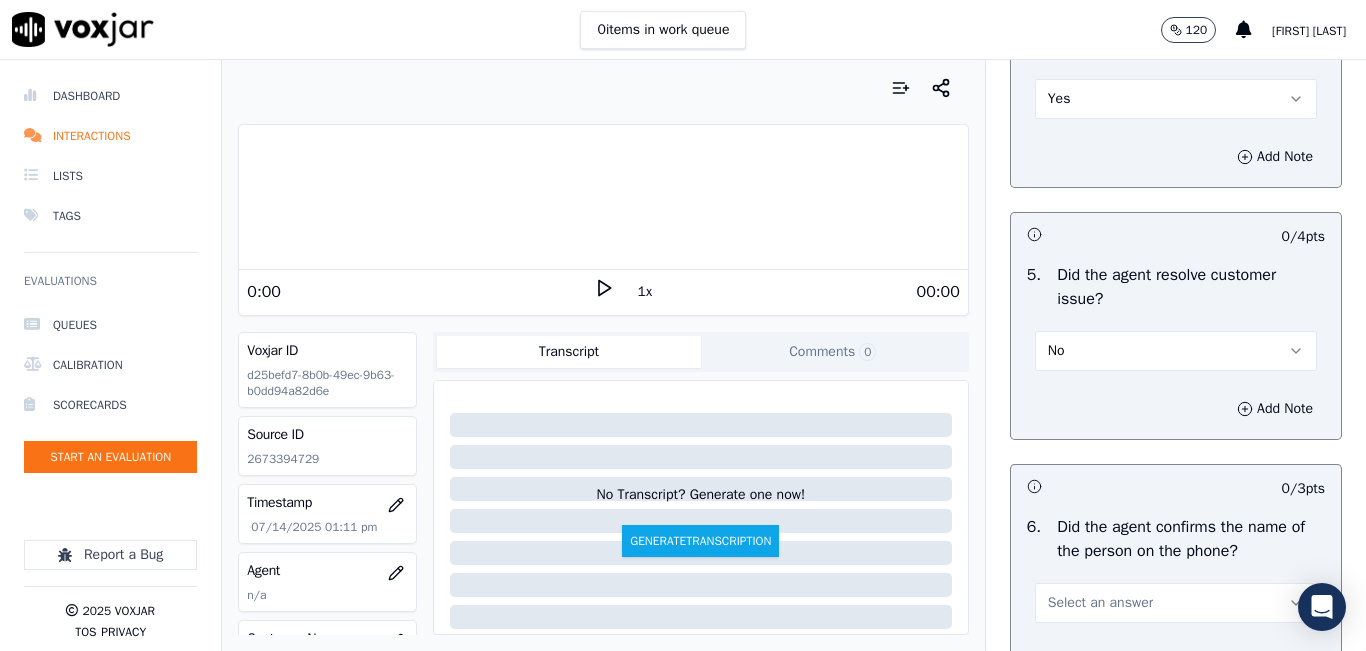 click on "No" at bounding box center [1176, 351] 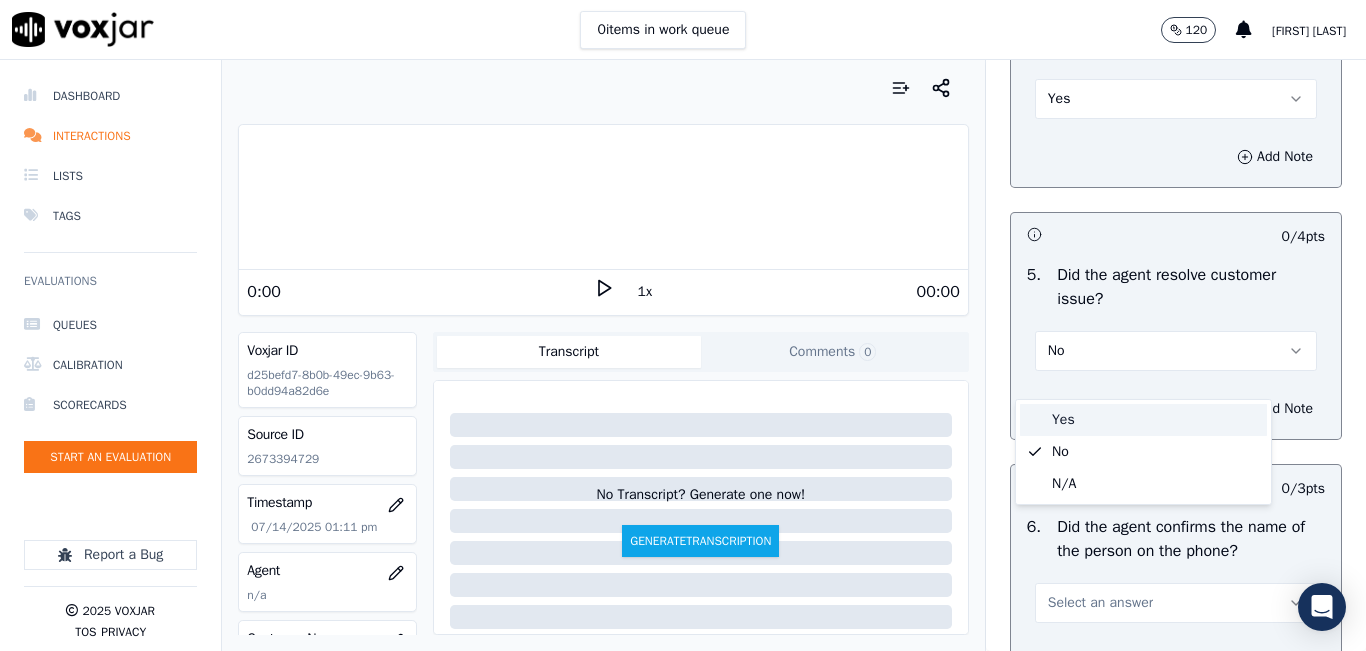 click on "Yes" at bounding box center [1143, 420] 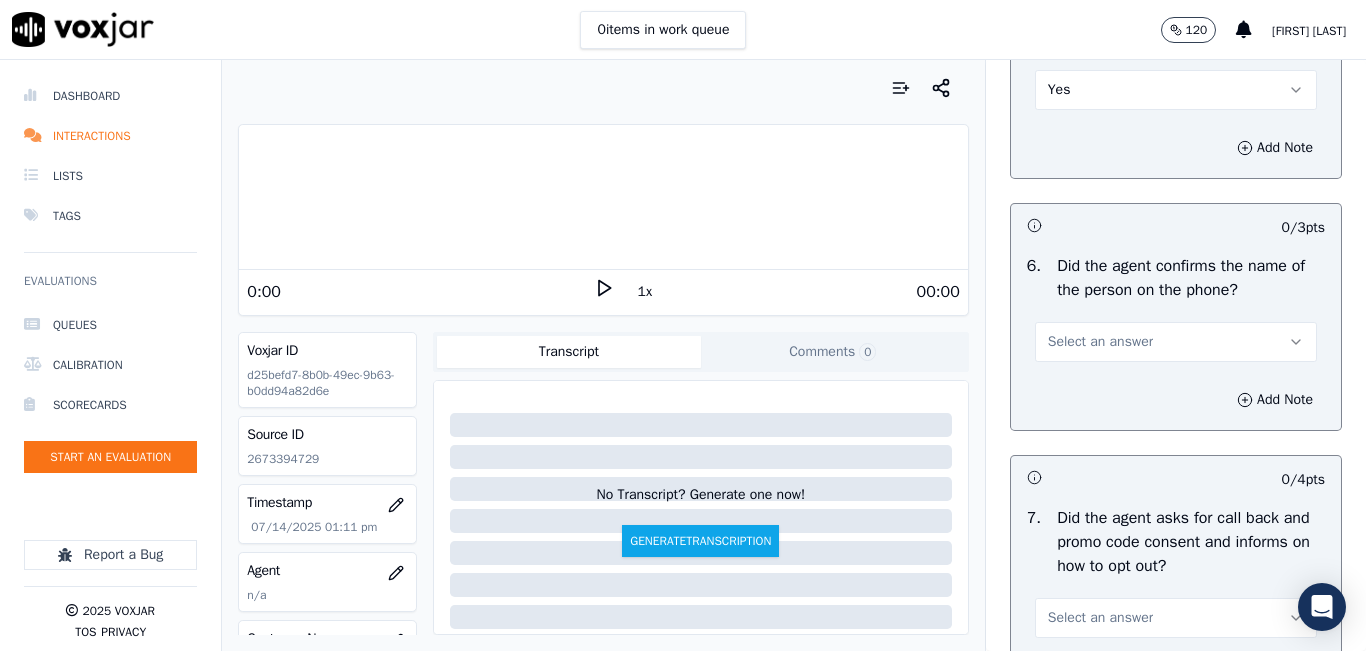 scroll, scrollTop: 1500, scrollLeft: 0, axis: vertical 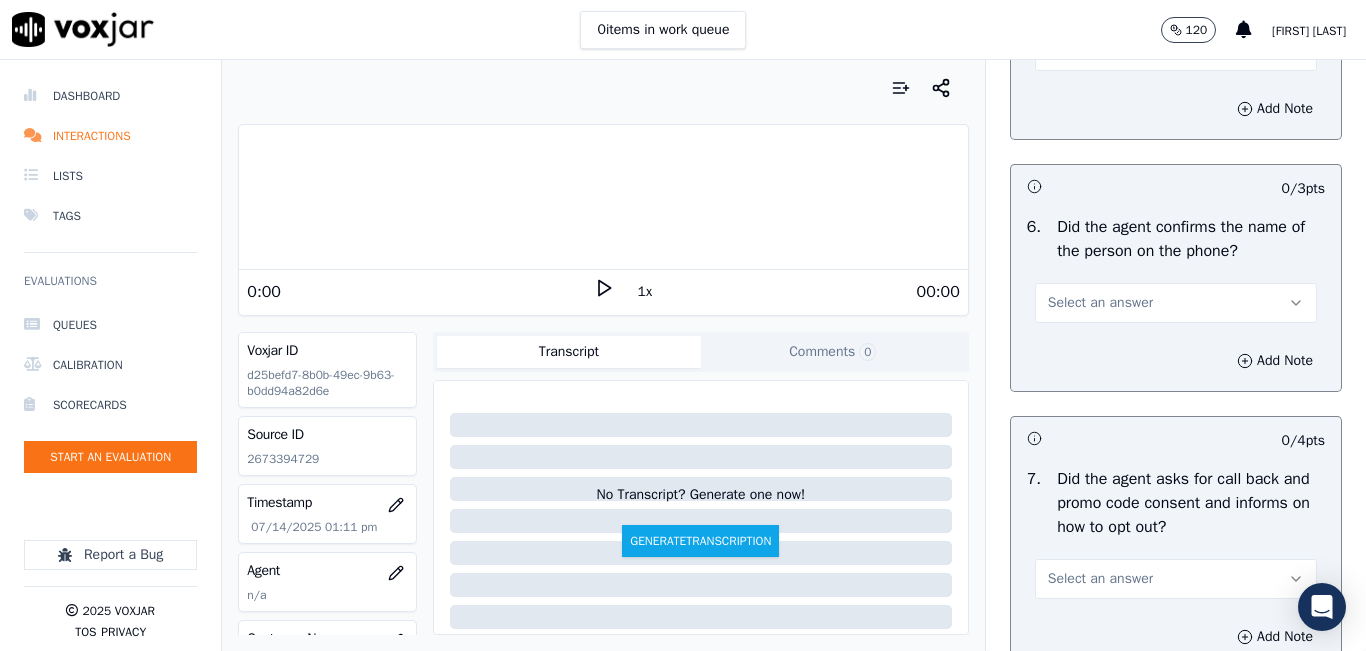 click on "Select an answer" at bounding box center [1176, 303] 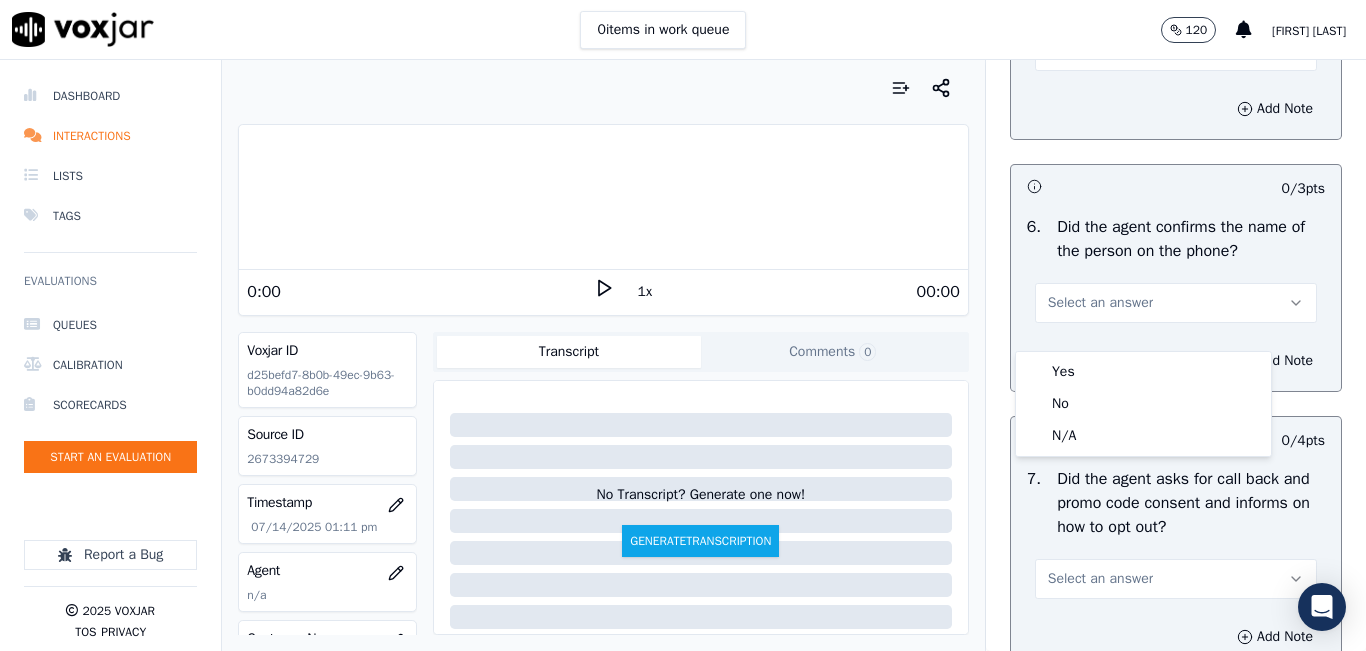 click on "Yes   No     N/A" at bounding box center (1143, 404) 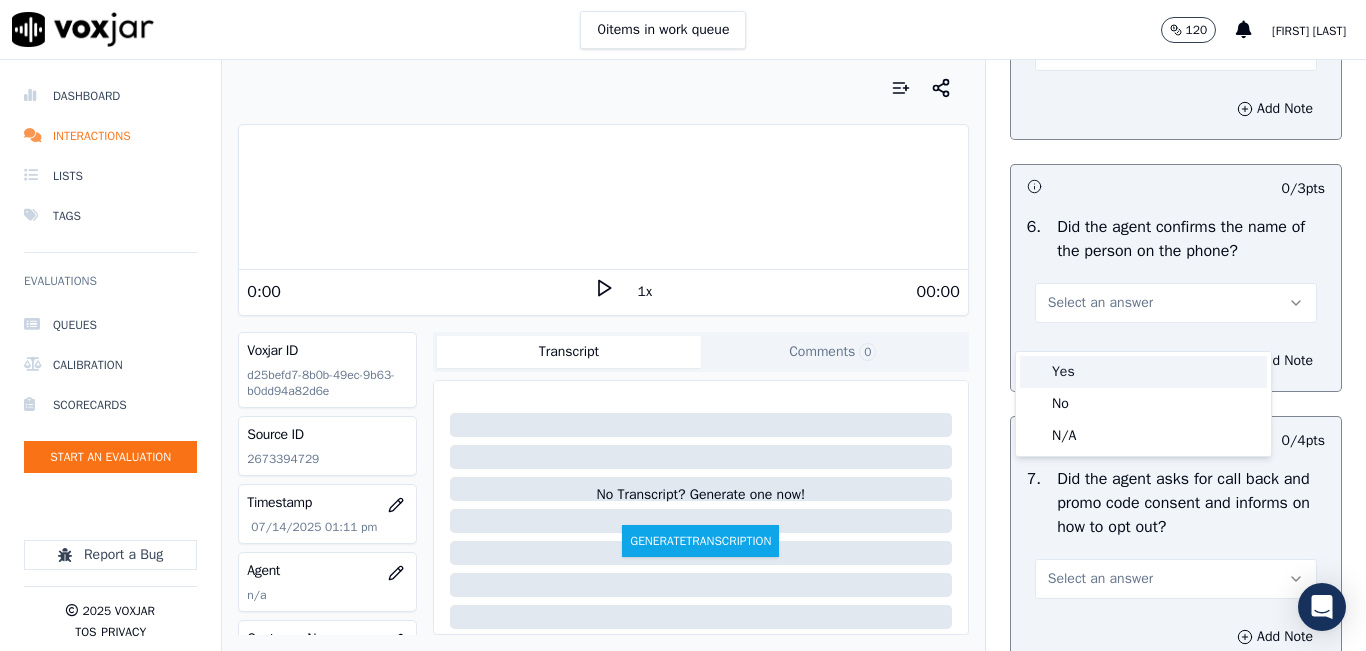 drag, startPoint x: 1146, startPoint y: 366, endPoint x: 1157, endPoint y: 383, distance: 20.248457 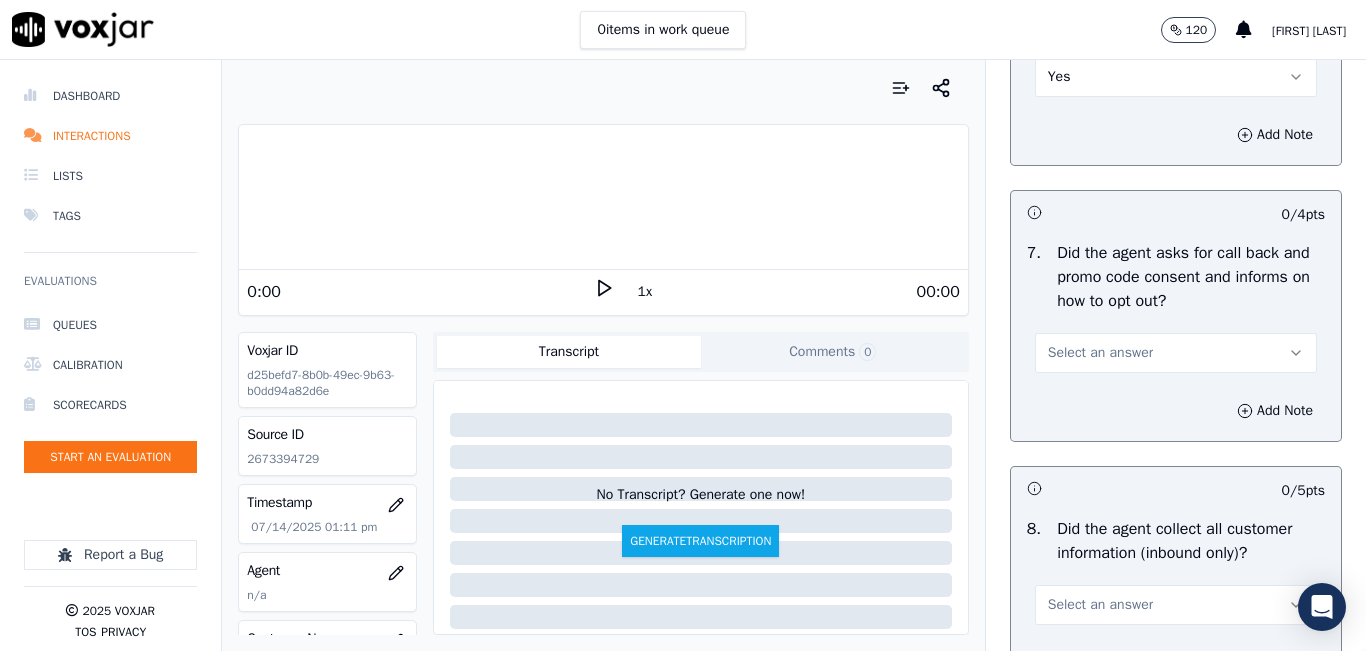 scroll, scrollTop: 1800, scrollLeft: 0, axis: vertical 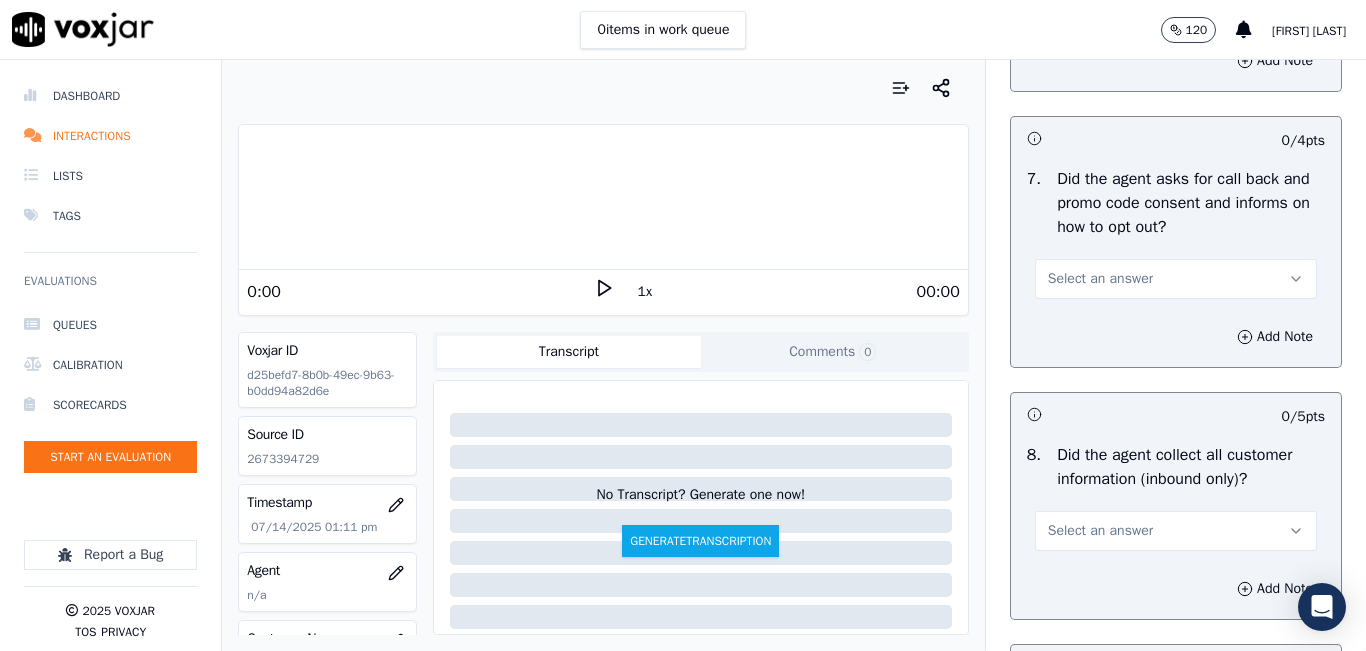 click on "Select an answer" at bounding box center (1176, 279) 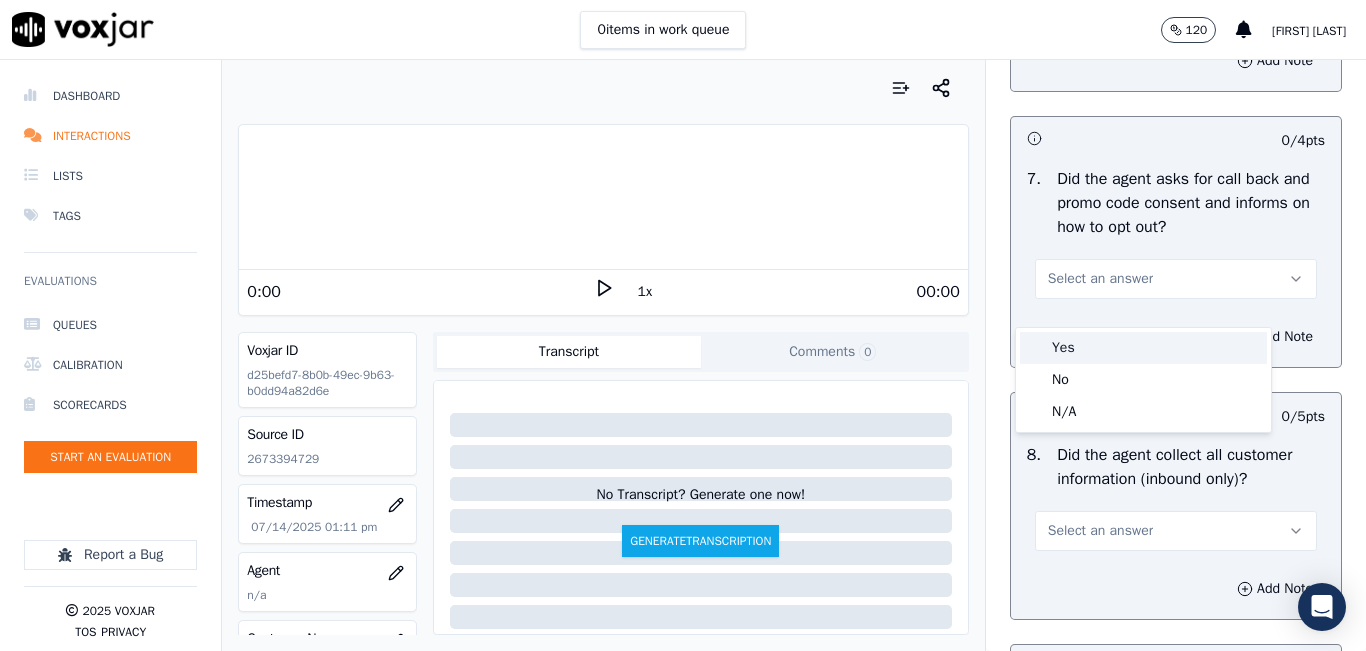click on "Yes" at bounding box center (1143, 348) 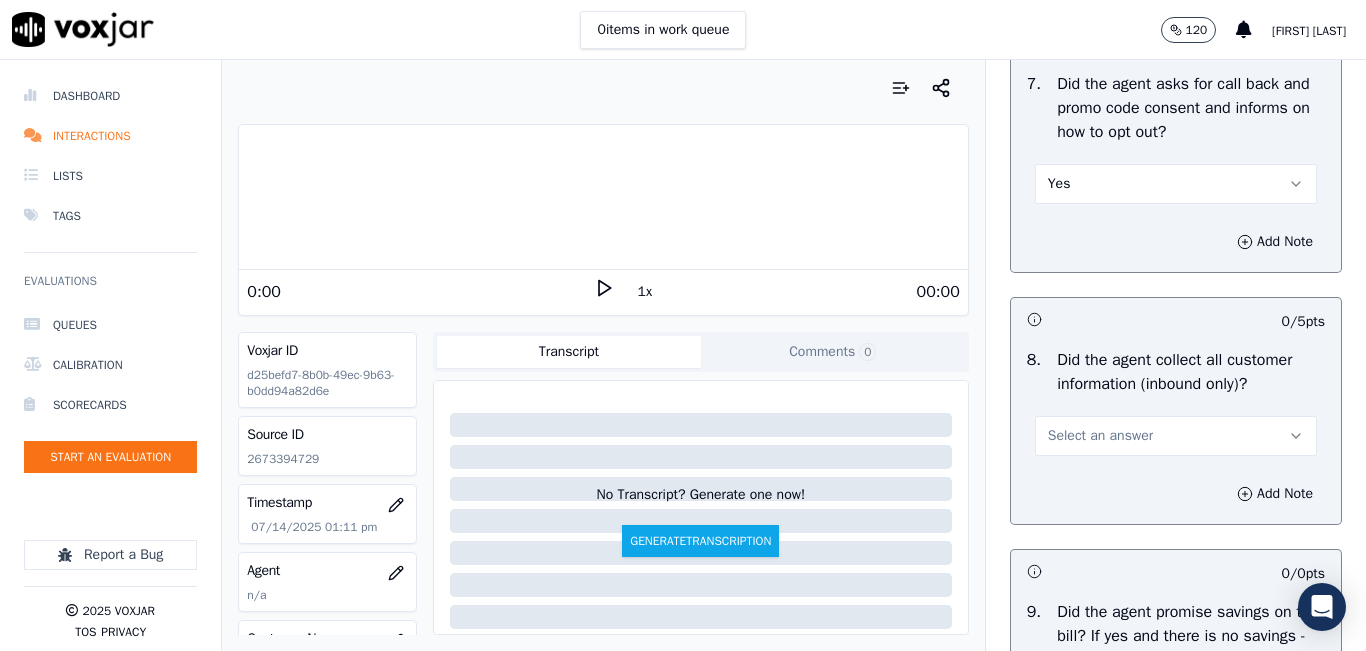 scroll, scrollTop: 2100, scrollLeft: 0, axis: vertical 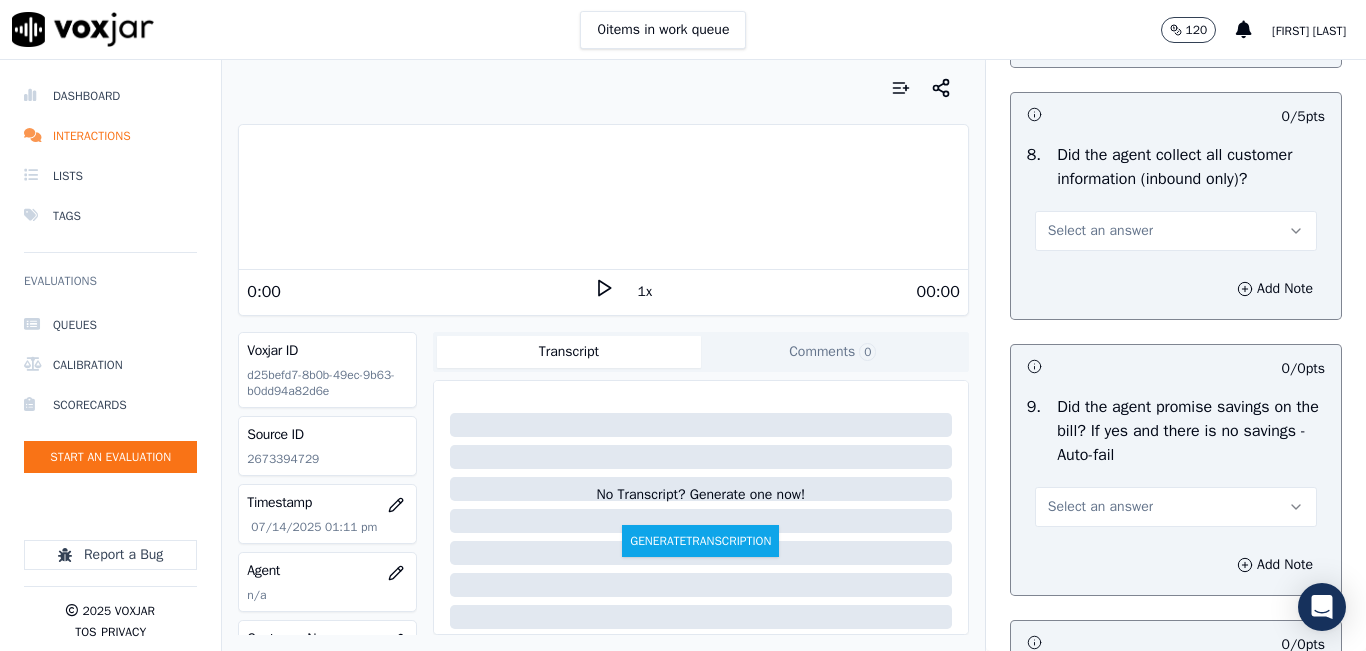 click on "8 .   Did the agent collect all customer information (inbound only)?   Select an answer" at bounding box center [1176, 197] 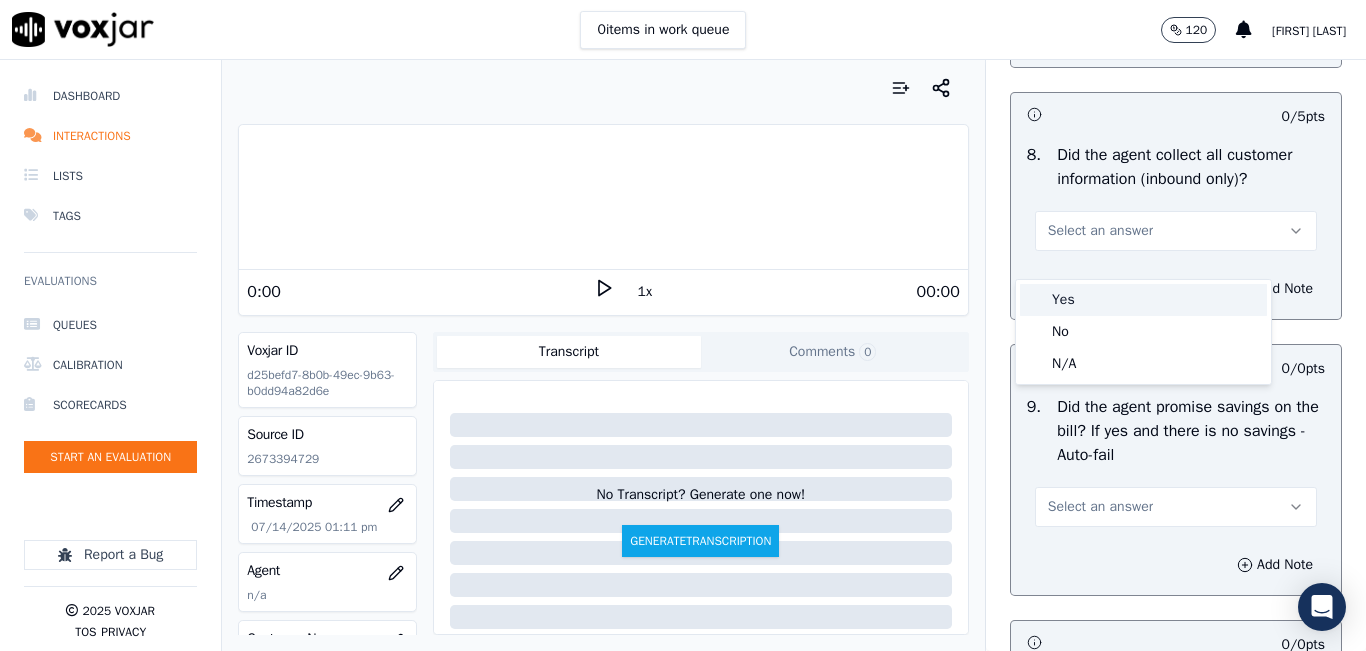 click on "Yes" at bounding box center [1143, 300] 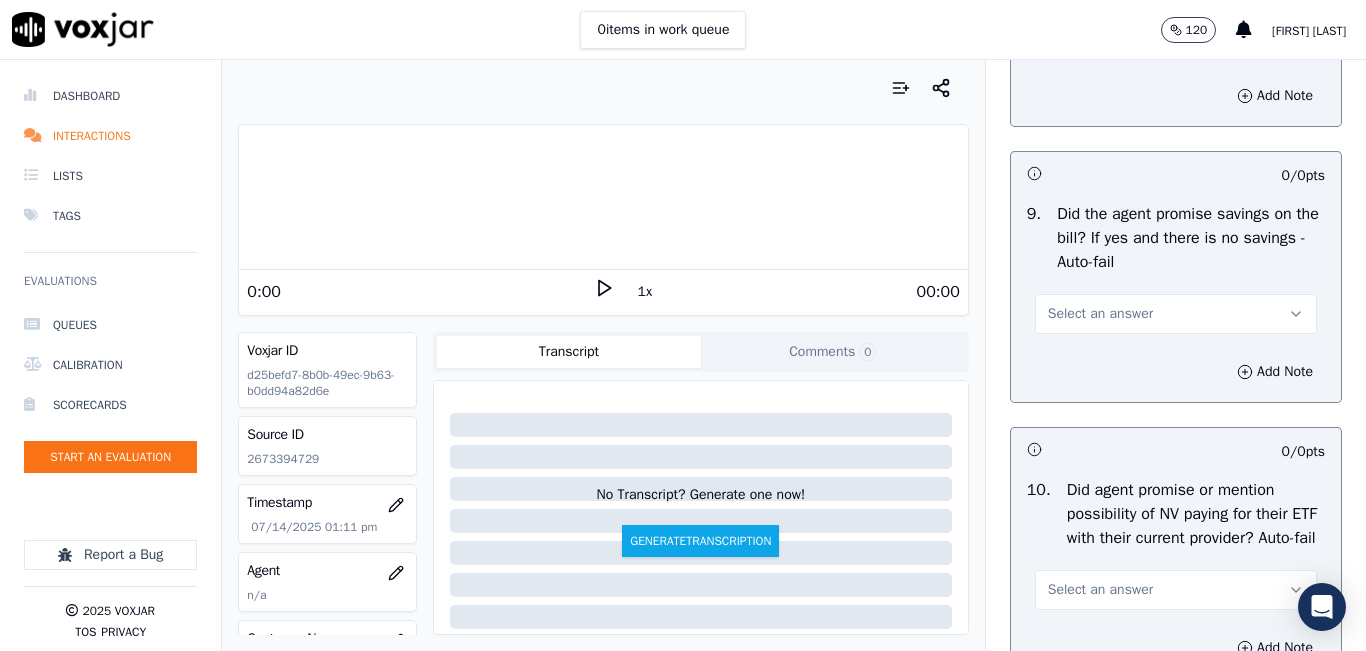 scroll, scrollTop: 2300, scrollLeft: 0, axis: vertical 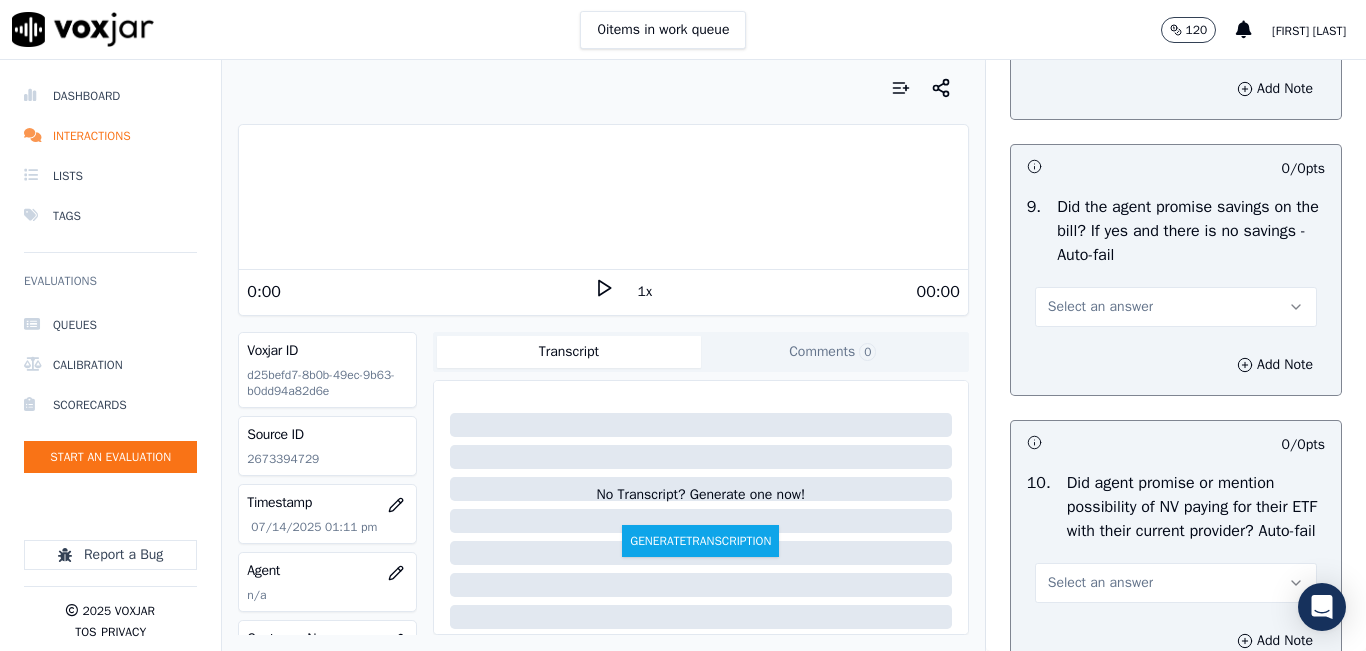 click on "Select an answer" at bounding box center (1100, 307) 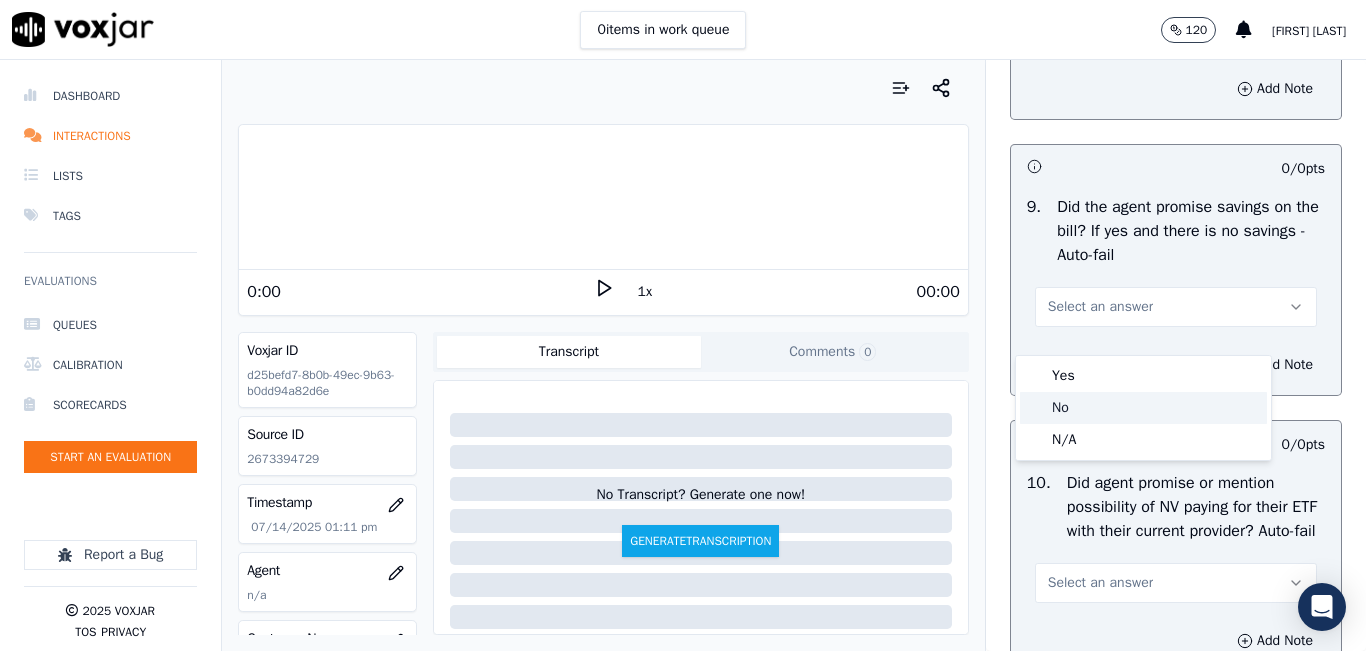 click on "No" 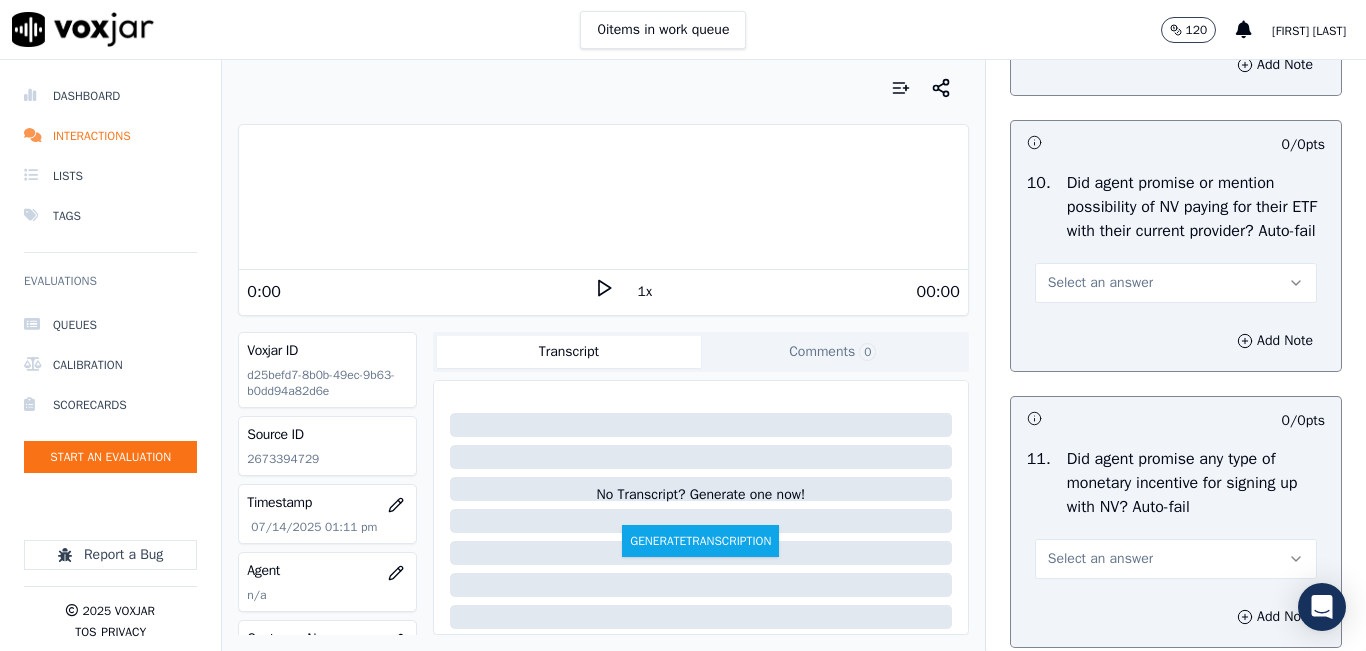 scroll, scrollTop: 2700, scrollLeft: 0, axis: vertical 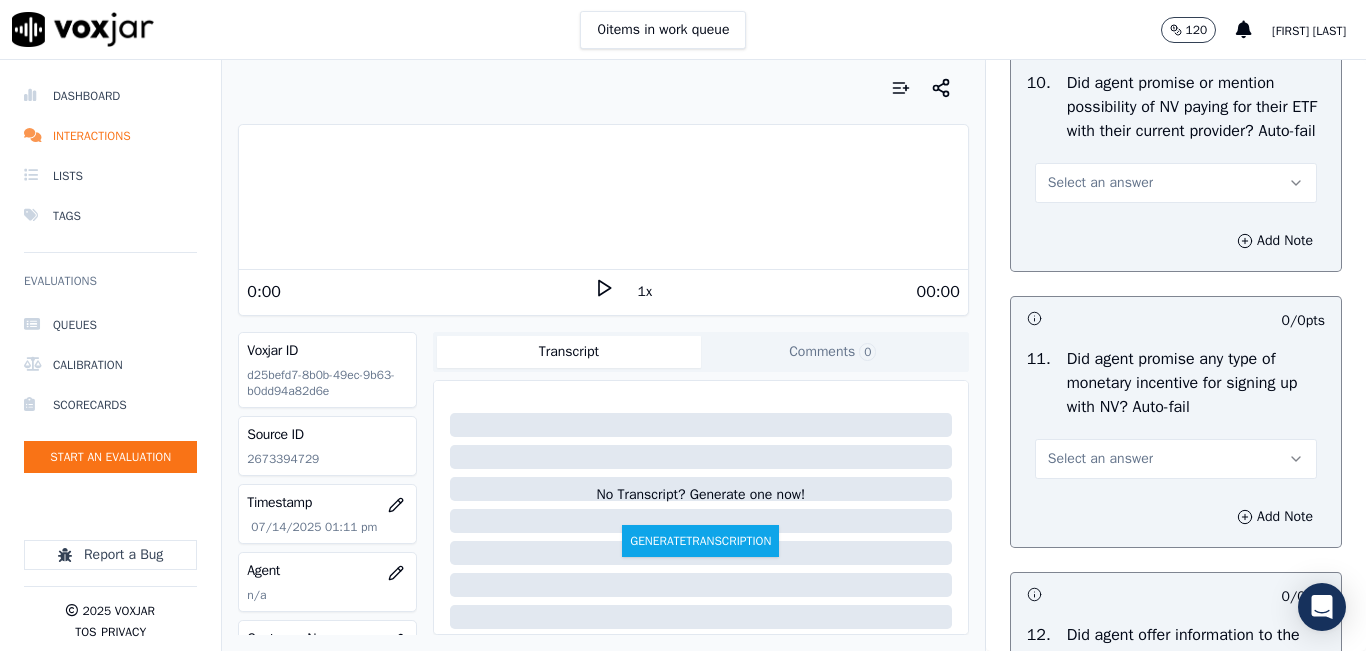 click on "Select an answer" at bounding box center [1176, 183] 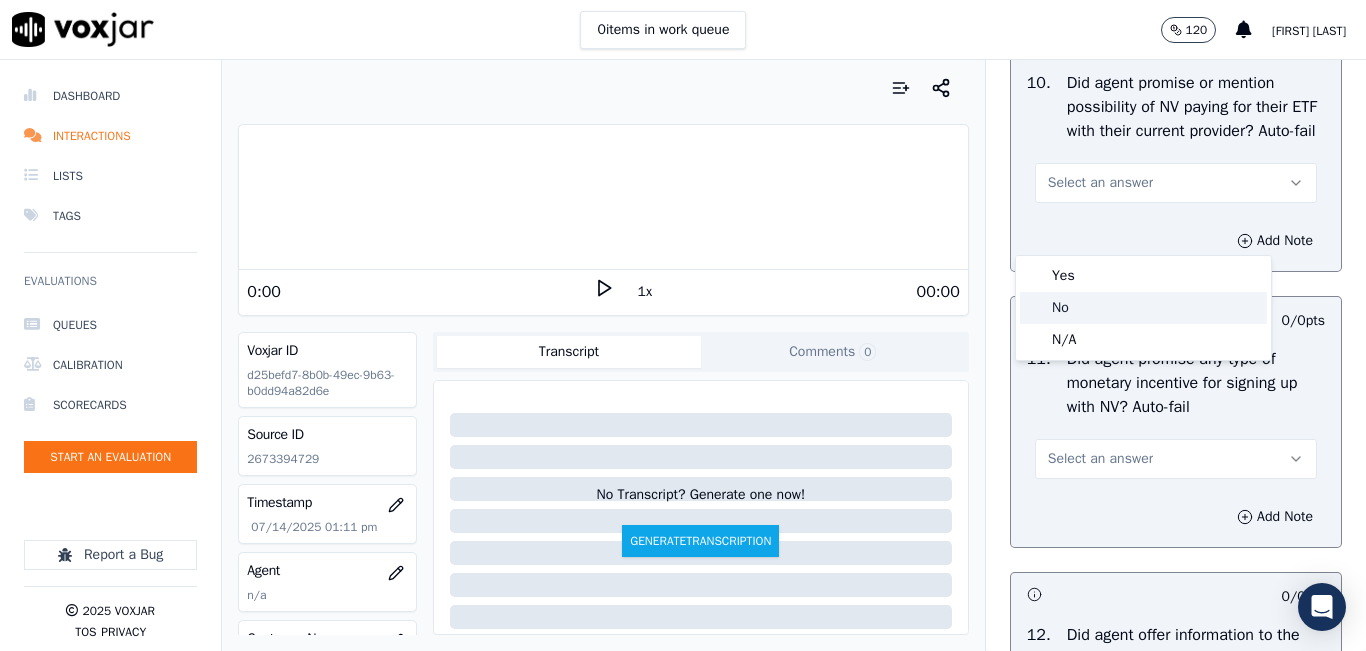 click on "No" 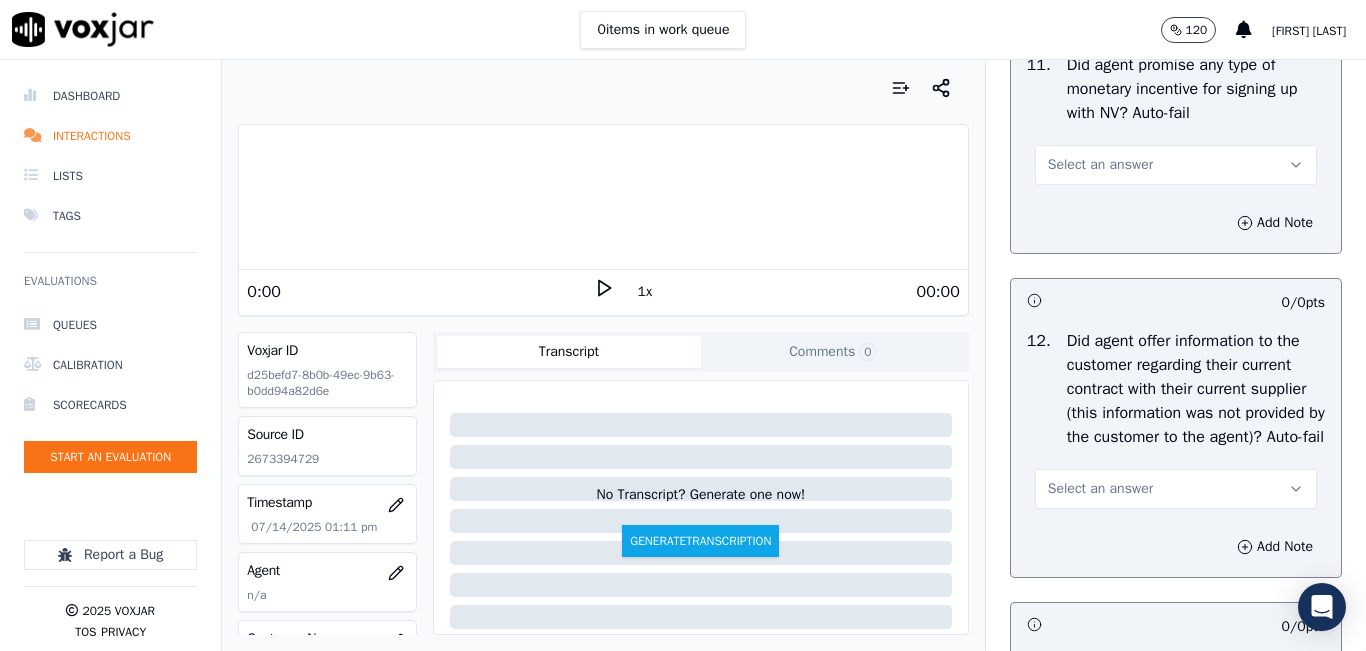 scroll, scrollTop: 3000, scrollLeft: 0, axis: vertical 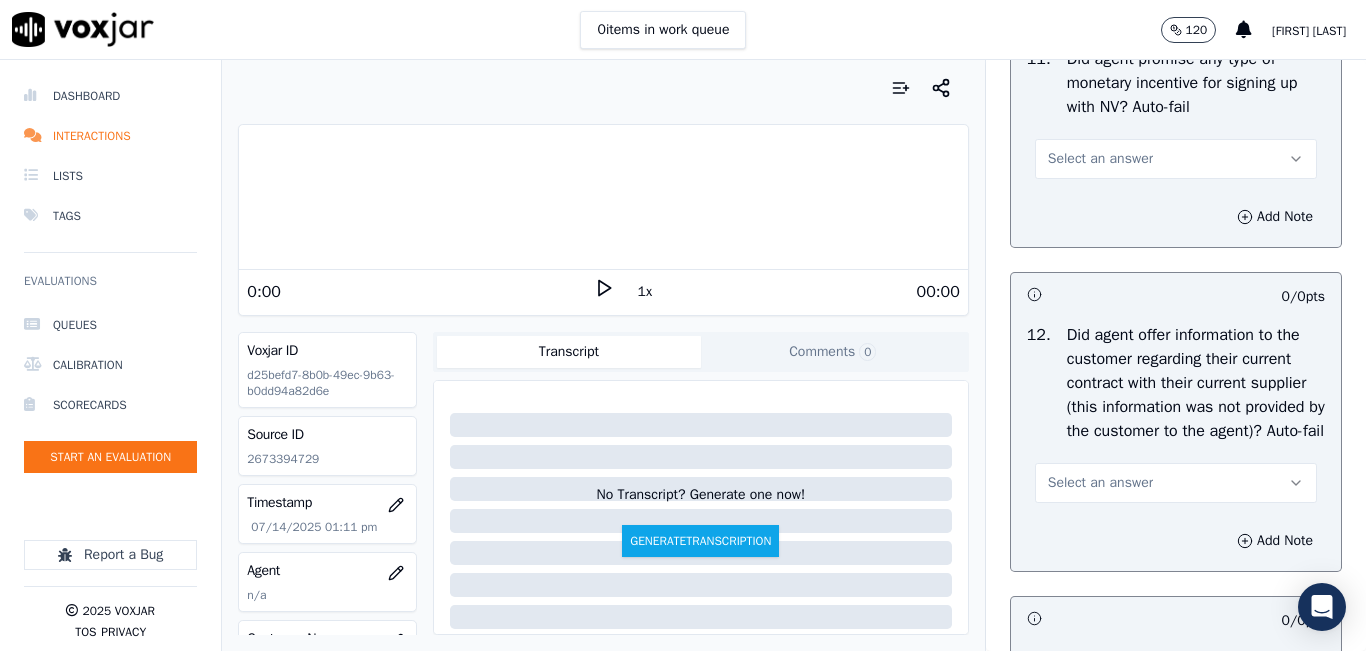 click on "Select an answer" at bounding box center [1176, 159] 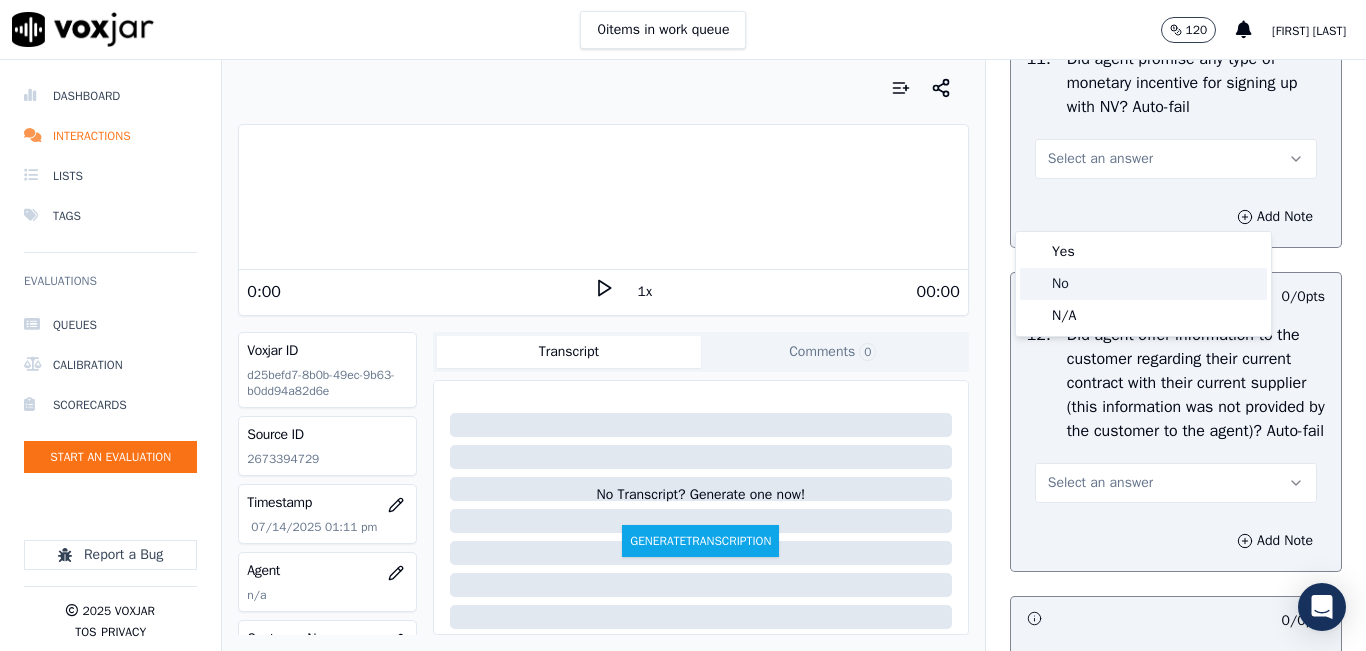 click on "No" 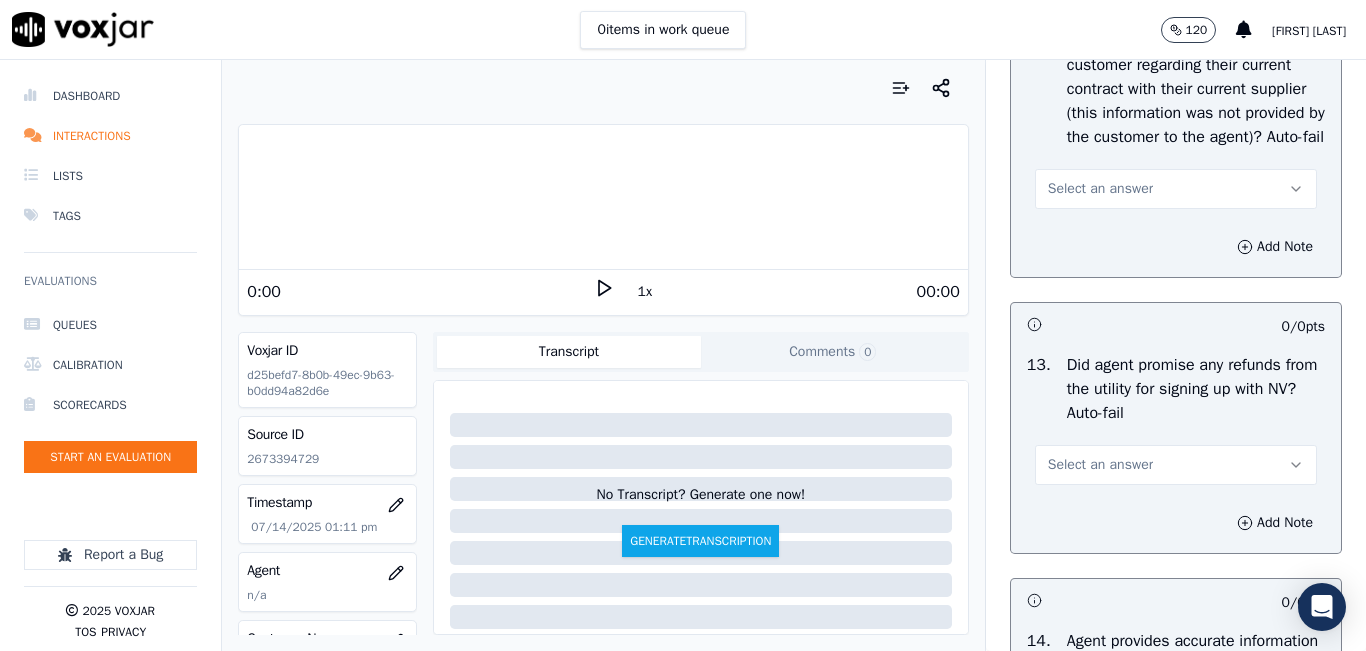 scroll, scrollTop: 3300, scrollLeft: 0, axis: vertical 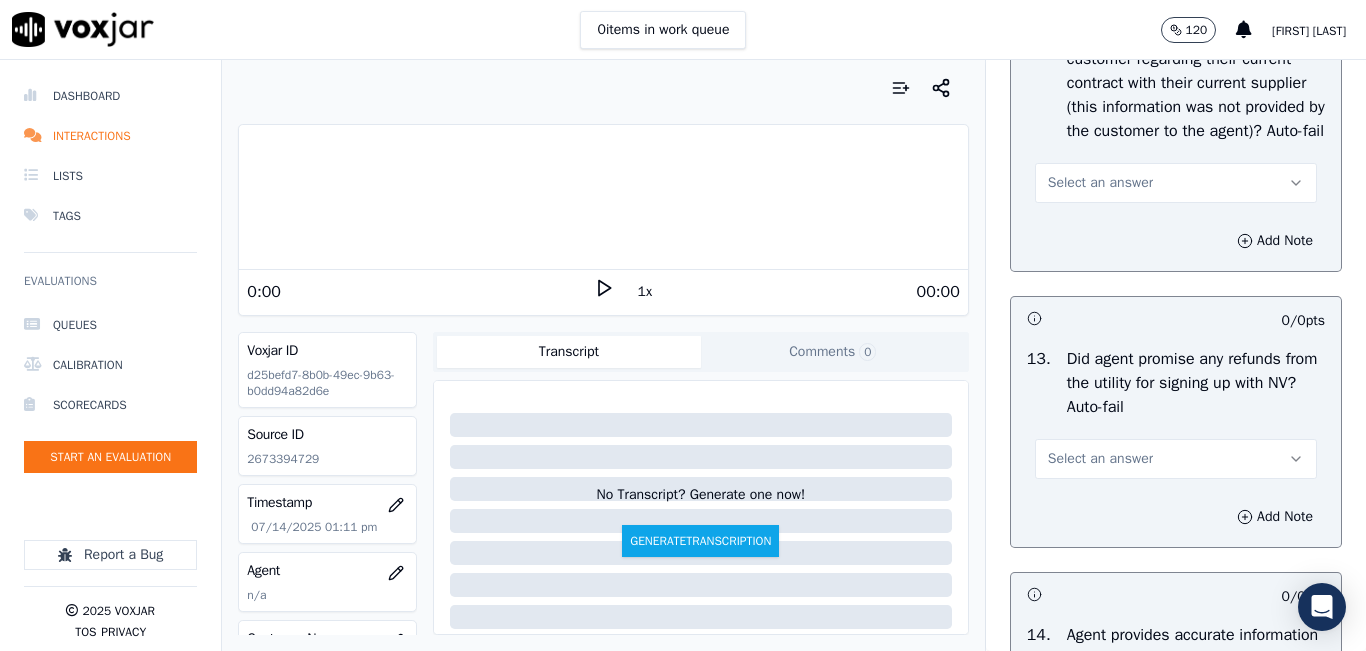 click on "Select an answer" at bounding box center (1100, 183) 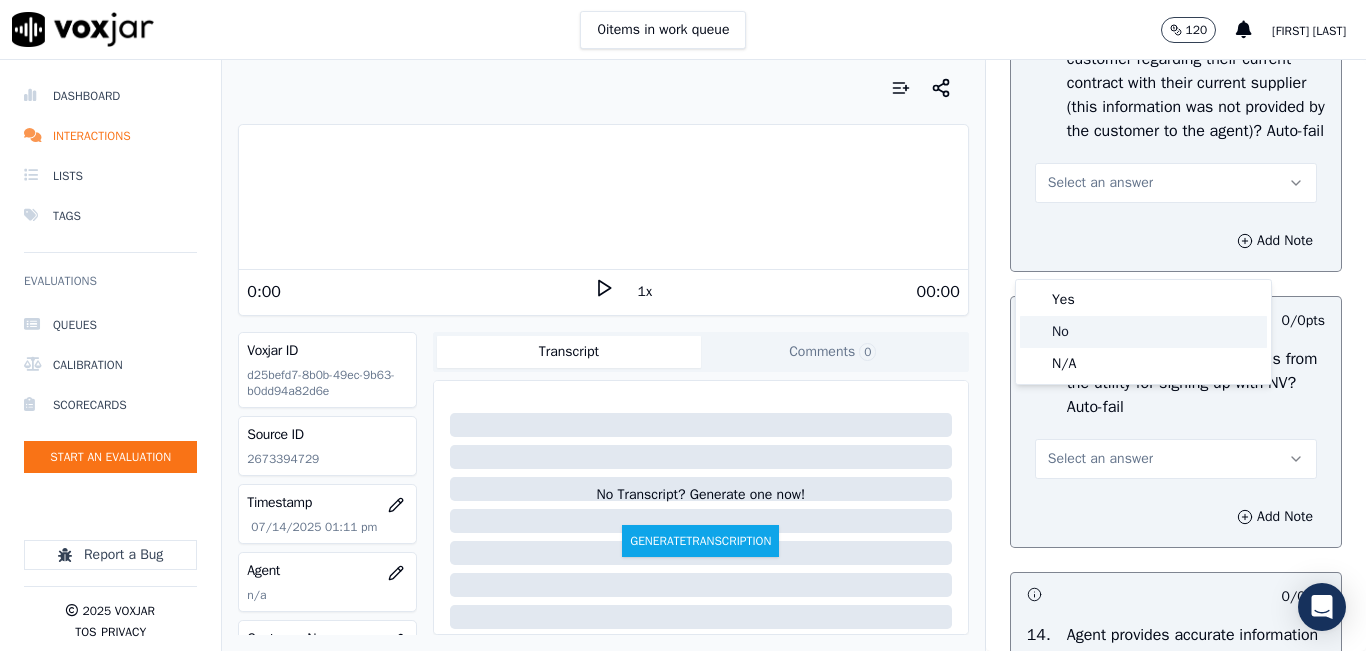 click on "No" 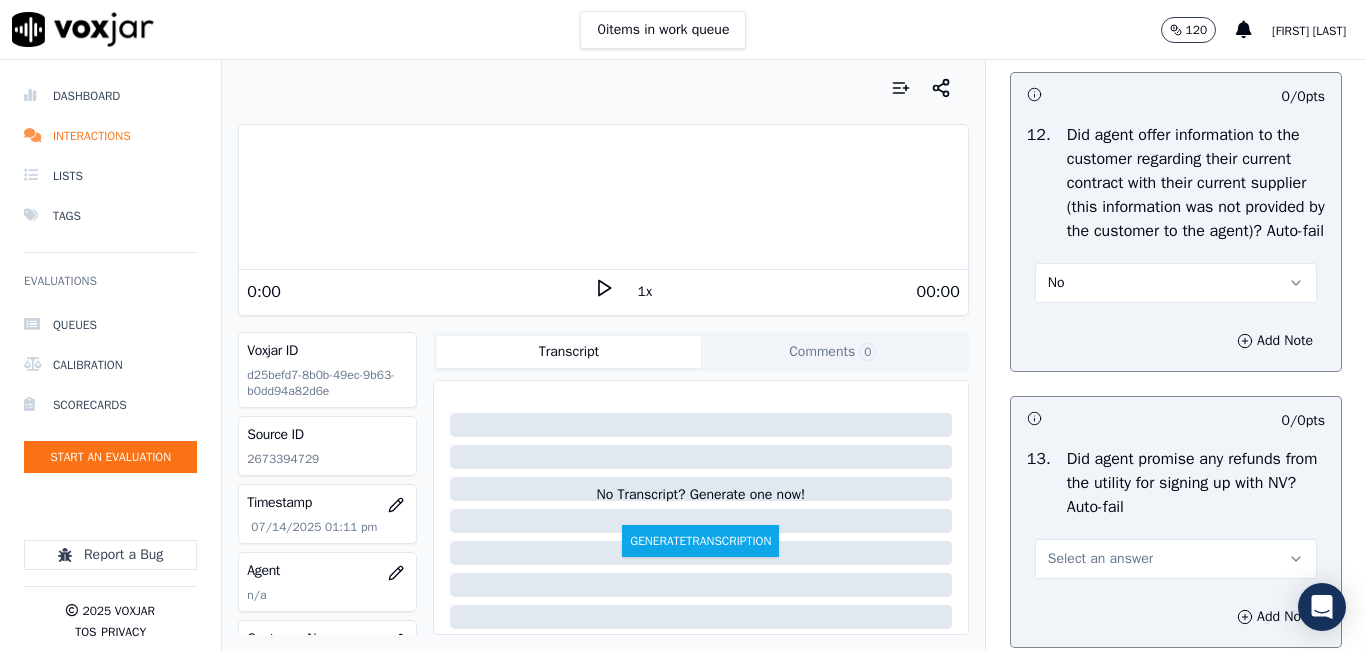 scroll, scrollTop: 3500, scrollLeft: 0, axis: vertical 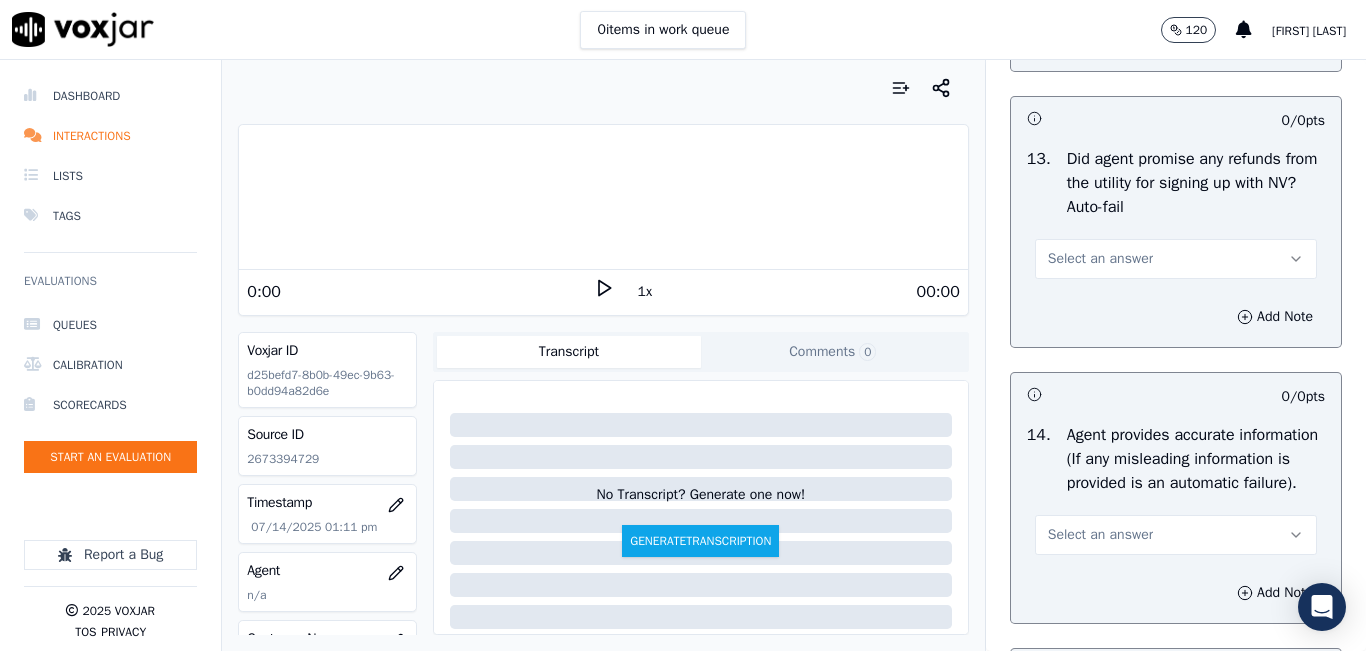click on "Select an answer" at bounding box center [1100, 259] 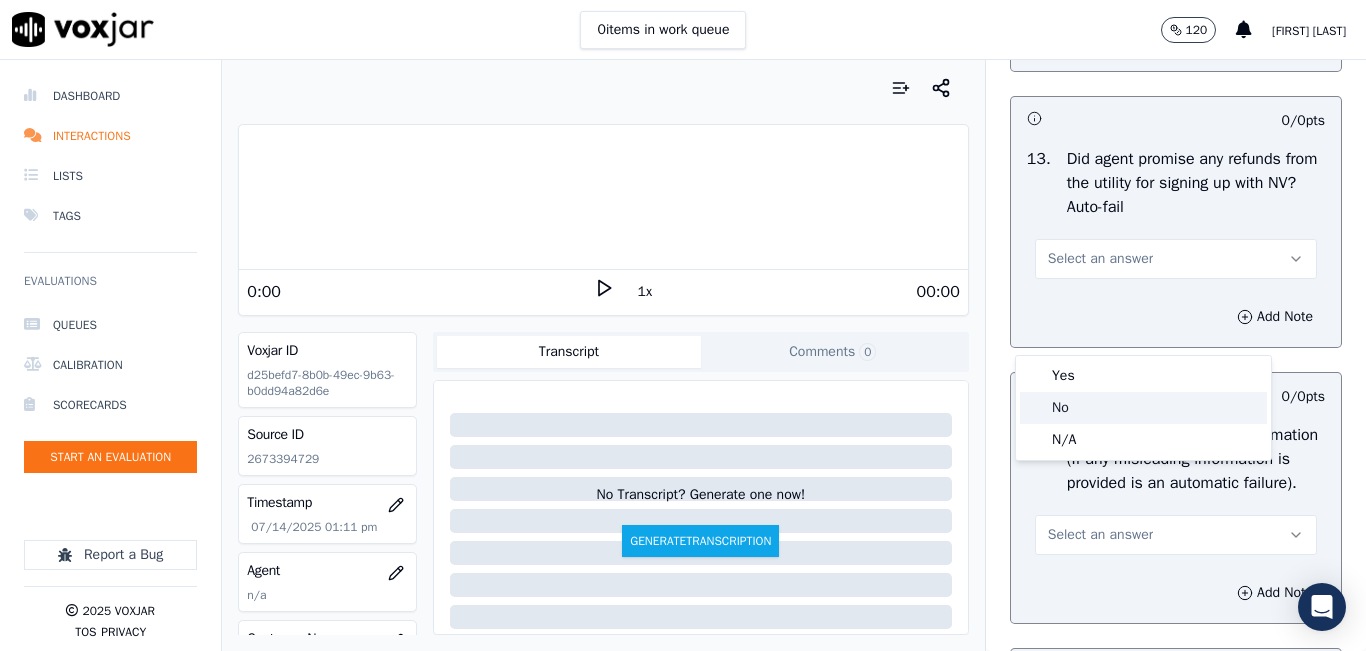drag, startPoint x: 1087, startPoint y: 405, endPoint x: 1101, endPoint y: 380, distance: 28.653097 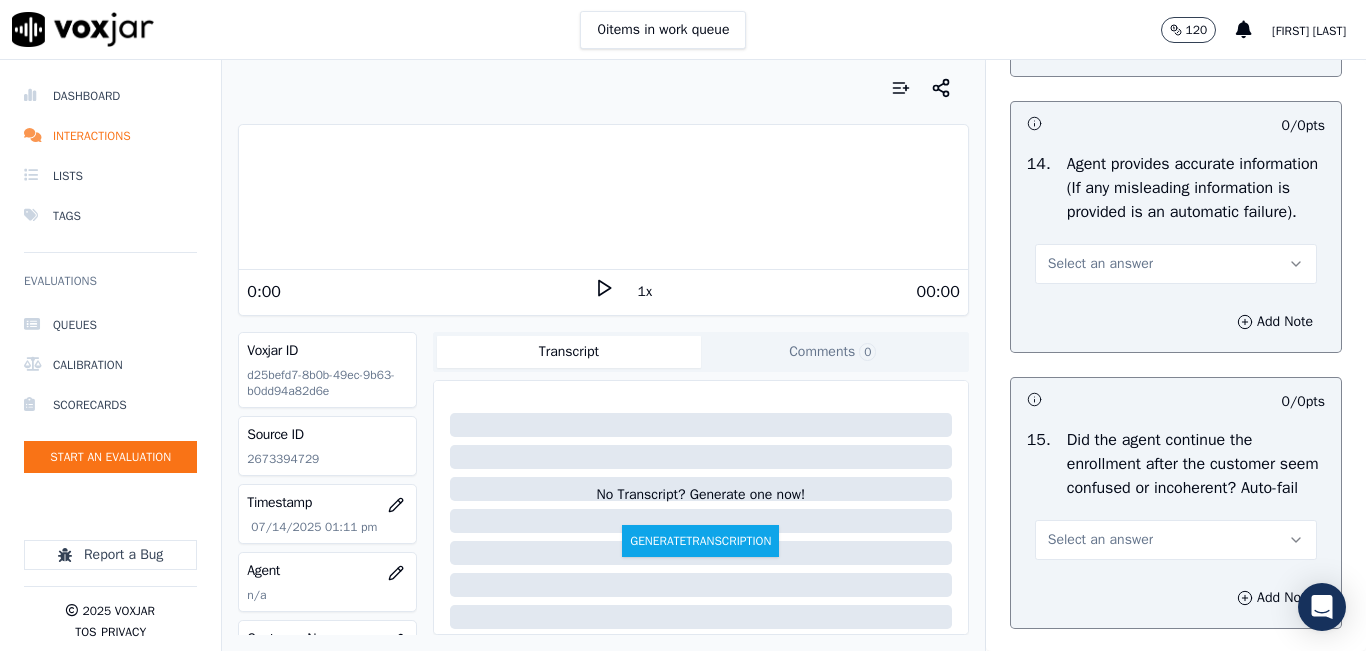 scroll, scrollTop: 3800, scrollLeft: 0, axis: vertical 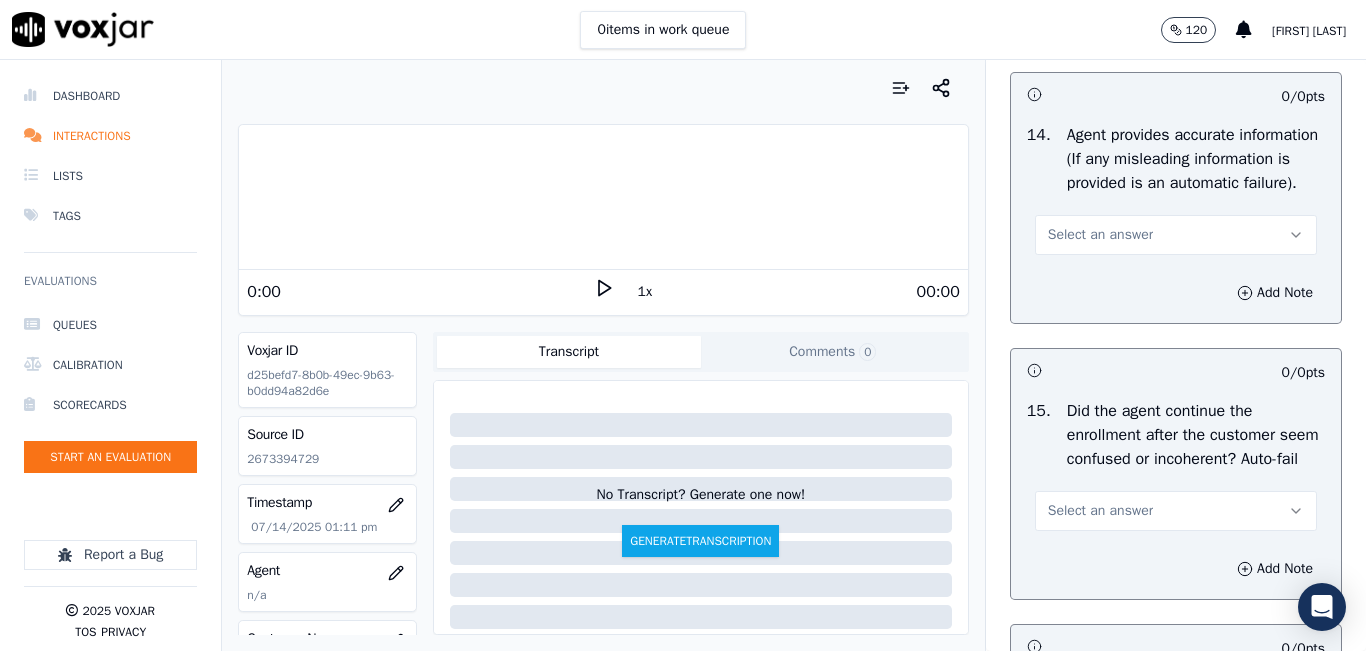 click on "Select an answer" at bounding box center [1176, 235] 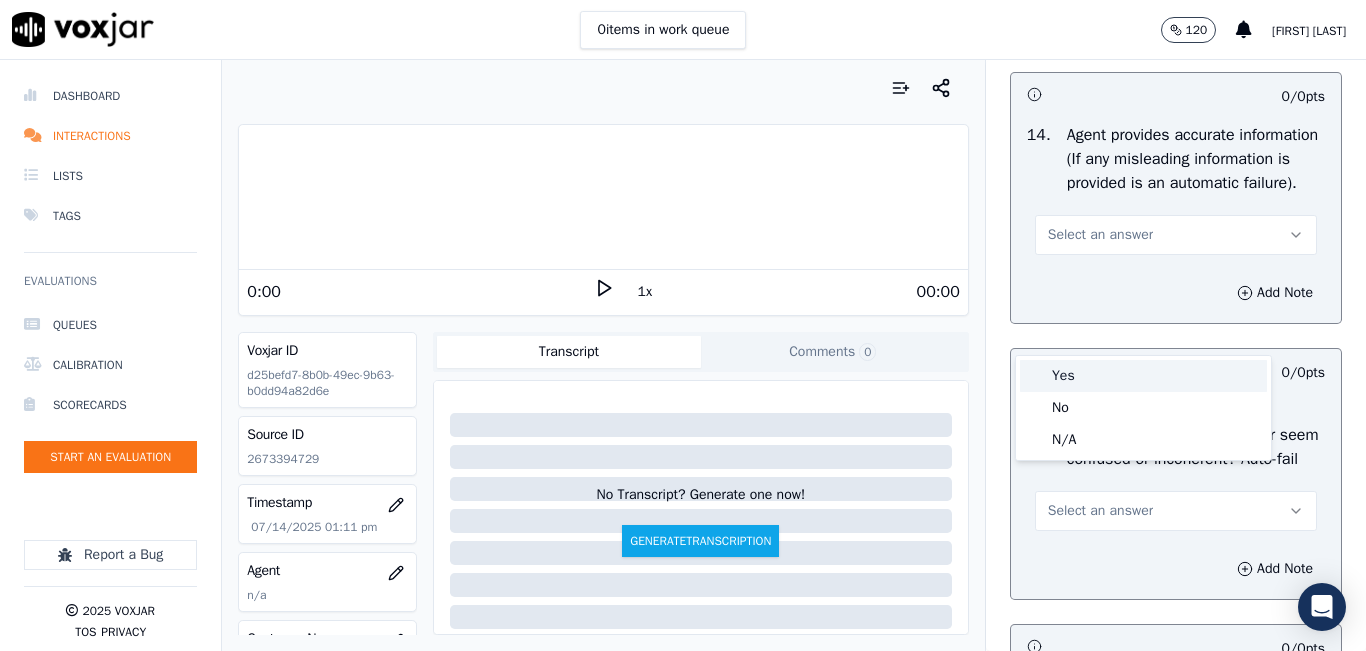 click on "Yes" at bounding box center (1143, 376) 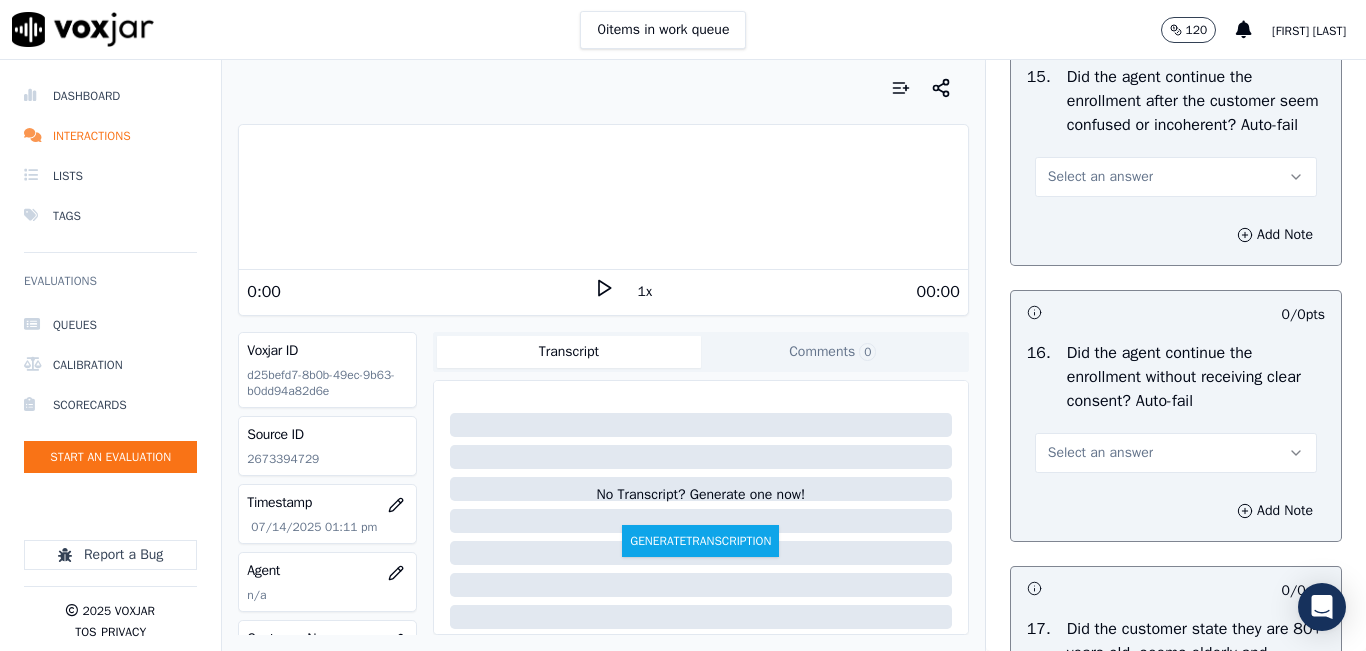 scroll, scrollTop: 4200, scrollLeft: 0, axis: vertical 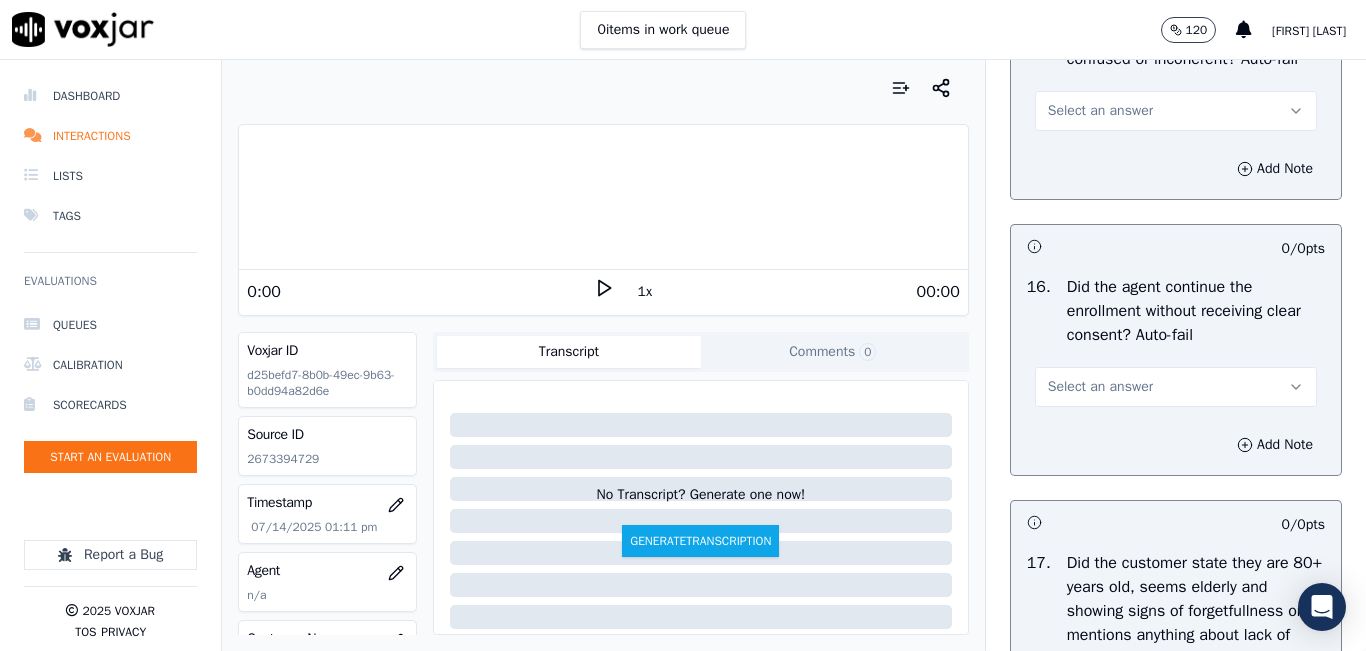 click on "Select an answer" at bounding box center [1176, 111] 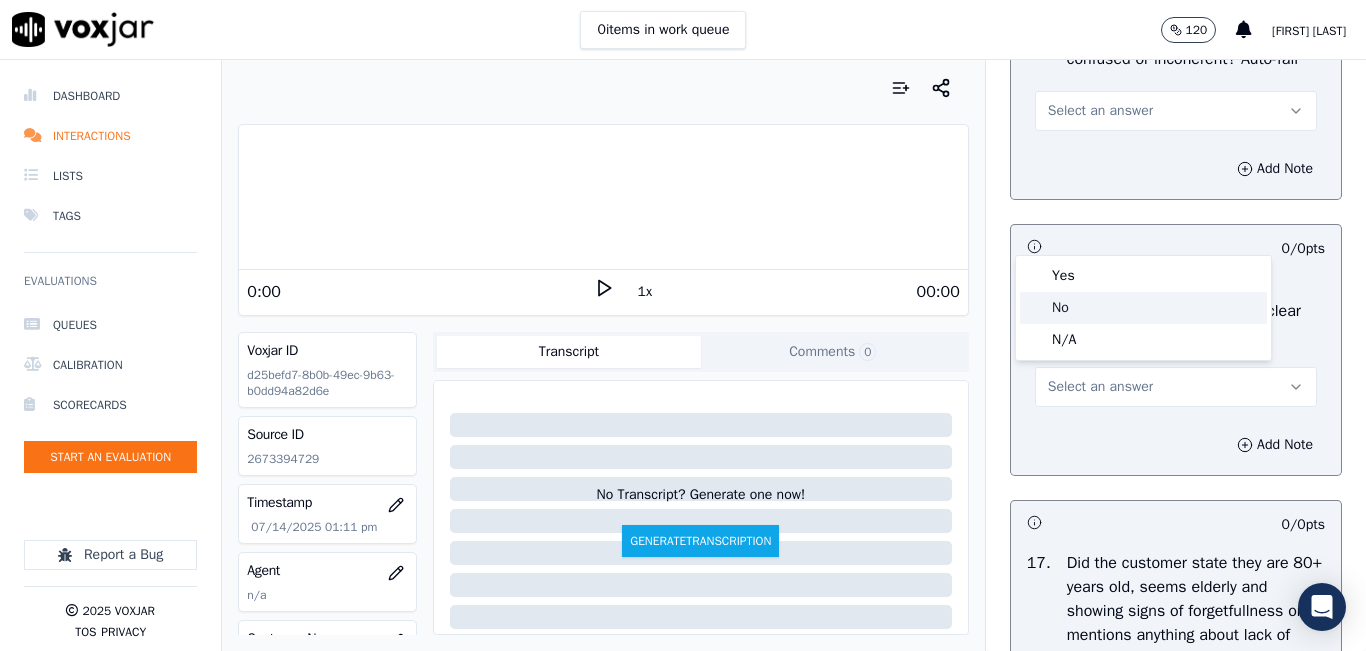 click on "No" 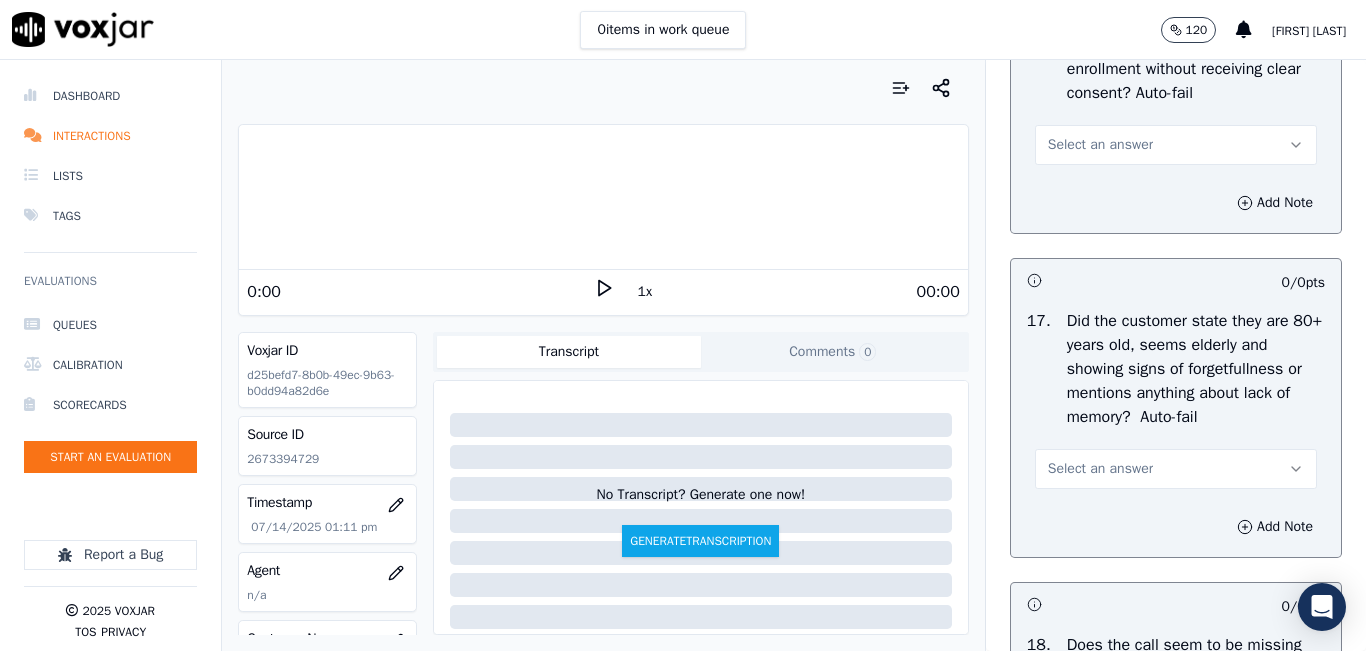 scroll, scrollTop: 4500, scrollLeft: 0, axis: vertical 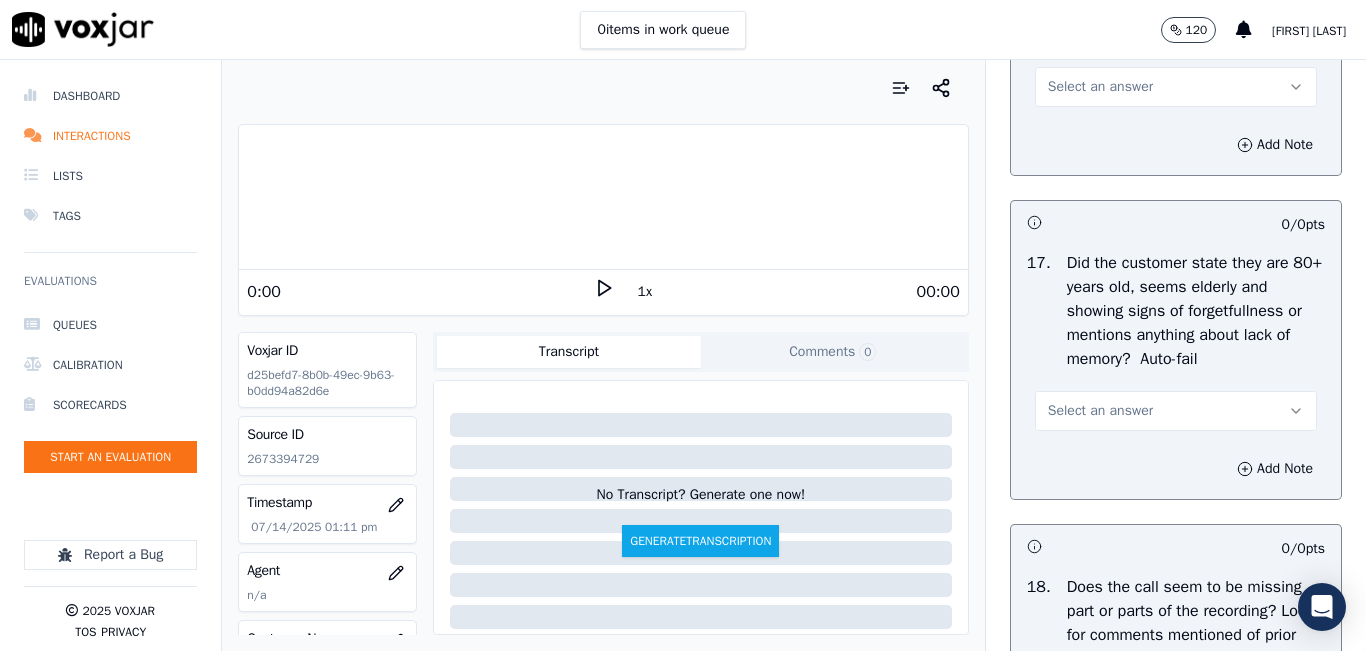 click on "Select an answer" at bounding box center [1176, 87] 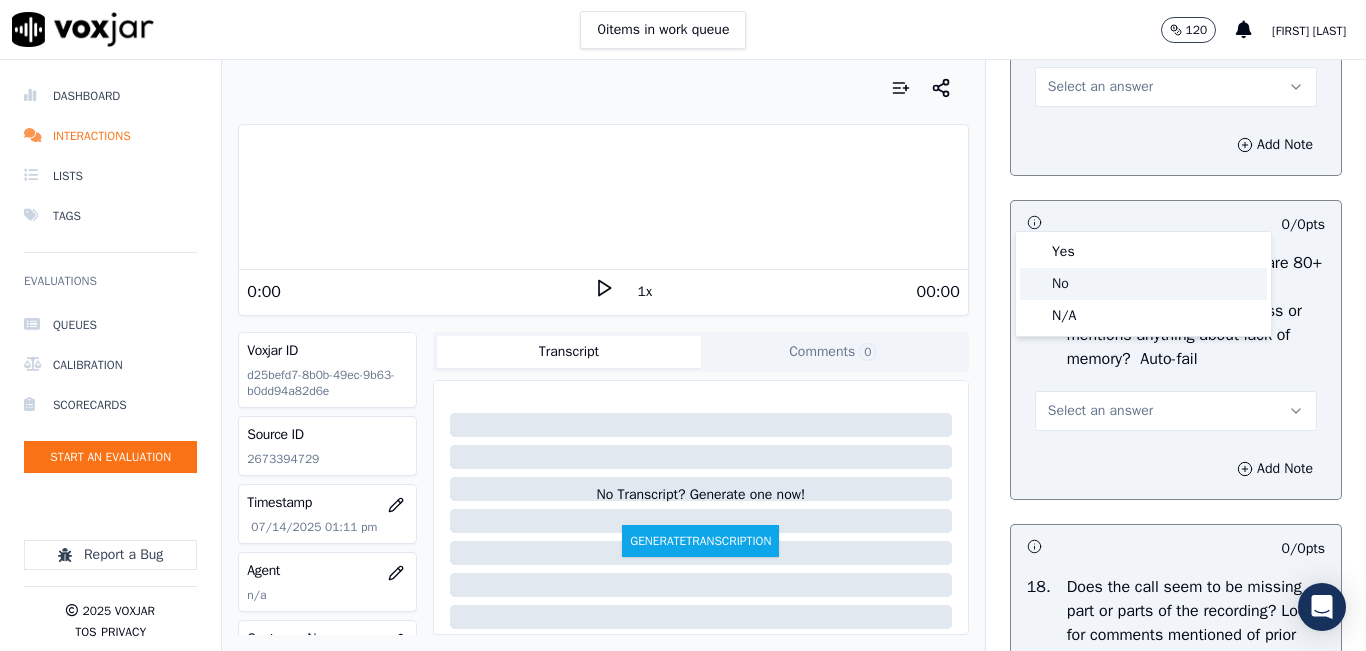 click on "No" 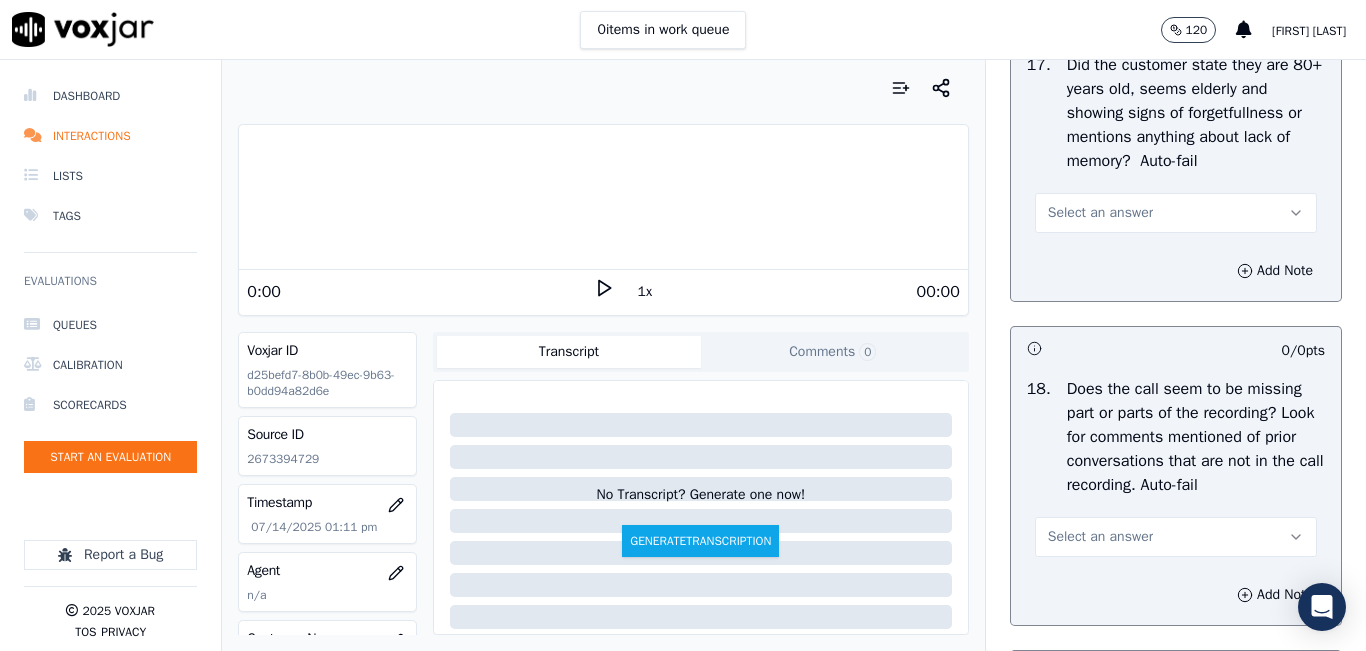 scroll, scrollTop: 4700, scrollLeft: 0, axis: vertical 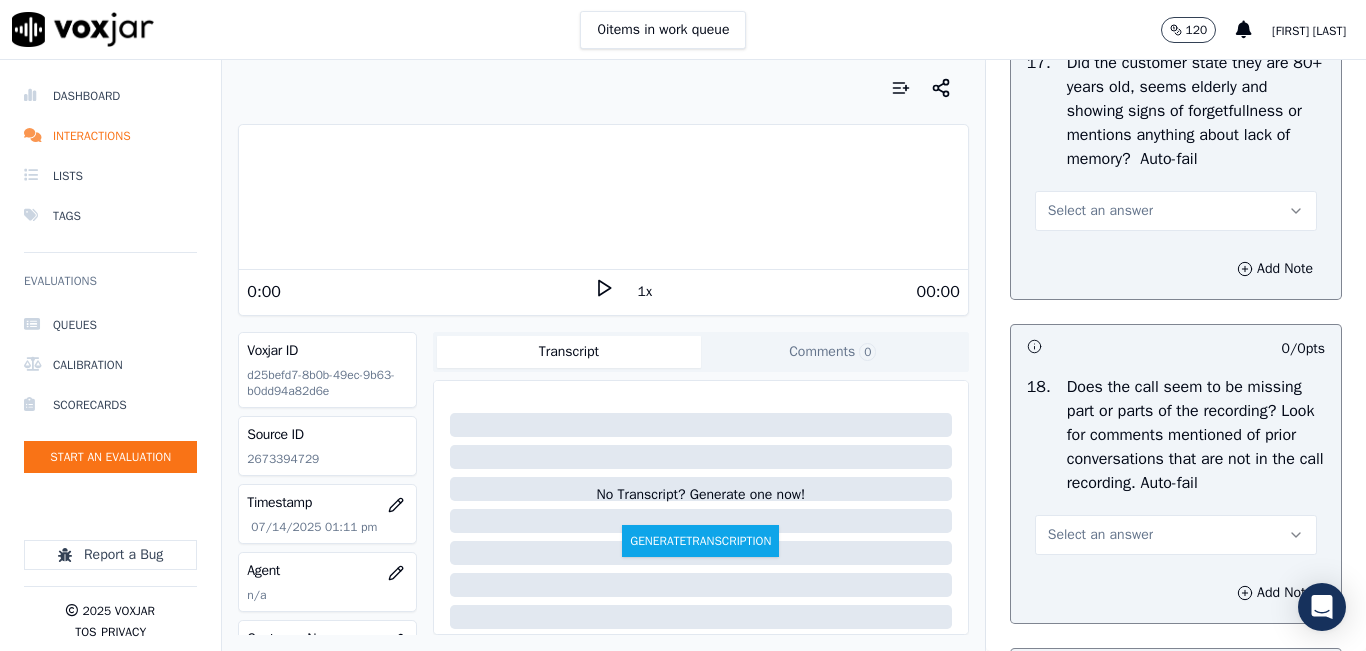 click on "Select an answer" at bounding box center [1176, 201] 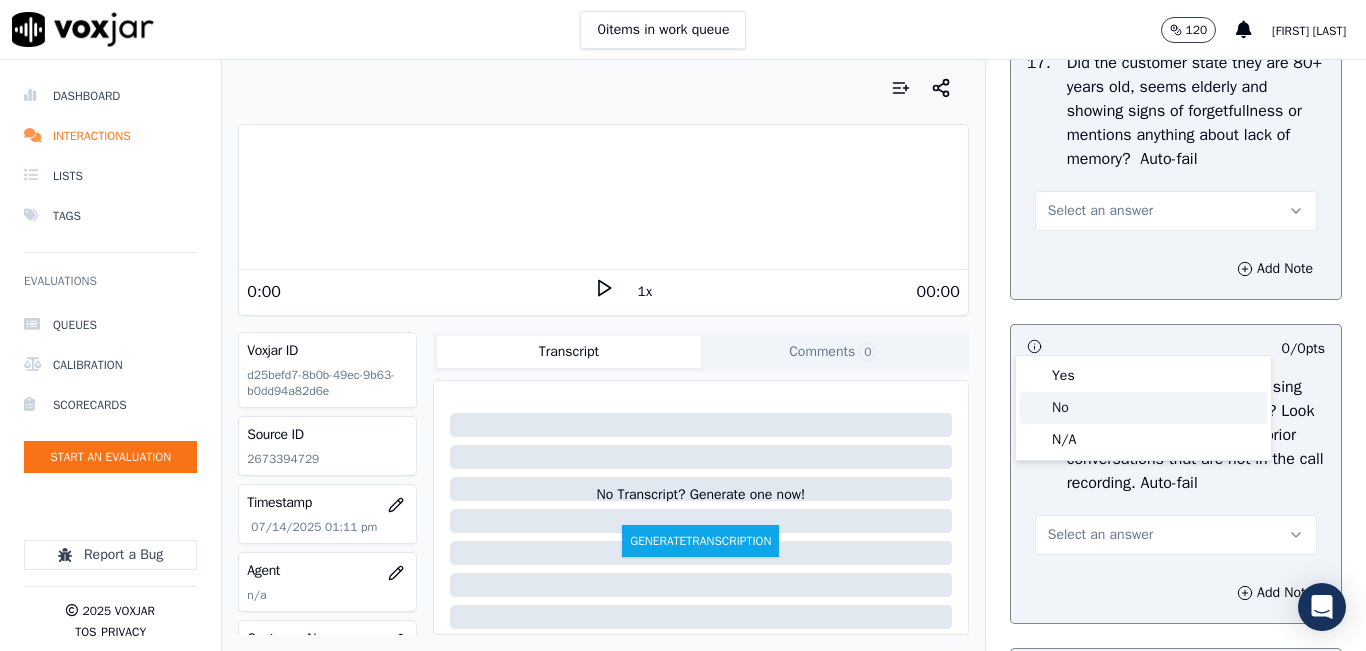 click on "No" 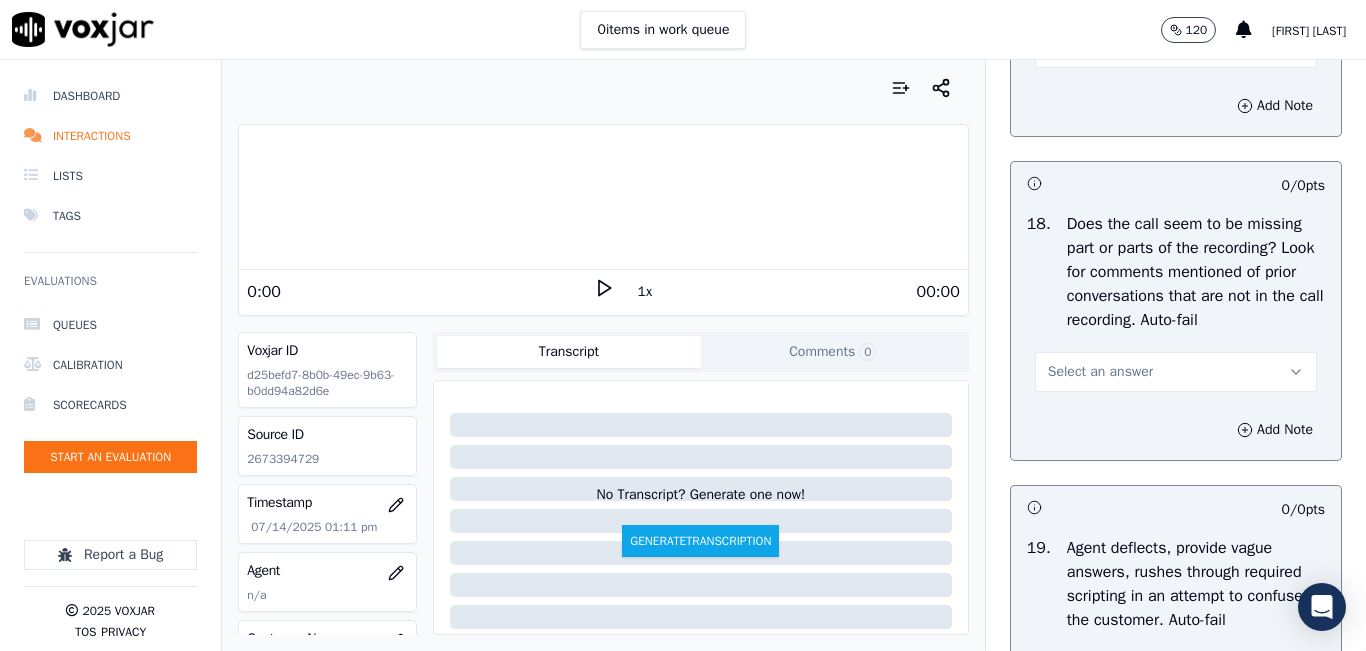 scroll, scrollTop: 5000, scrollLeft: 0, axis: vertical 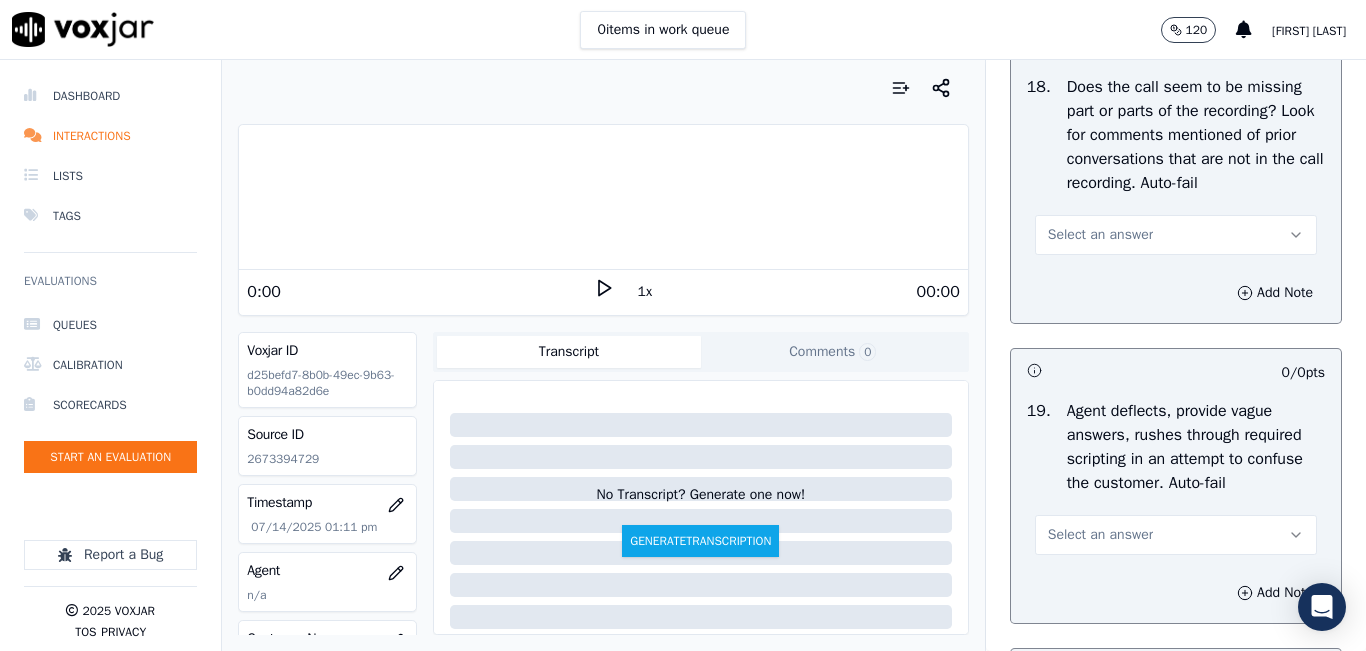 click on "Select an answer" at bounding box center (1176, 235) 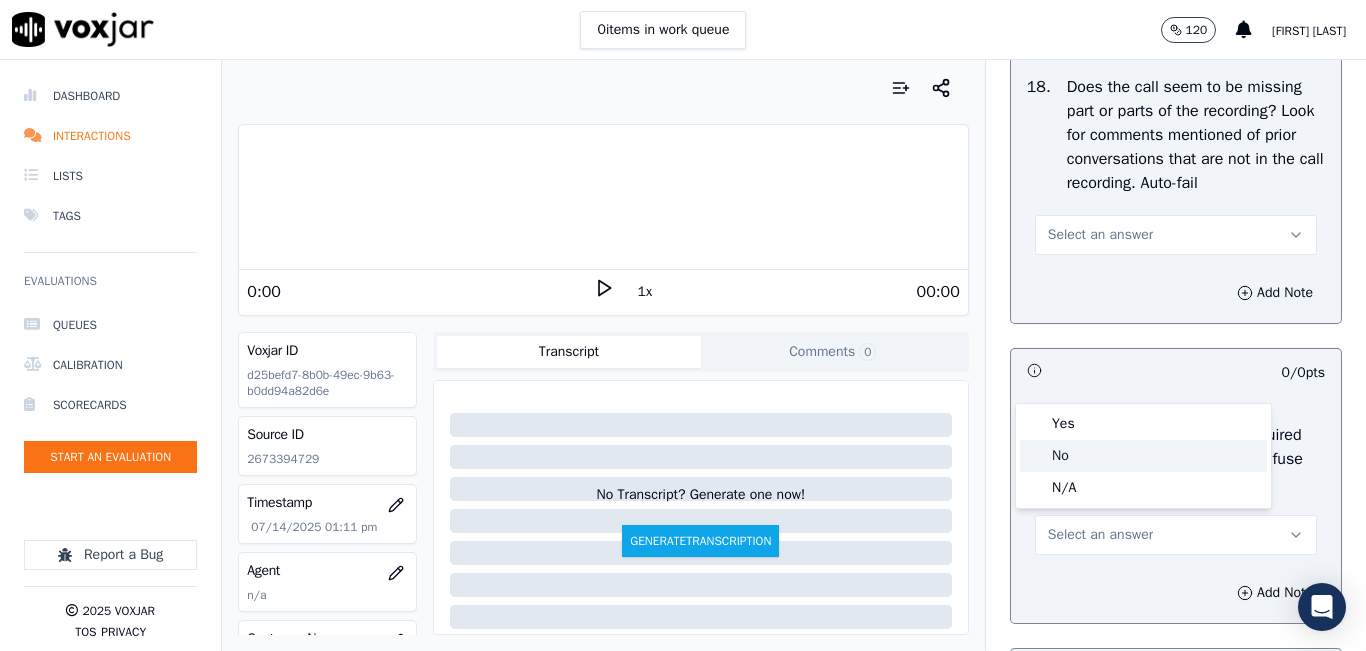 click on "No" 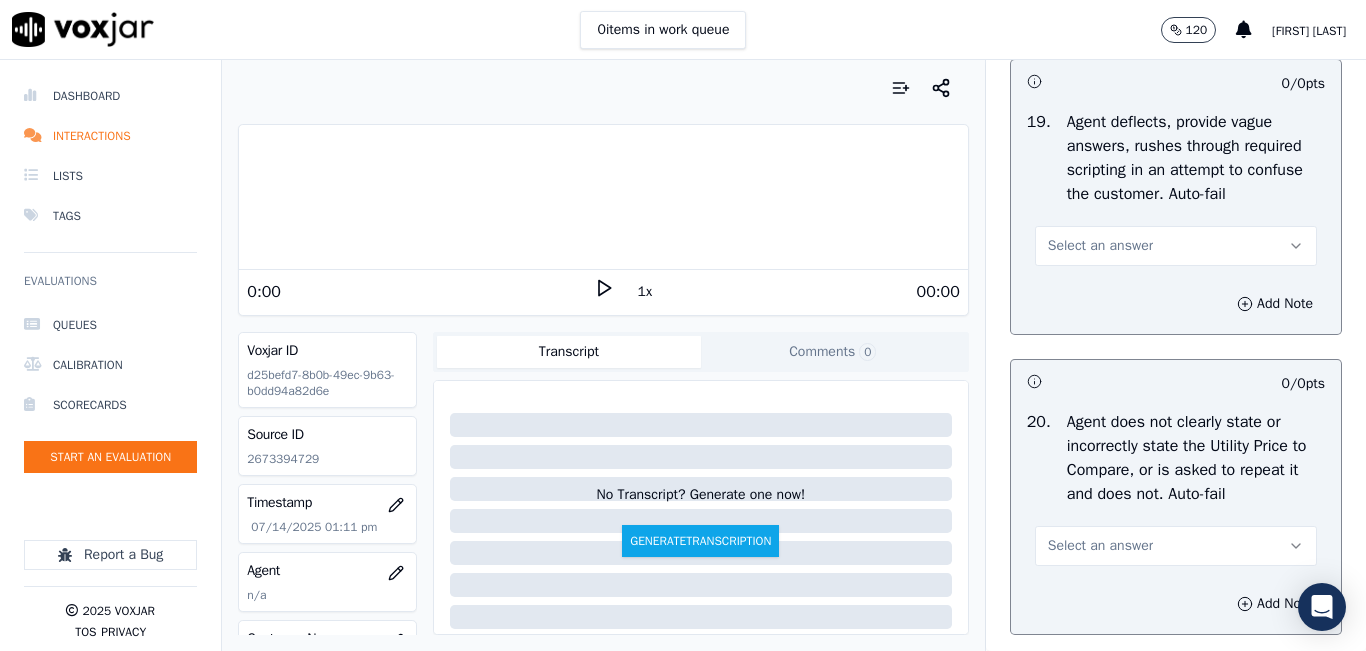 scroll, scrollTop: 5300, scrollLeft: 0, axis: vertical 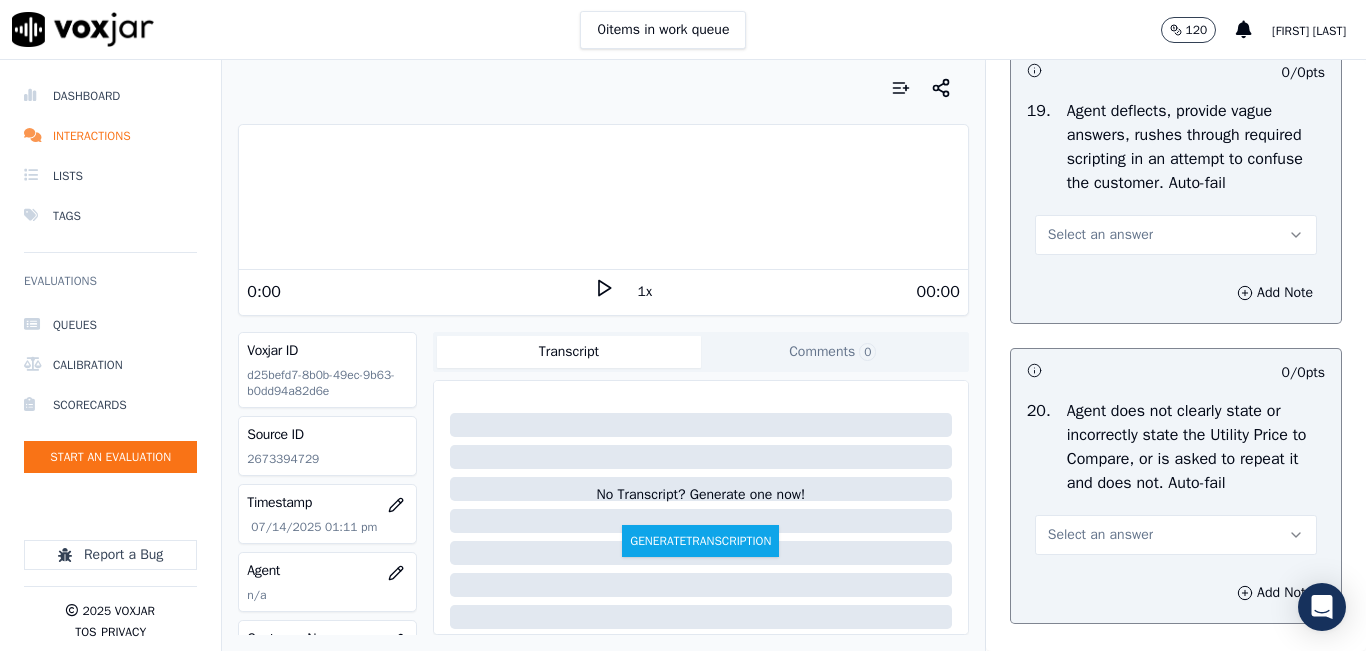 click on "Select an answer" at bounding box center [1176, 235] 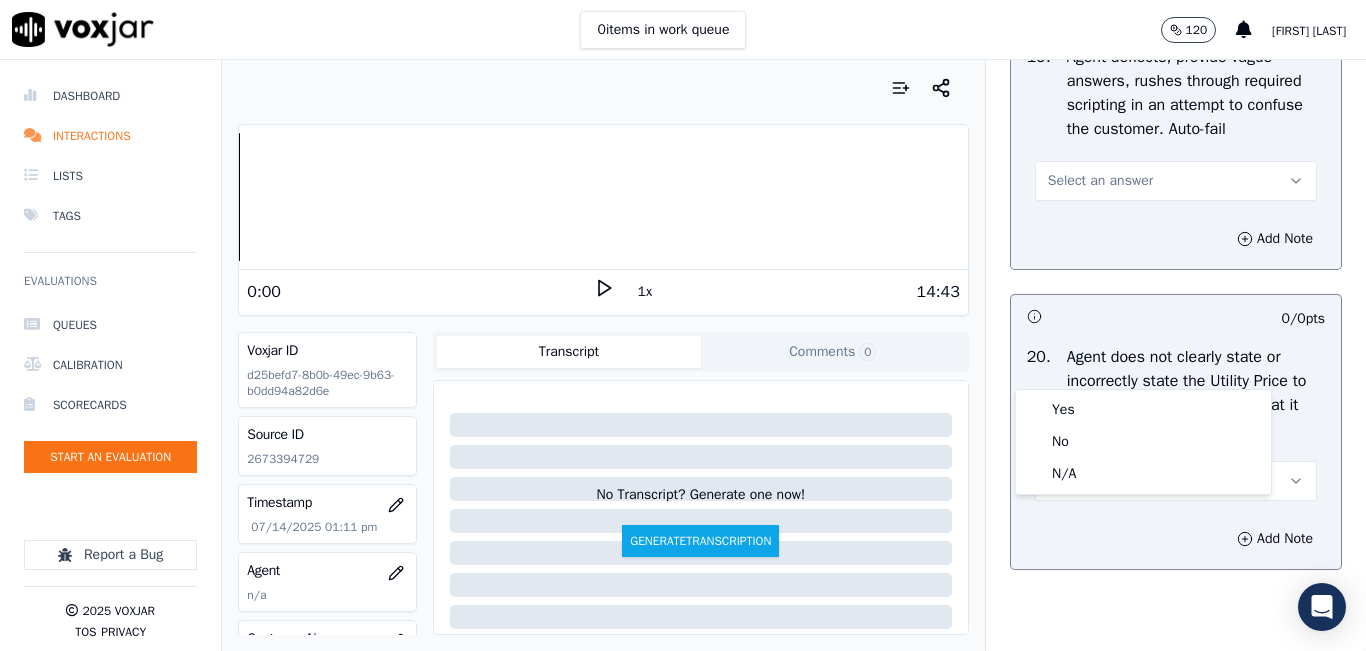 scroll, scrollTop: 5400, scrollLeft: 0, axis: vertical 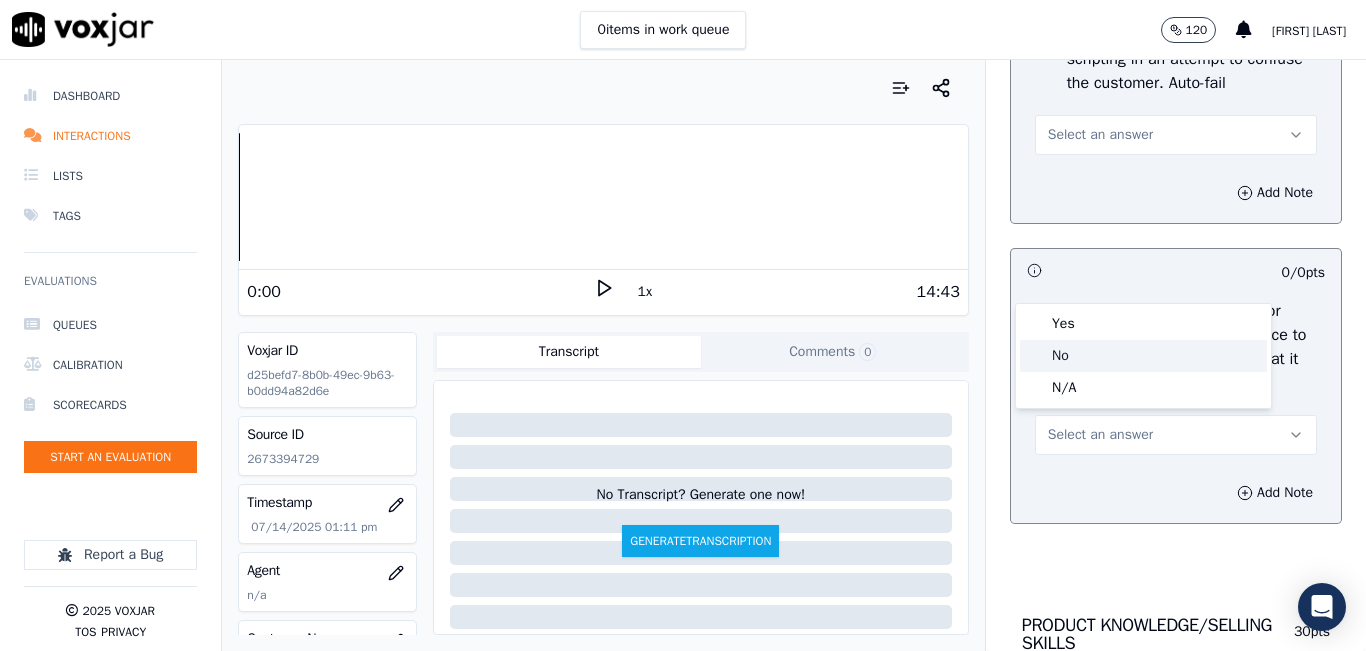 click on "No" 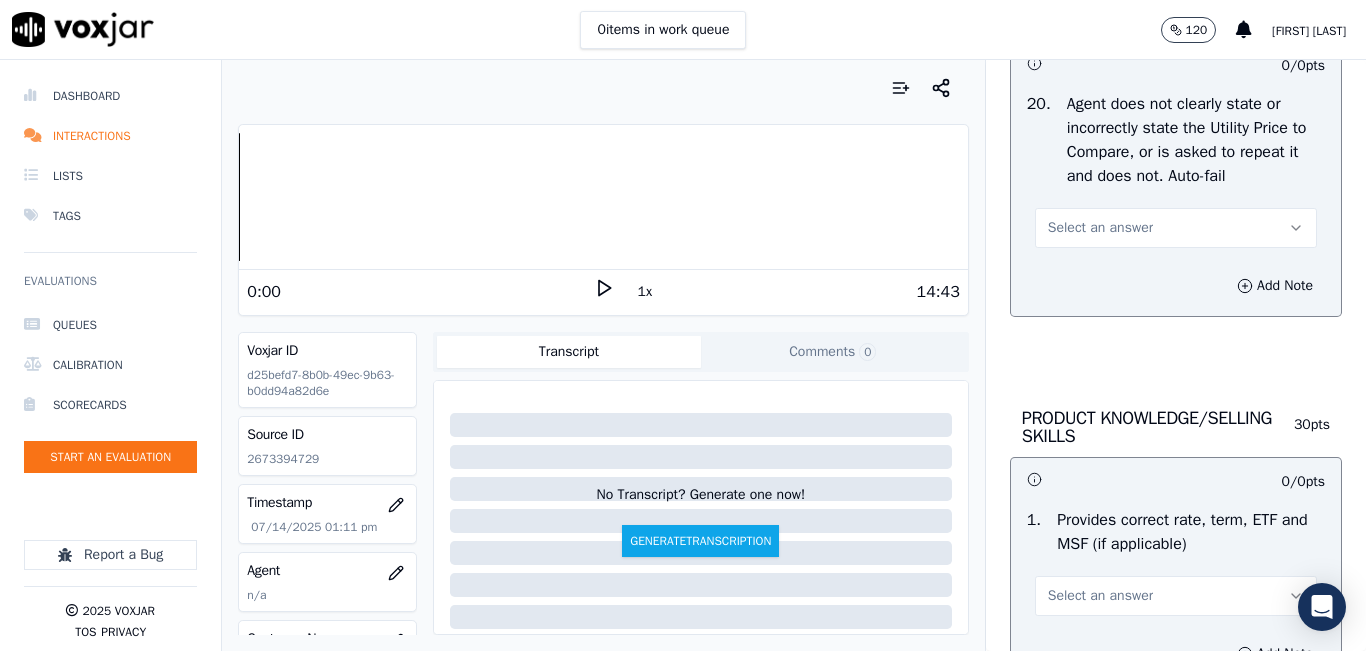 scroll, scrollTop: 5700, scrollLeft: 0, axis: vertical 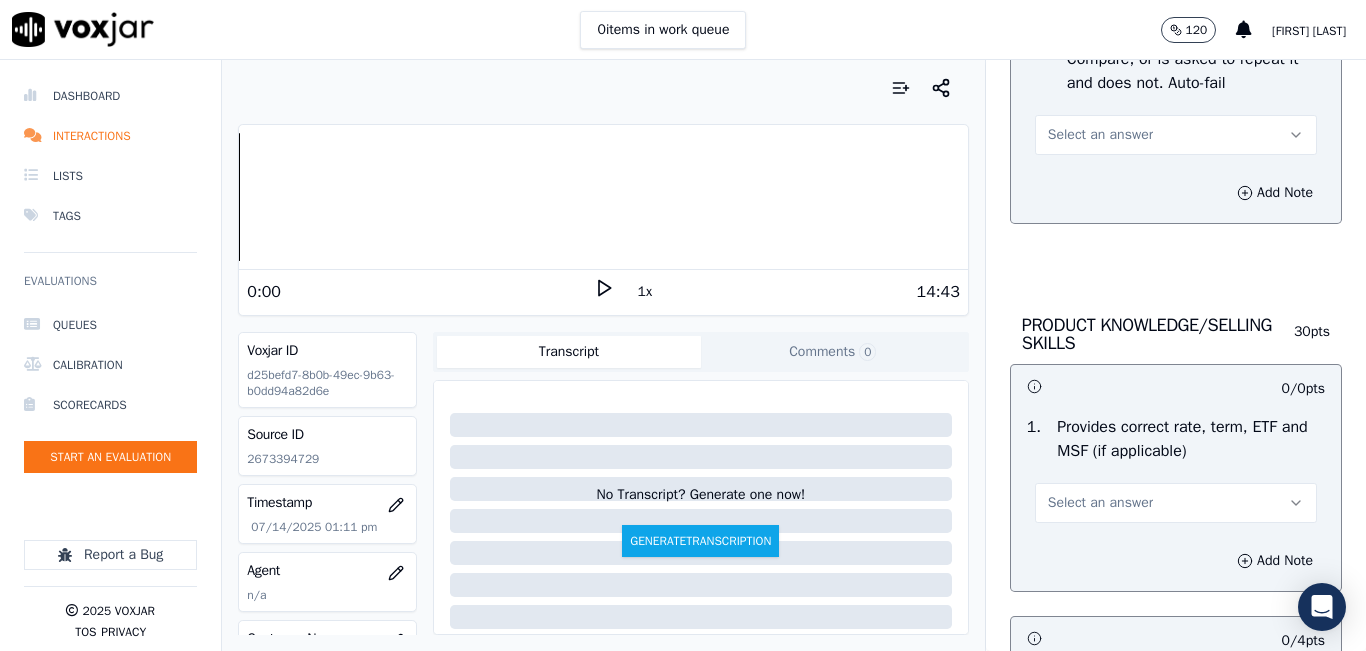 click on "Select an answer" at bounding box center (1176, 135) 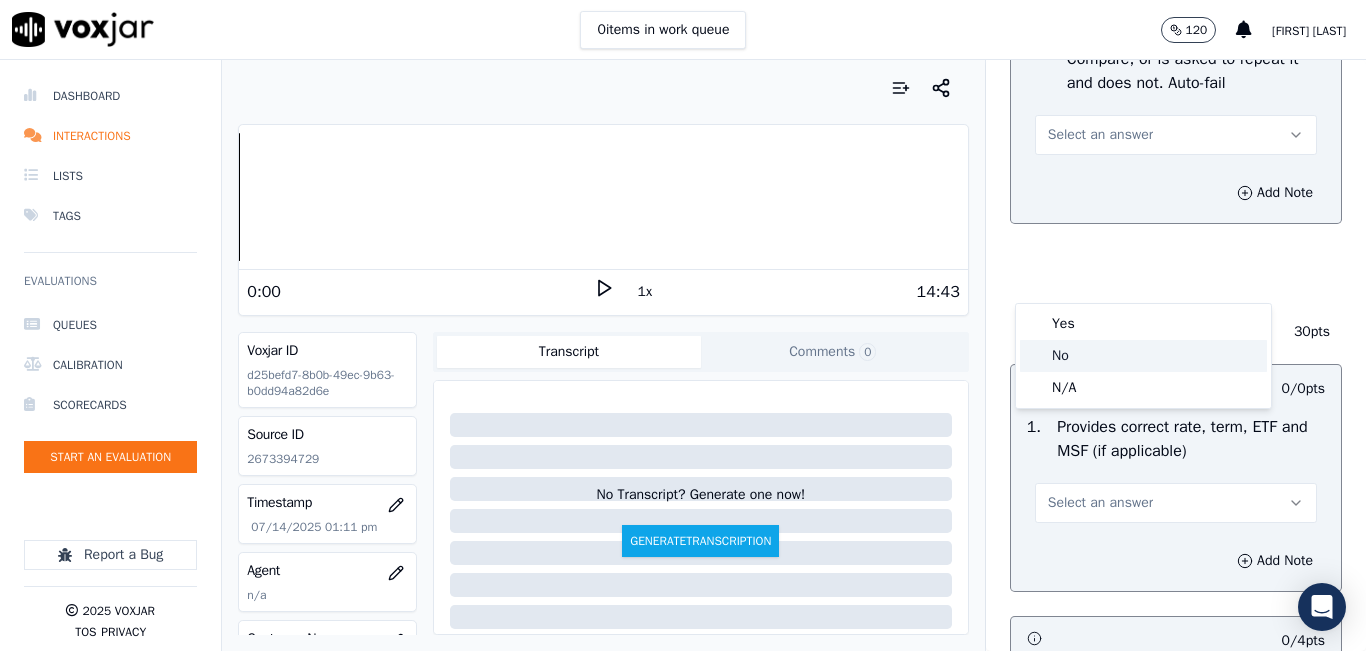 click on "No" 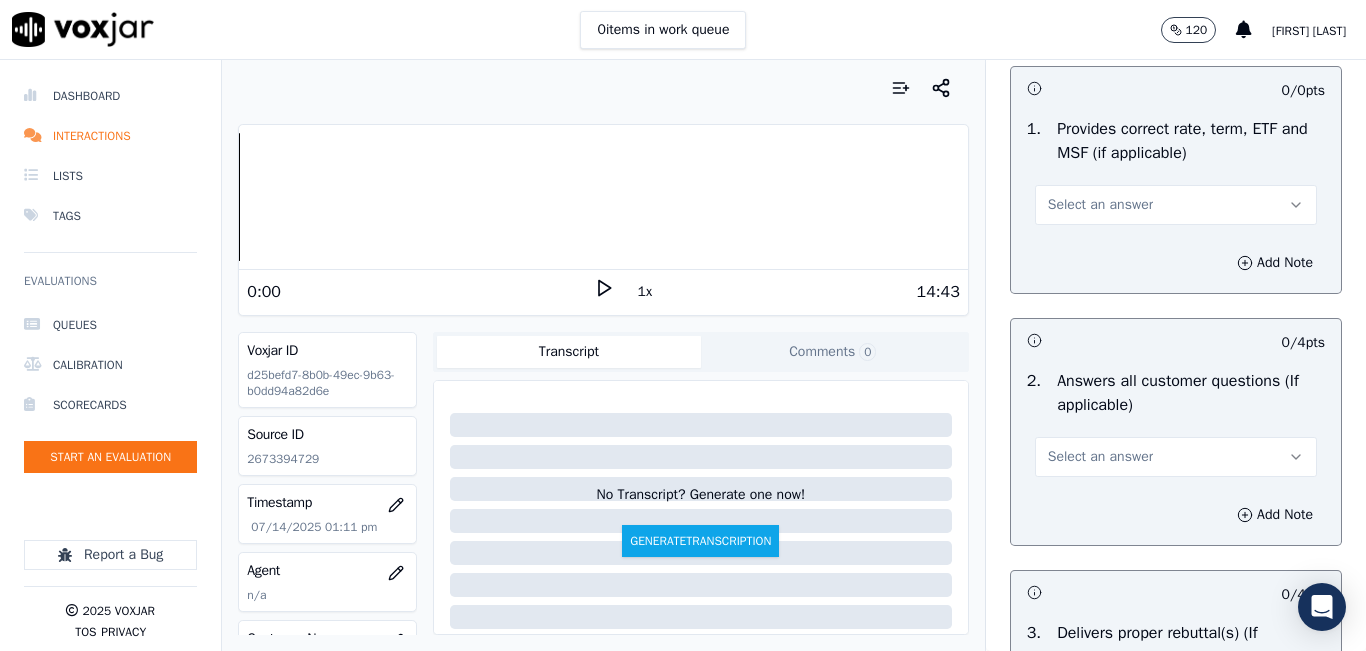 scroll, scrollTop: 6000, scrollLeft: 0, axis: vertical 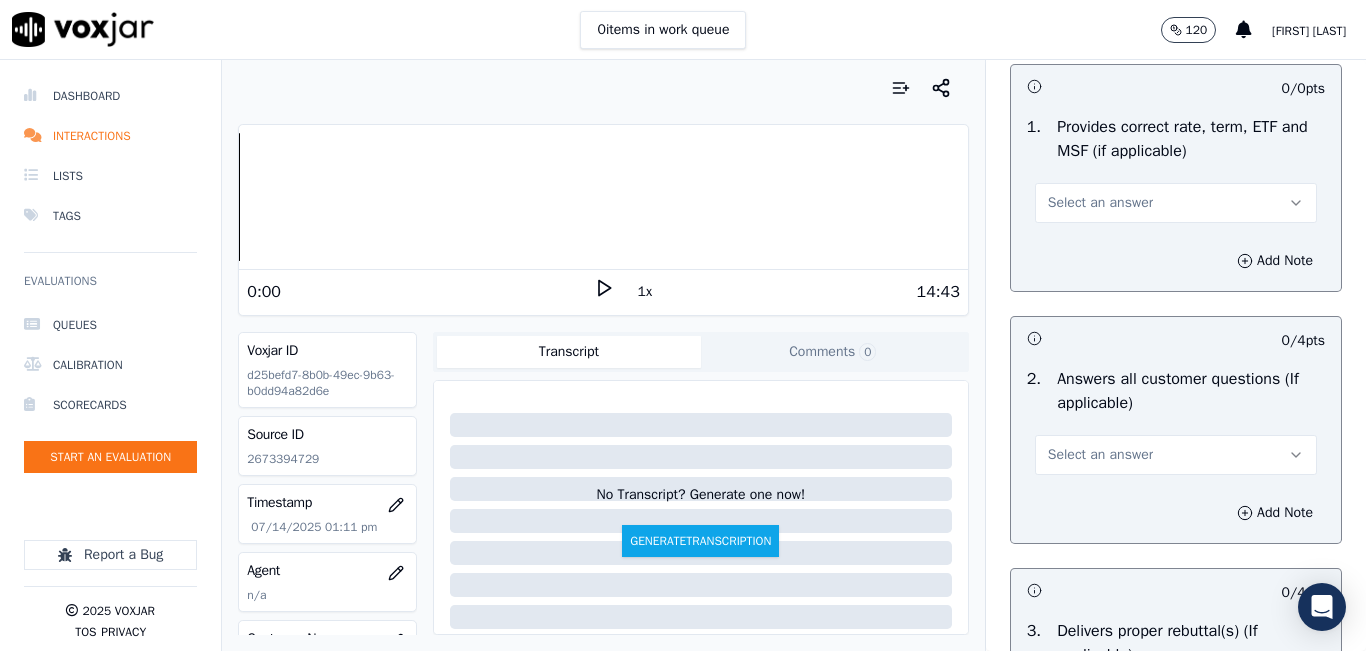 click on "Select an answer" at bounding box center (1100, 203) 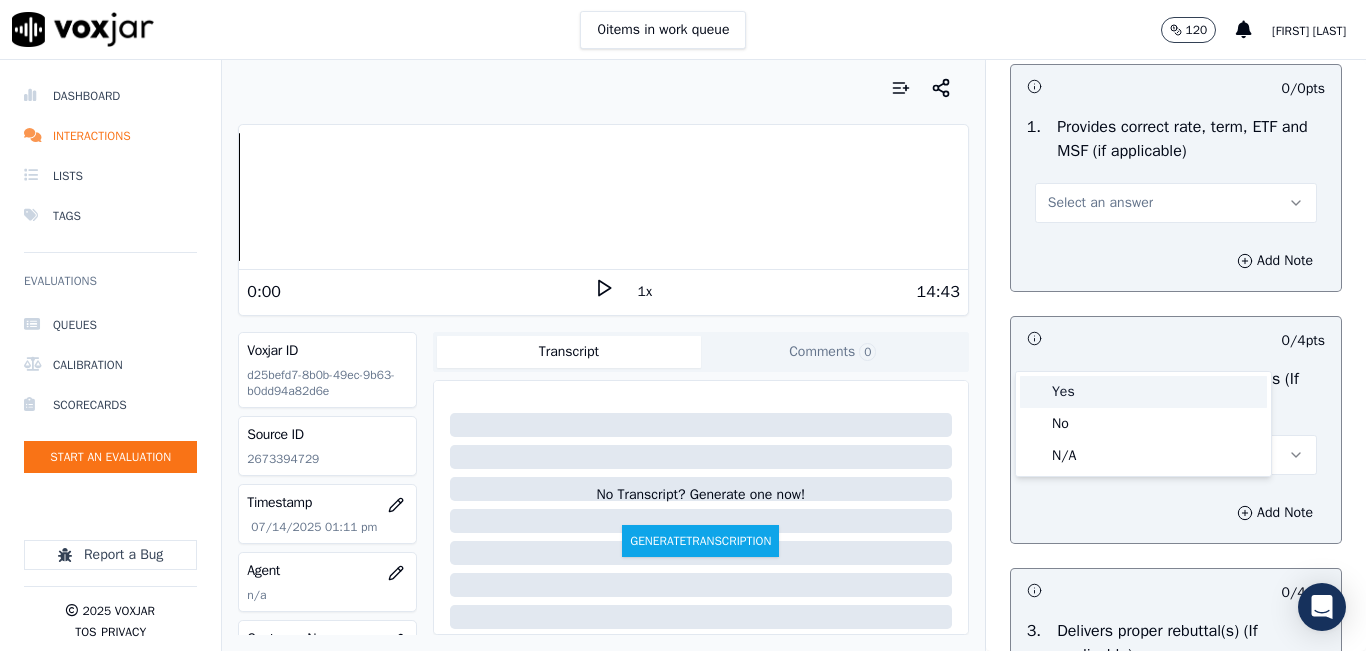 click on "Yes" at bounding box center [1143, 392] 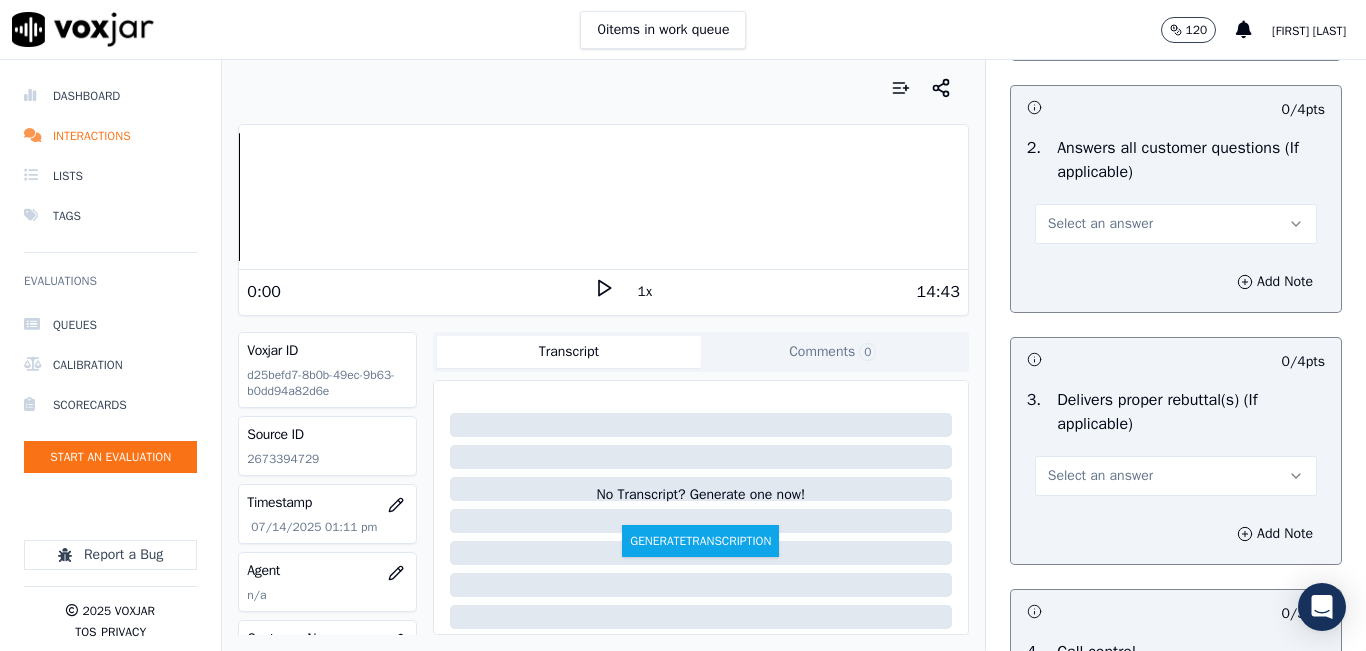 scroll, scrollTop: 6300, scrollLeft: 0, axis: vertical 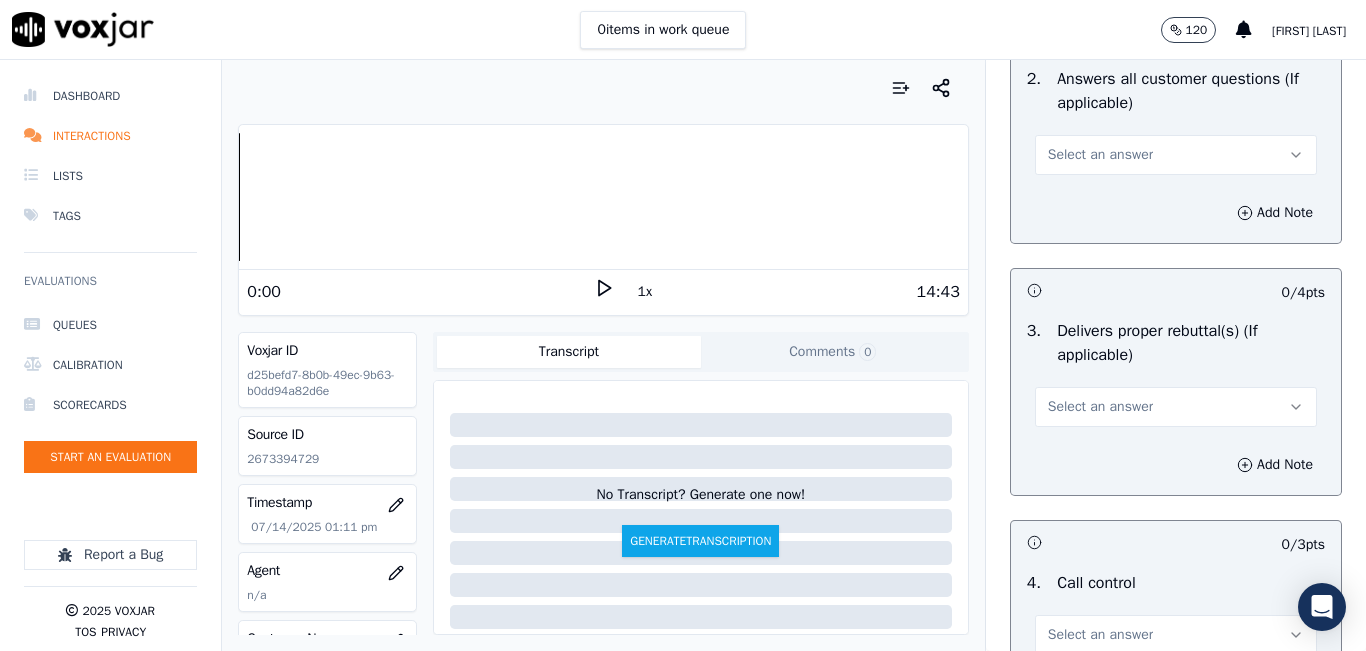 click on "Select an answer" at bounding box center (1176, 155) 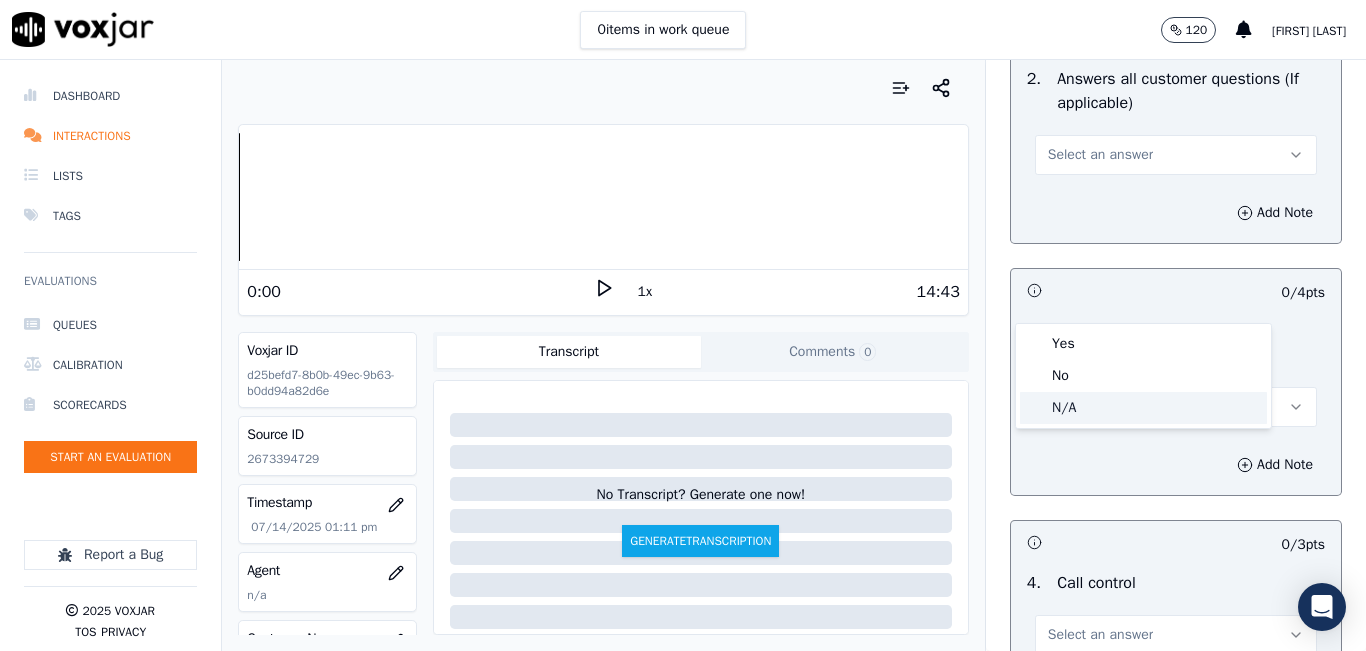 click on "N/A" 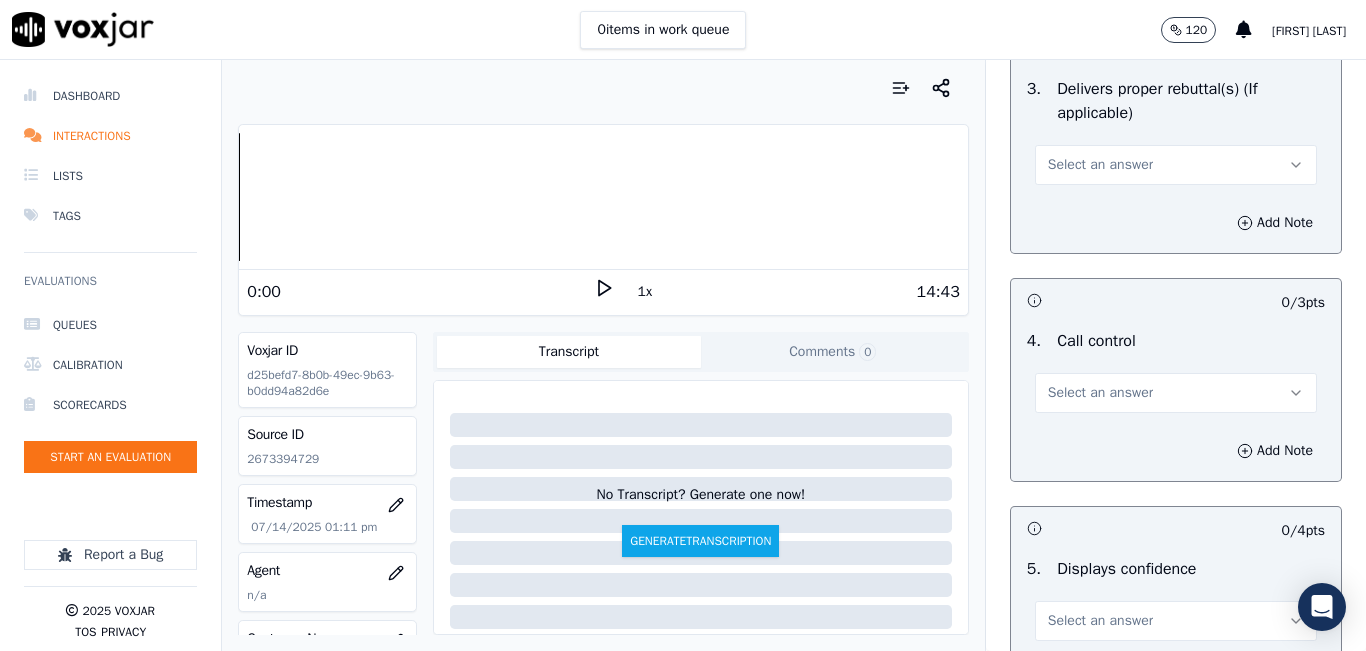 scroll, scrollTop: 6600, scrollLeft: 0, axis: vertical 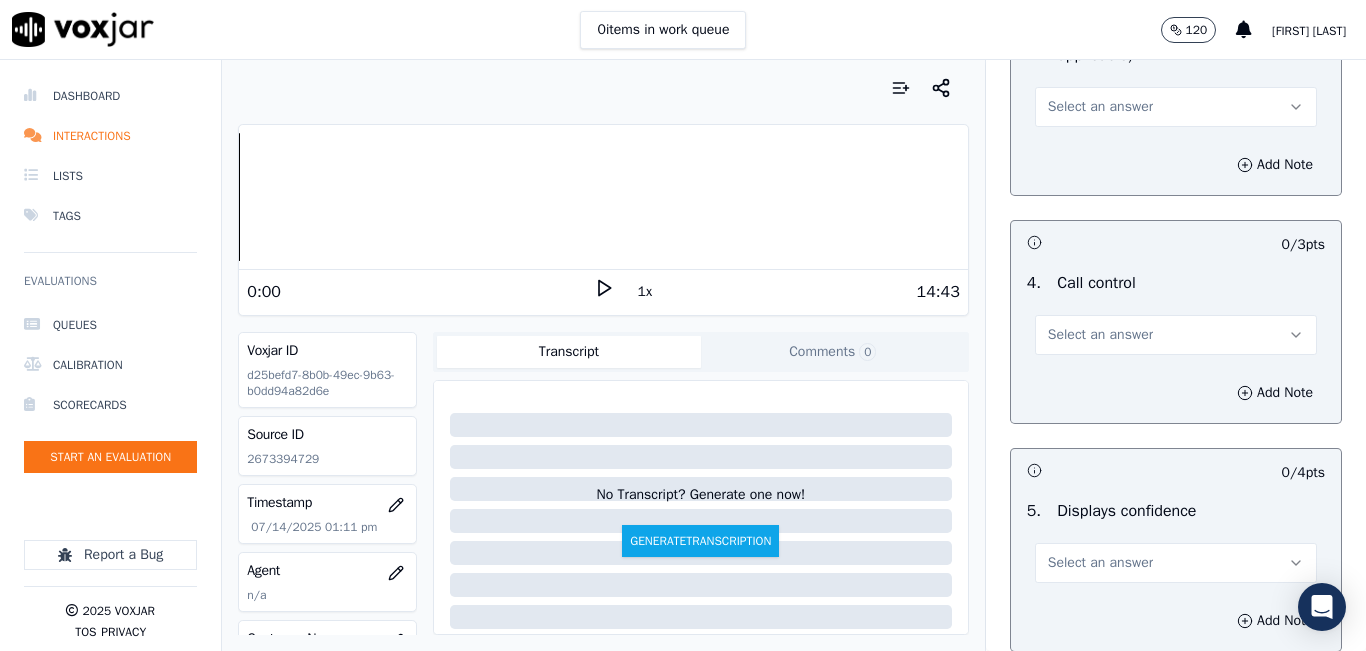 click on "Select an answer" at bounding box center [1176, 107] 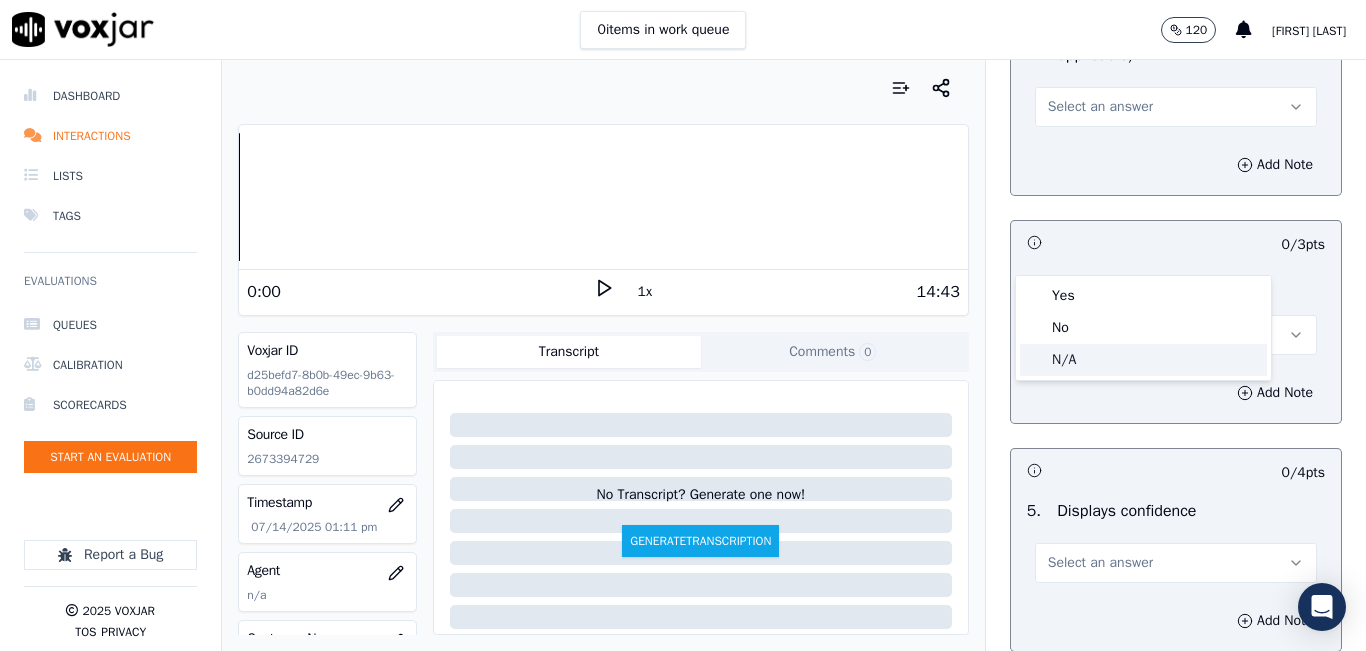 click on "N/A" 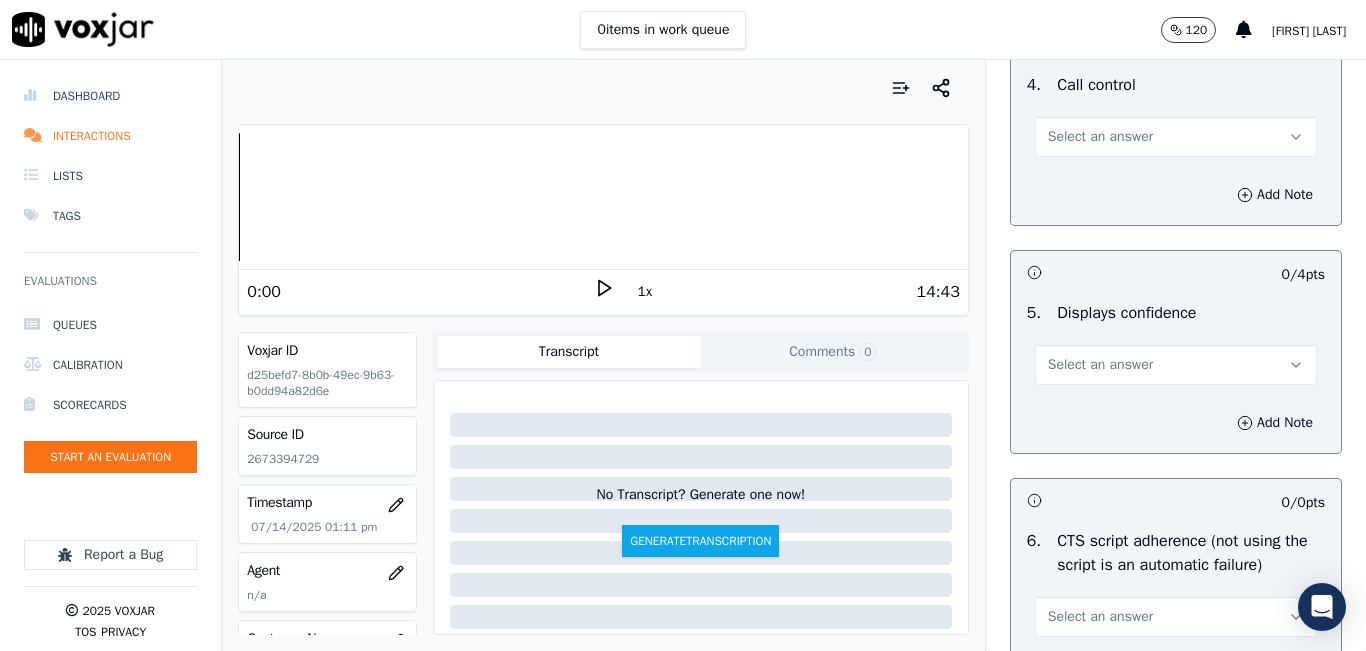 scroll, scrollTop: 6800, scrollLeft: 0, axis: vertical 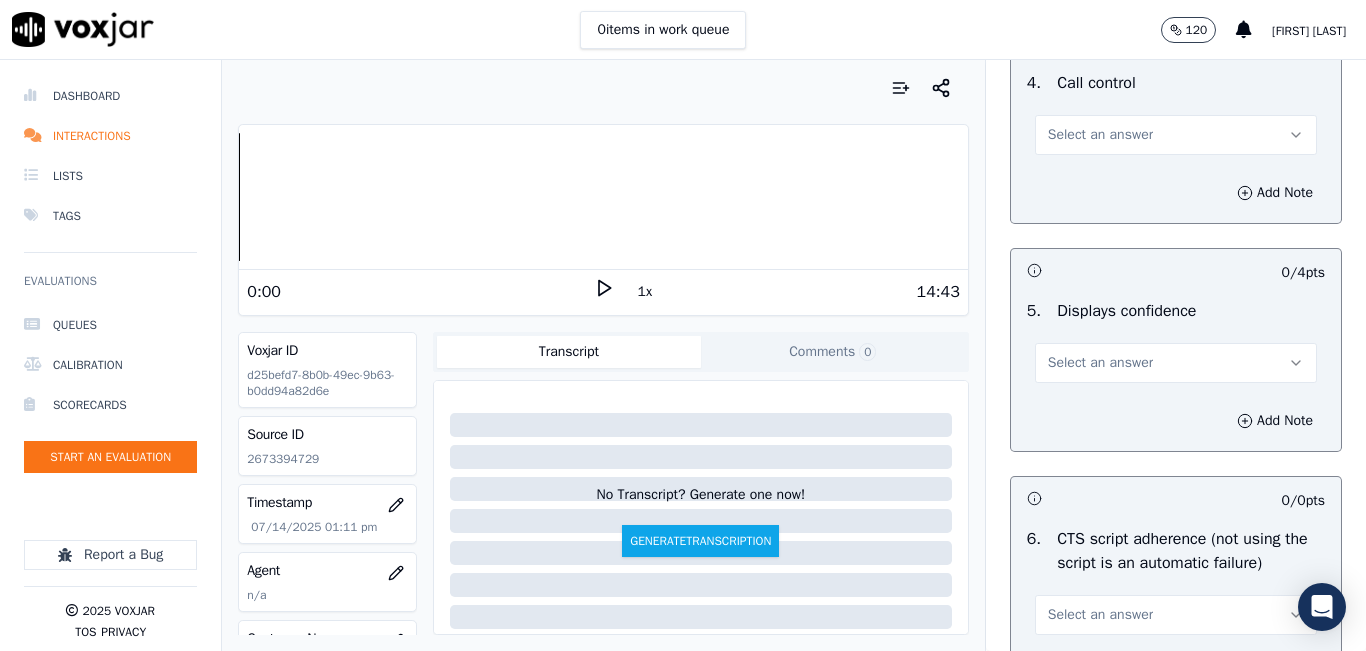 click on "Select an answer" at bounding box center (1100, 135) 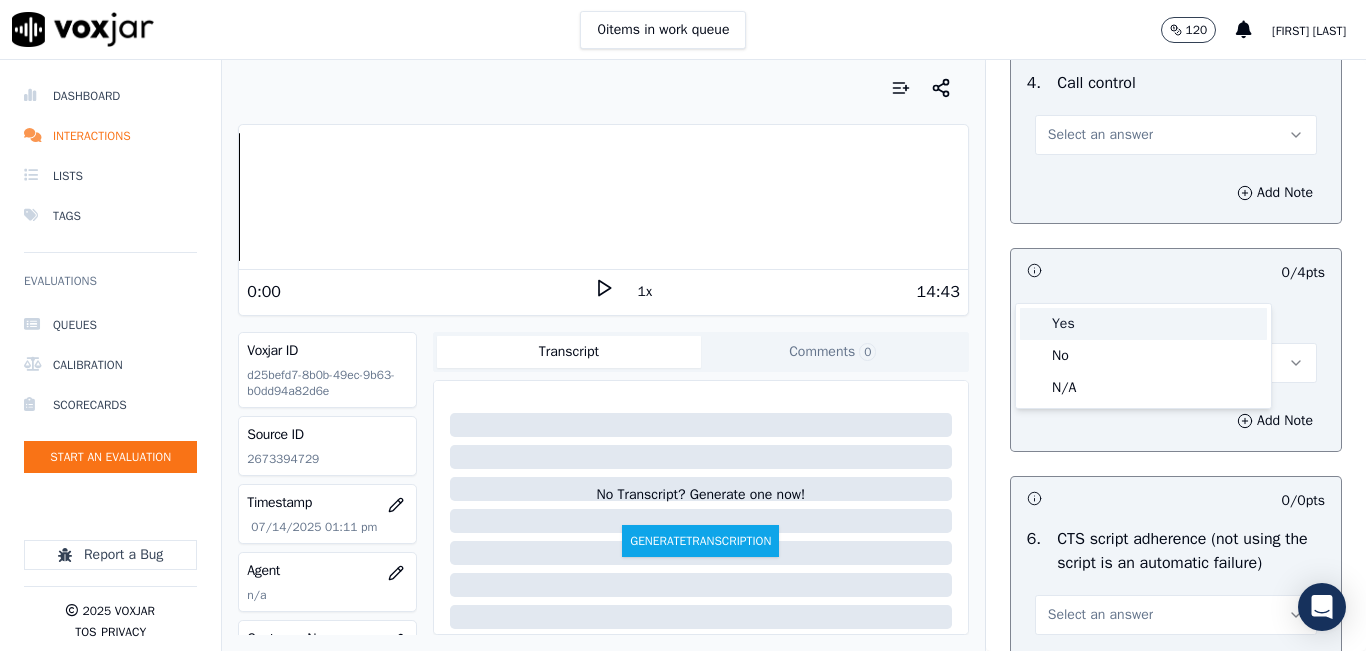 click on "Yes" at bounding box center [1143, 324] 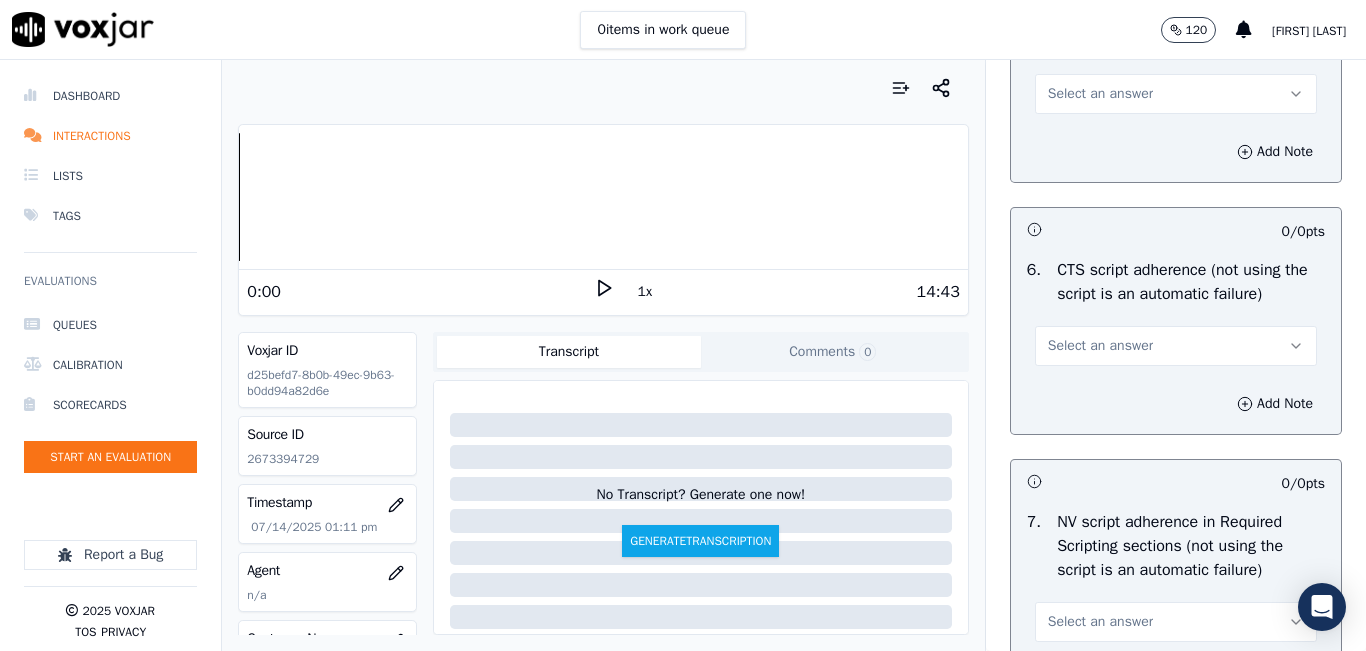 scroll, scrollTop: 7100, scrollLeft: 0, axis: vertical 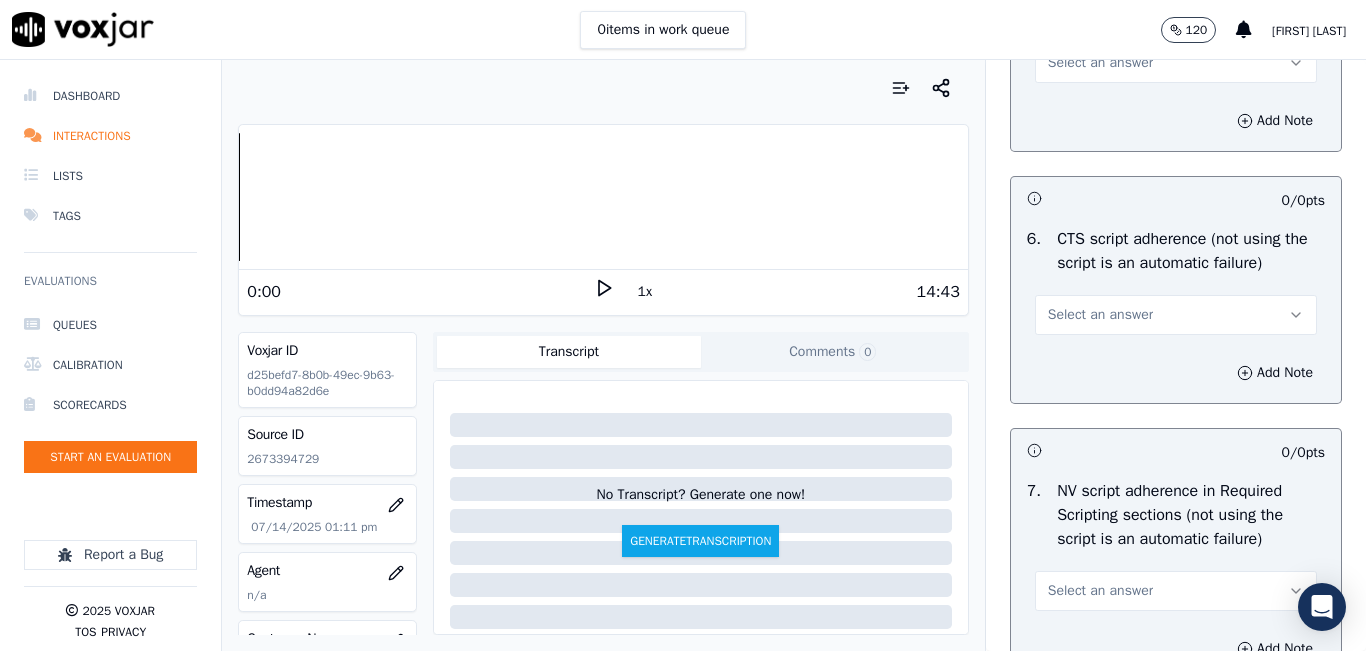 click on "Select an answer" at bounding box center (1176, 63) 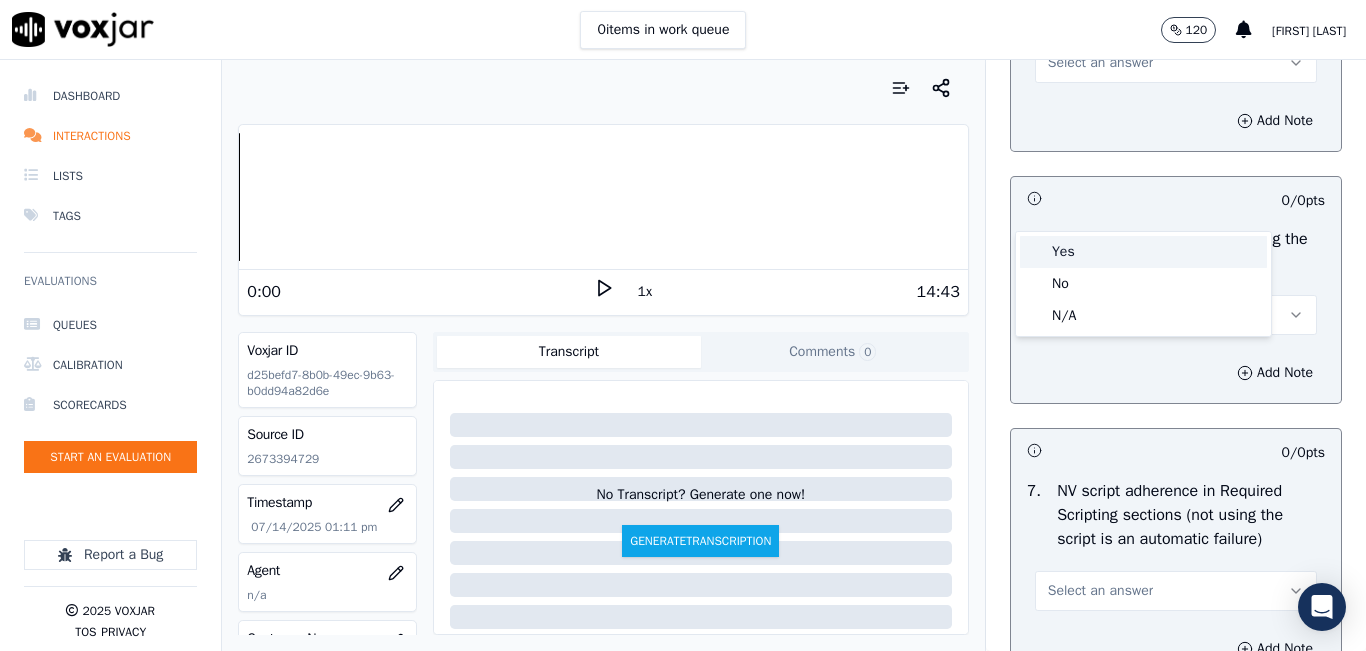 click on "Yes" at bounding box center [1143, 252] 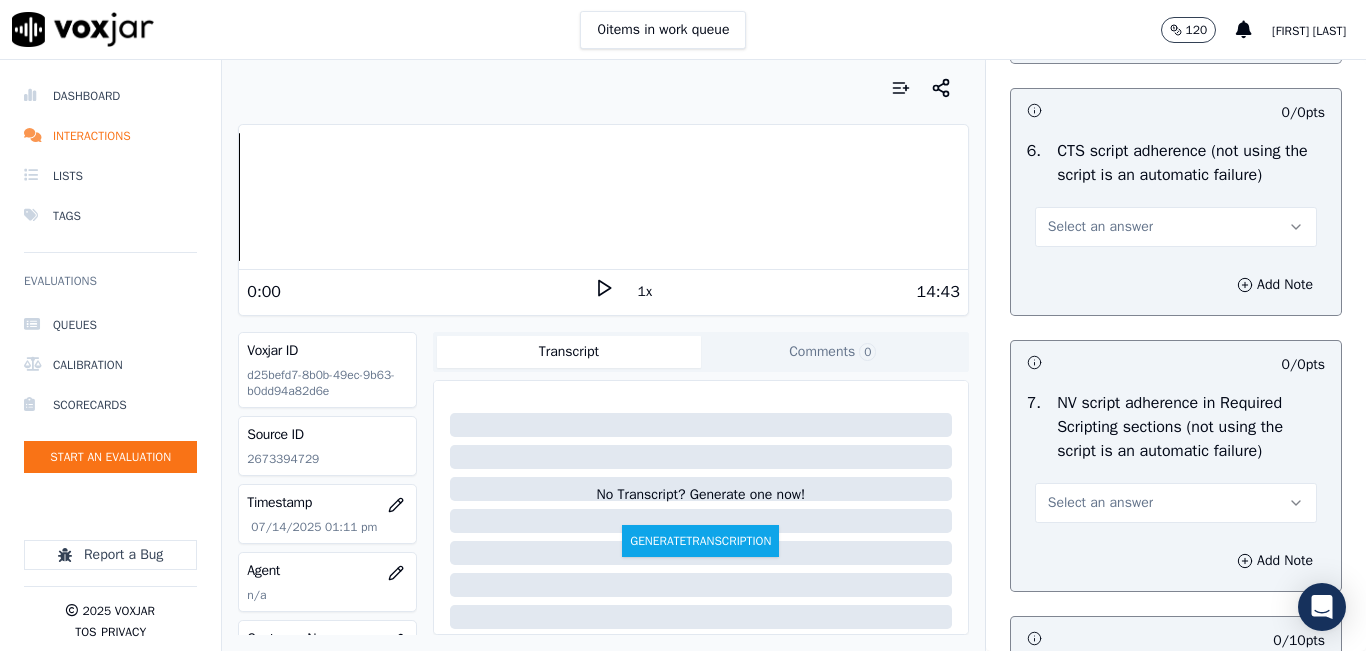scroll, scrollTop: 7300, scrollLeft: 0, axis: vertical 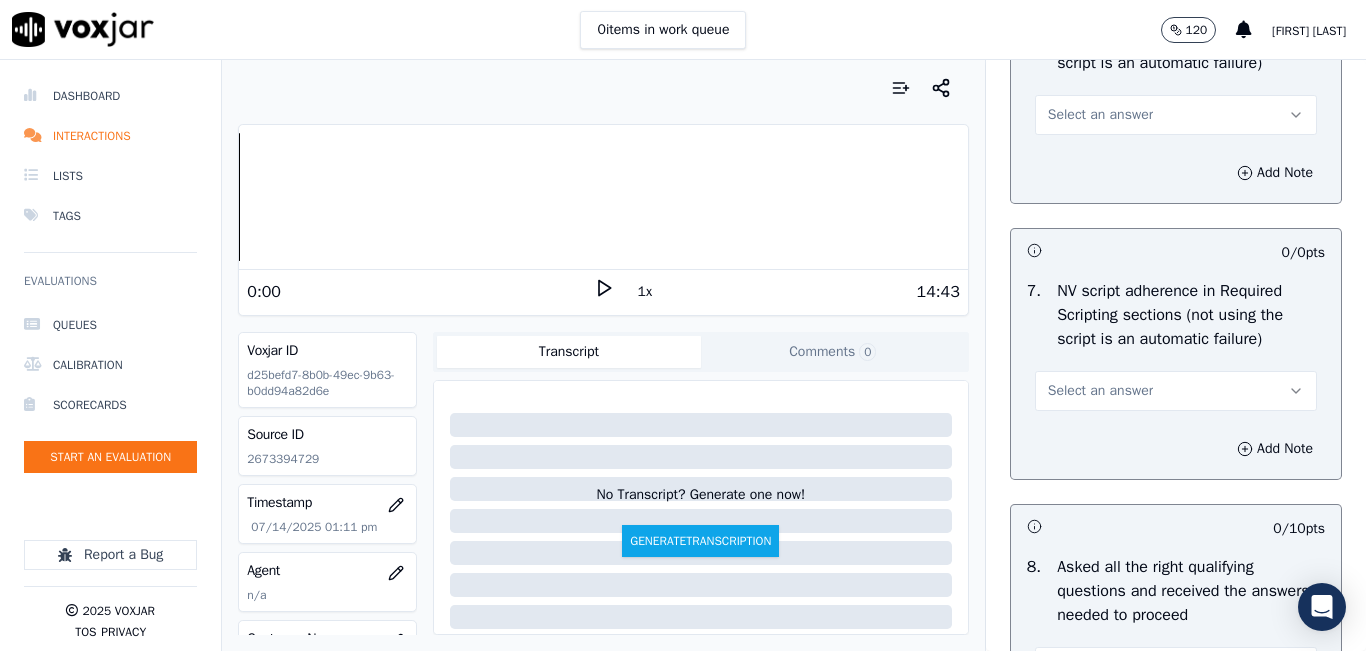 click on "Select an answer" at bounding box center (1100, 115) 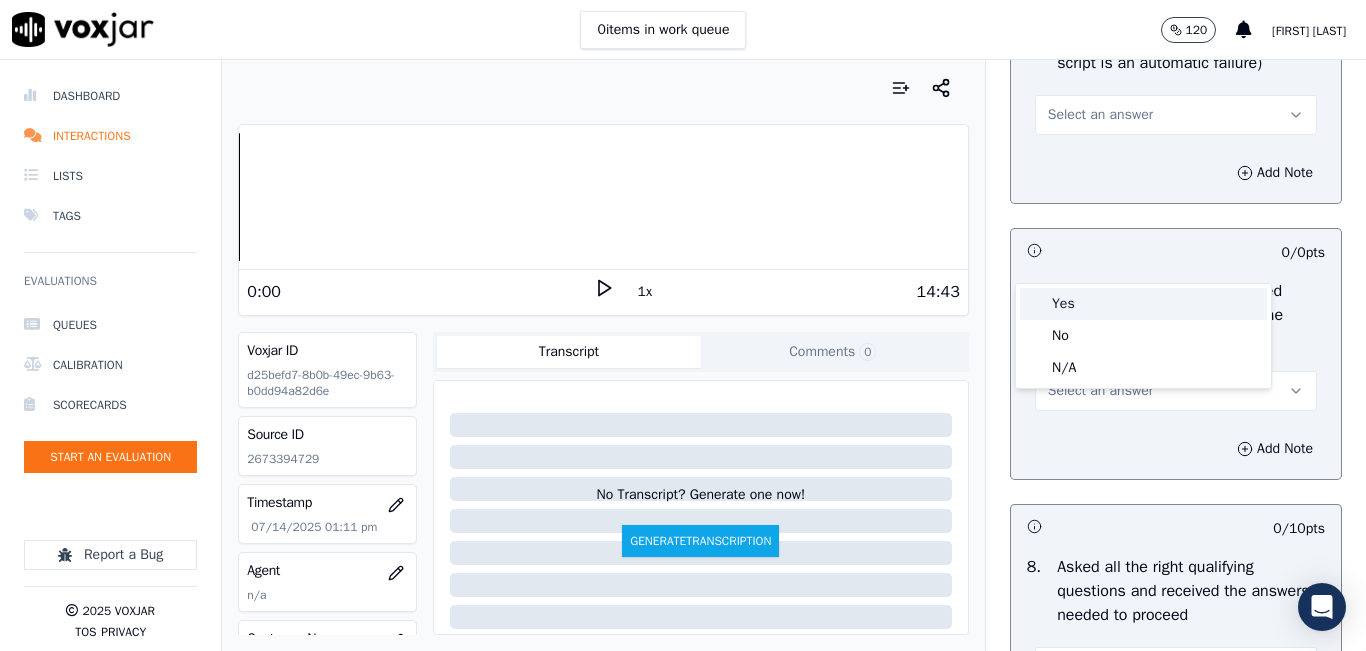 click on "Yes" at bounding box center [1143, 304] 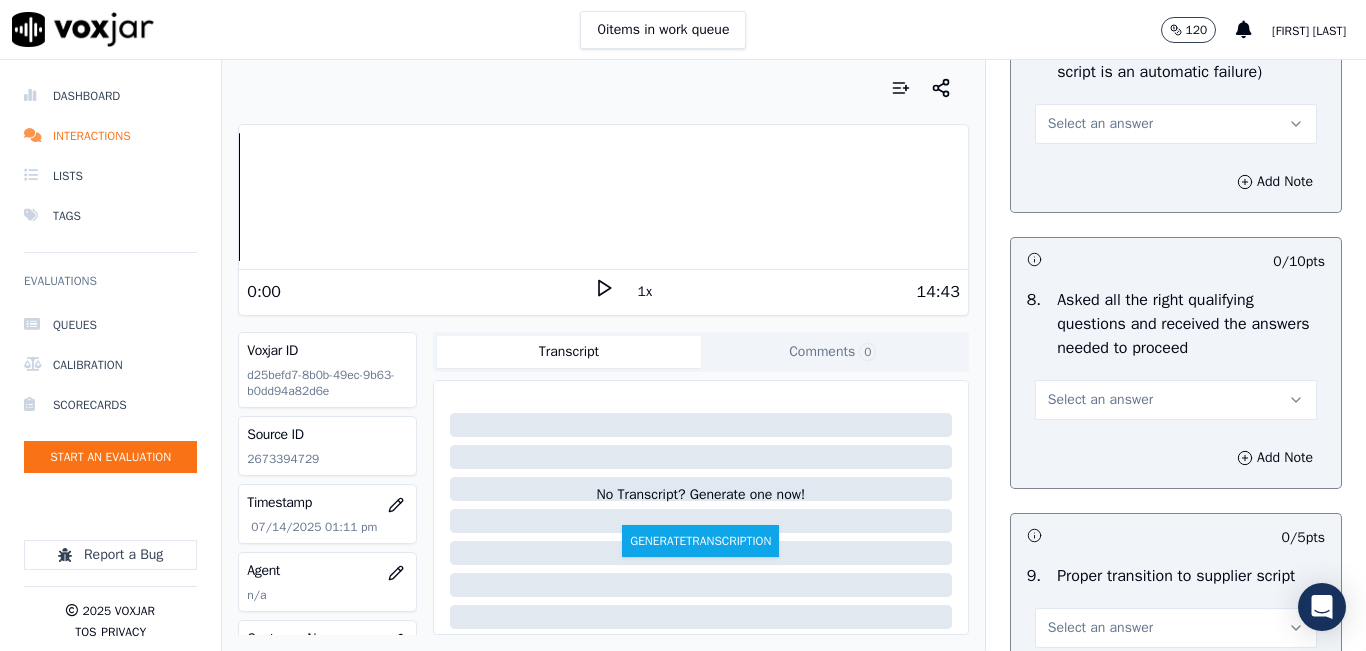 scroll, scrollTop: 7600, scrollLeft: 0, axis: vertical 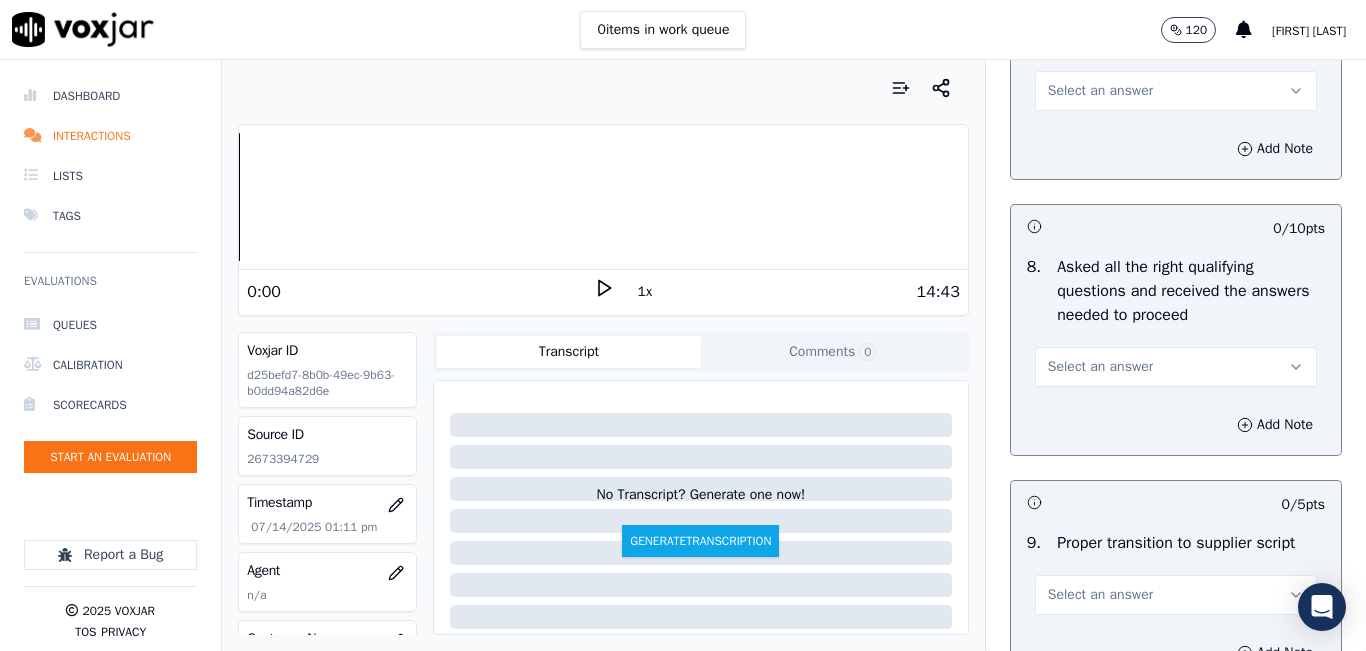 click on "Select an answer" at bounding box center [1176, 91] 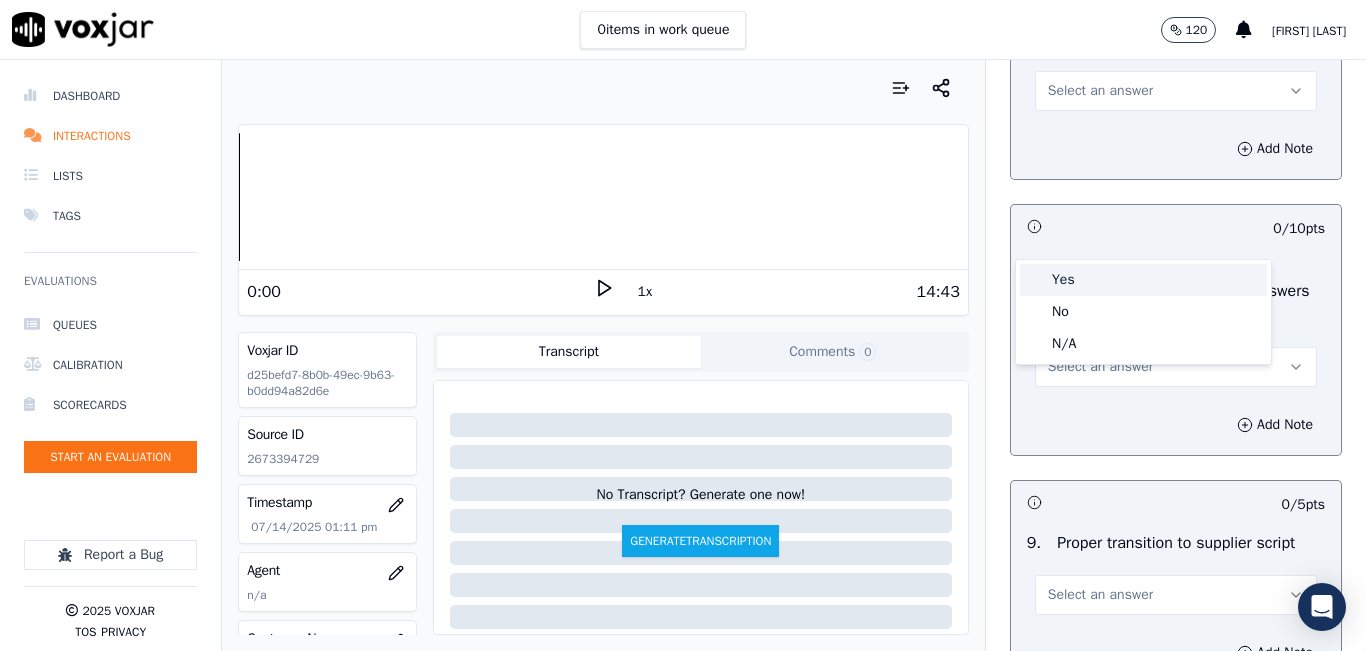 click on "Yes" at bounding box center [1143, 280] 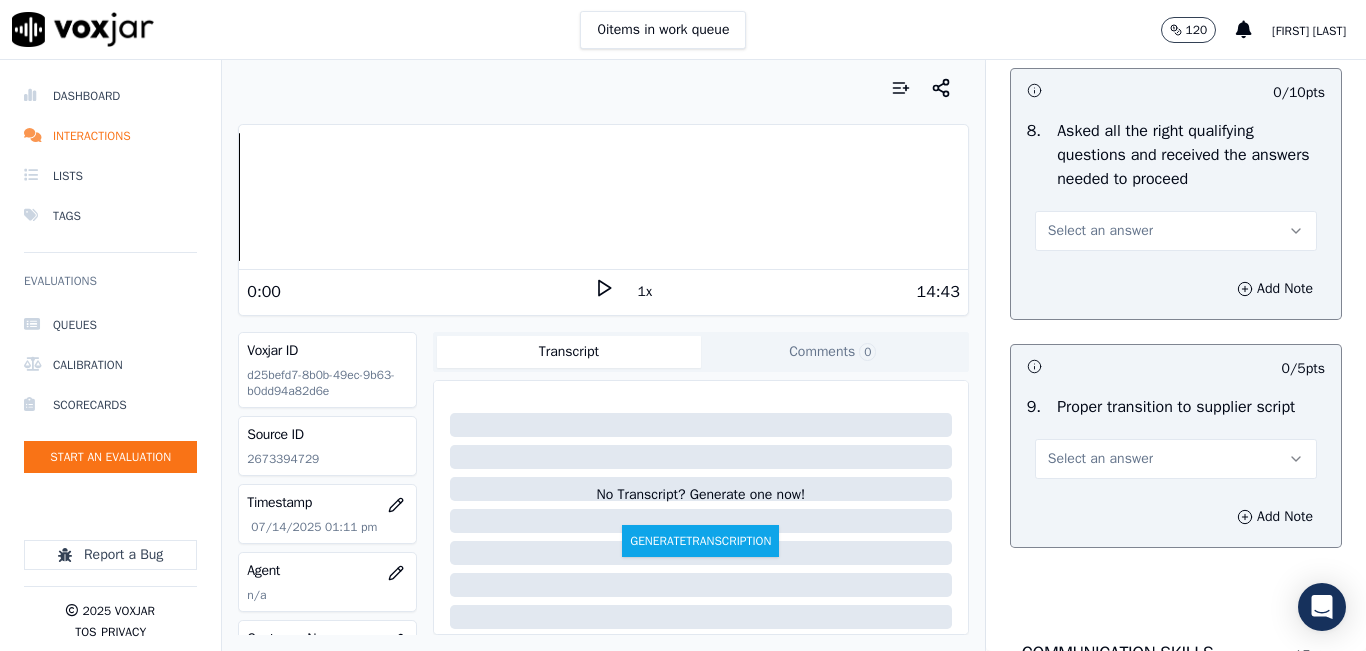 scroll, scrollTop: 7800, scrollLeft: 0, axis: vertical 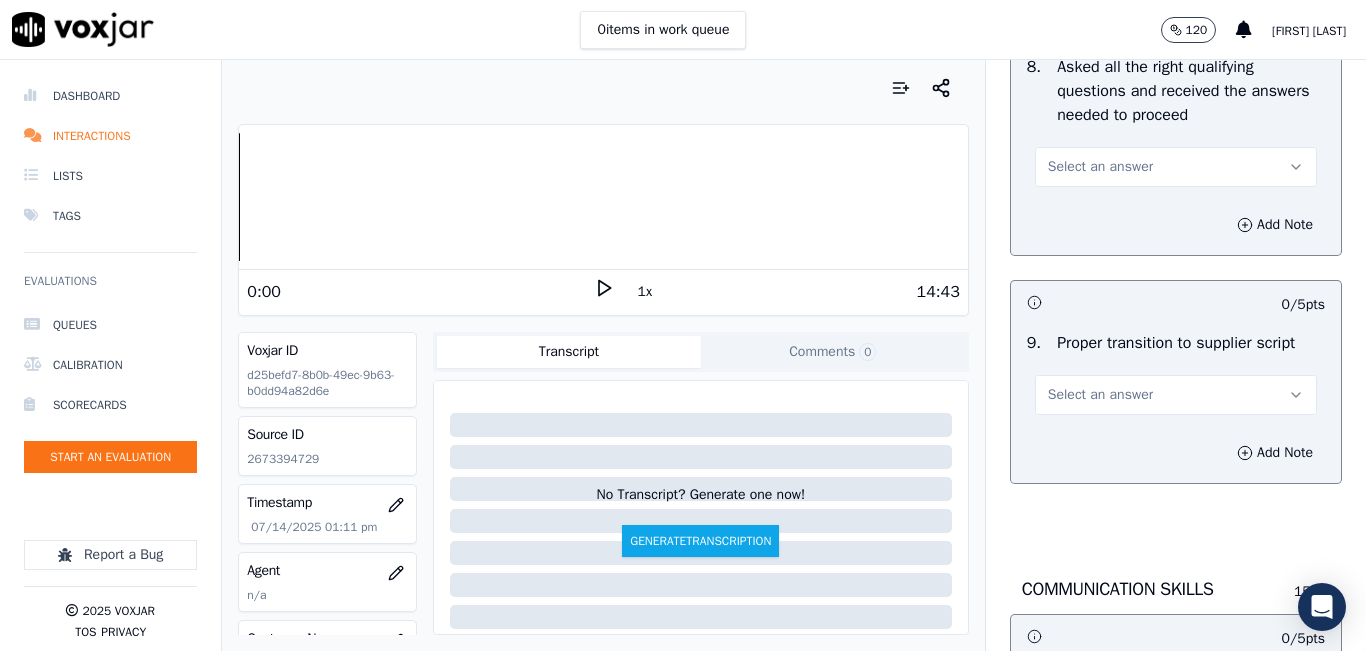 click on "Select an answer" at bounding box center (1100, 167) 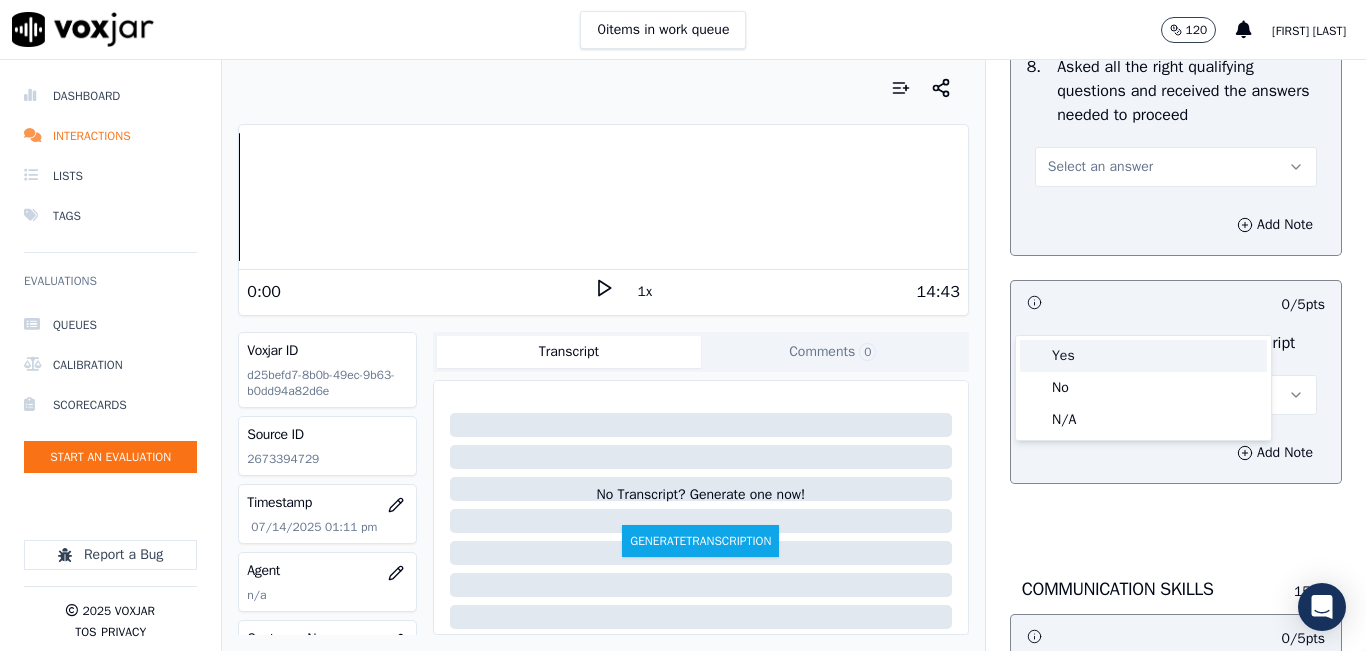 click on "Yes" at bounding box center (1143, 356) 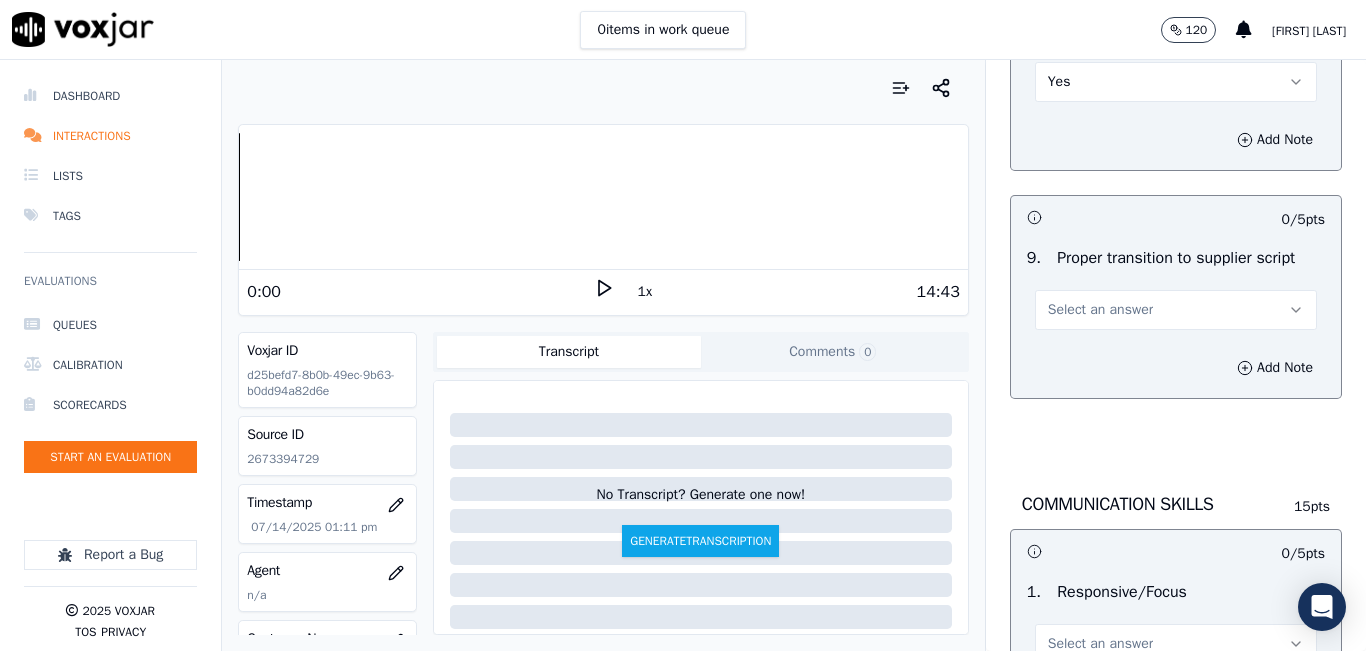 scroll, scrollTop: 8100, scrollLeft: 0, axis: vertical 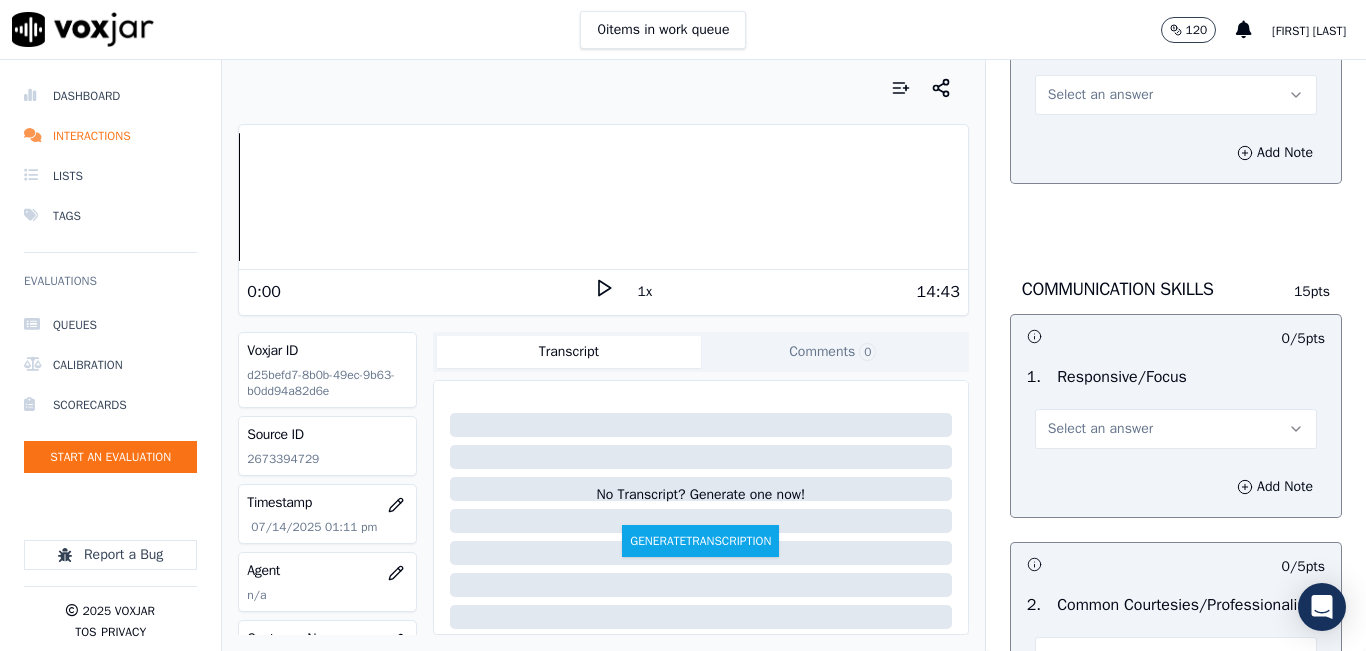 drag, startPoint x: 1143, startPoint y: 244, endPoint x: 1138, endPoint y: 258, distance: 14.866069 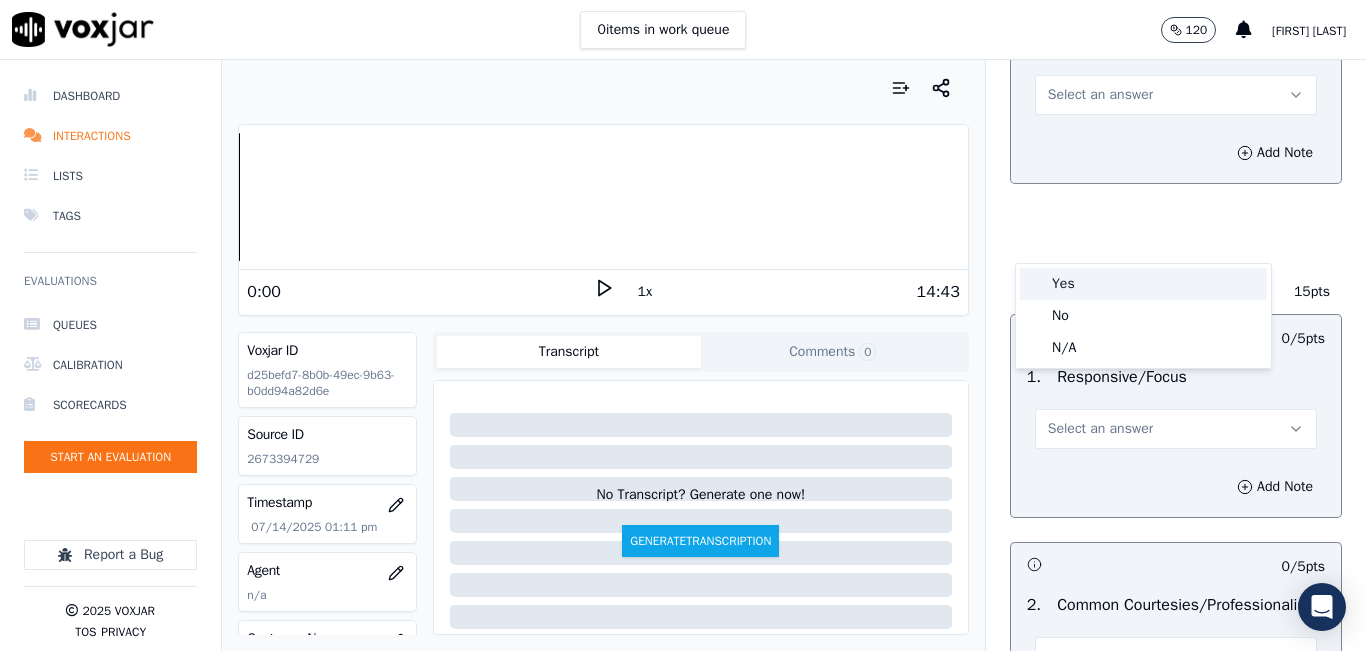 click on "Yes" at bounding box center [1143, 284] 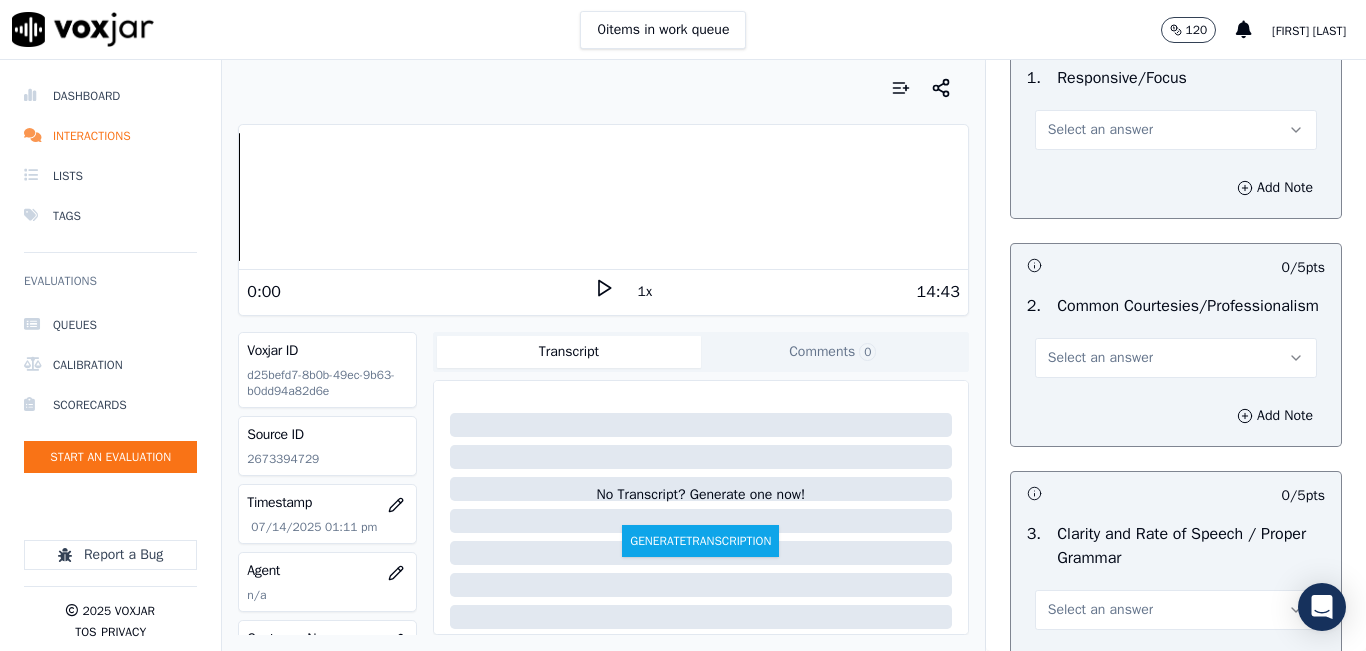 scroll, scrollTop: 8400, scrollLeft: 0, axis: vertical 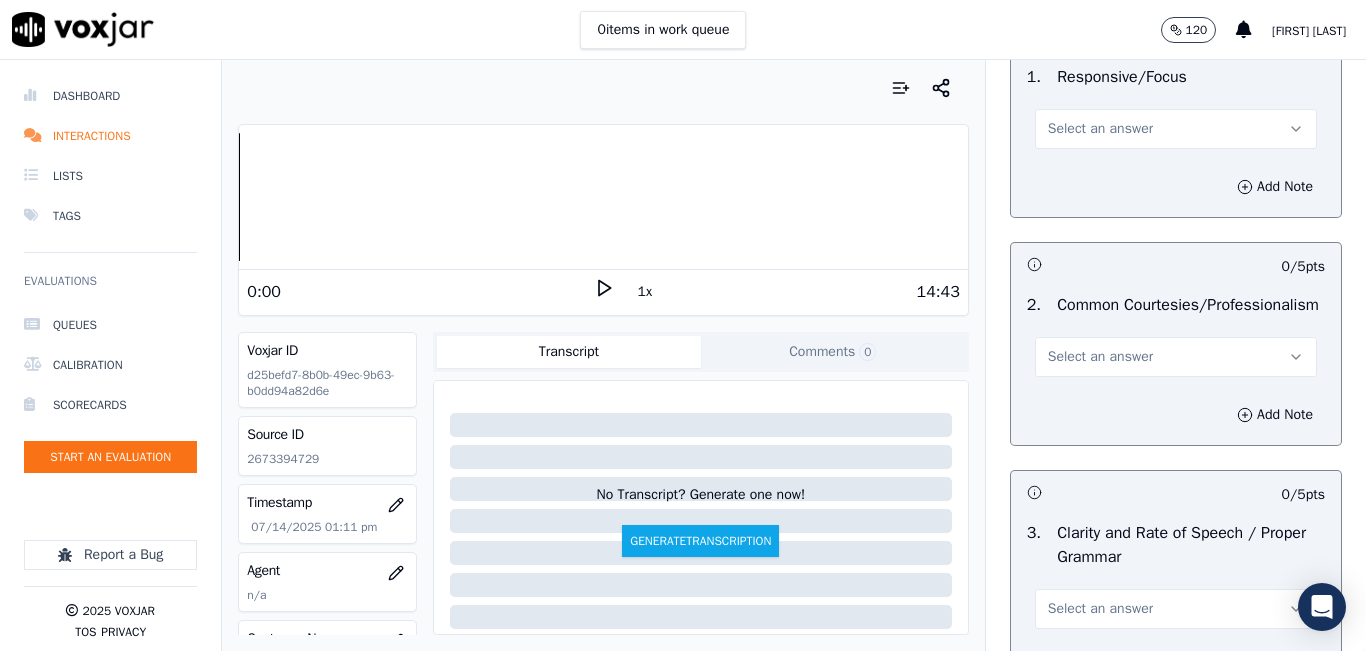 click on "Select an answer" at bounding box center (1176, 129) 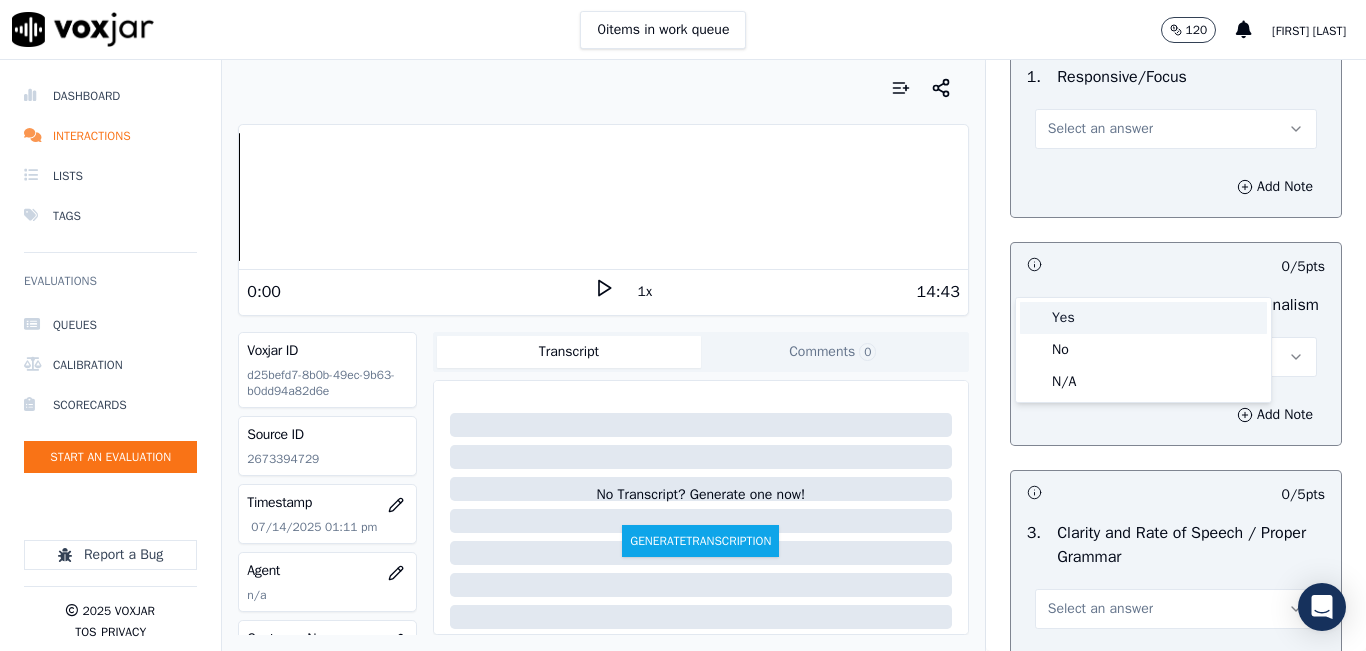 click on "Yes" at bounding box center [1143, 318] 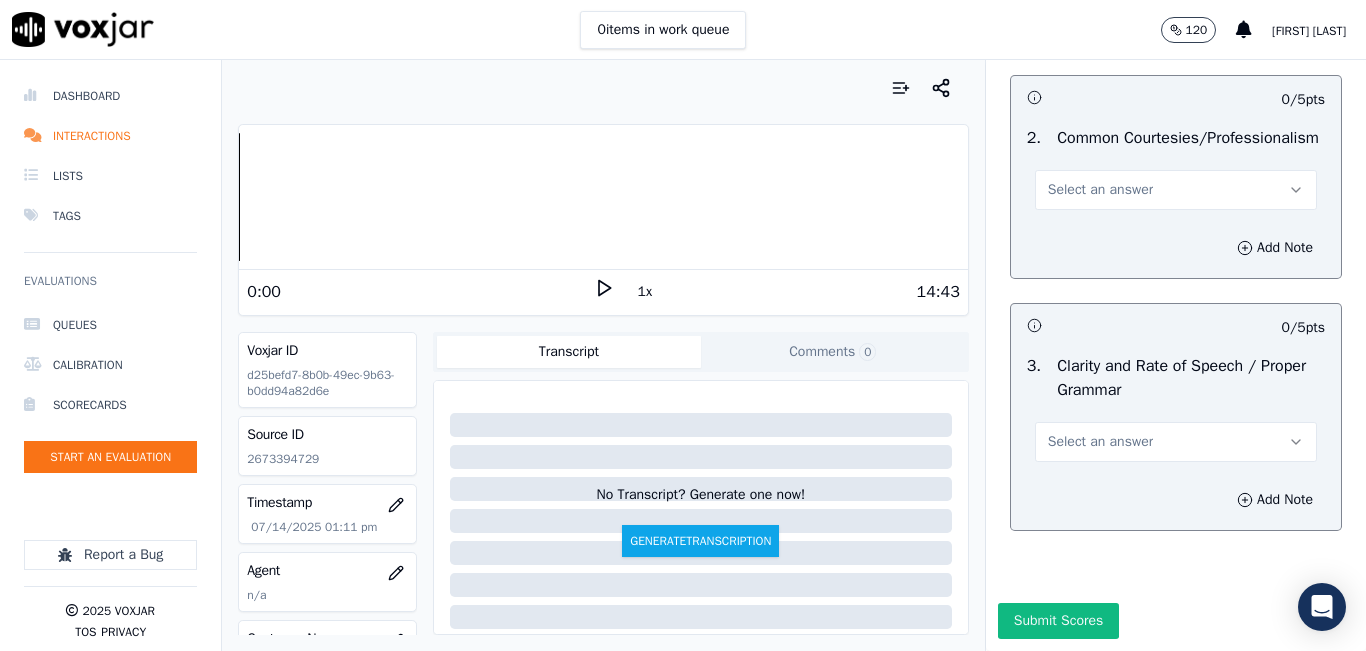scroll, scrollTop: 8700, scrollLeft: 0, axis: vertical 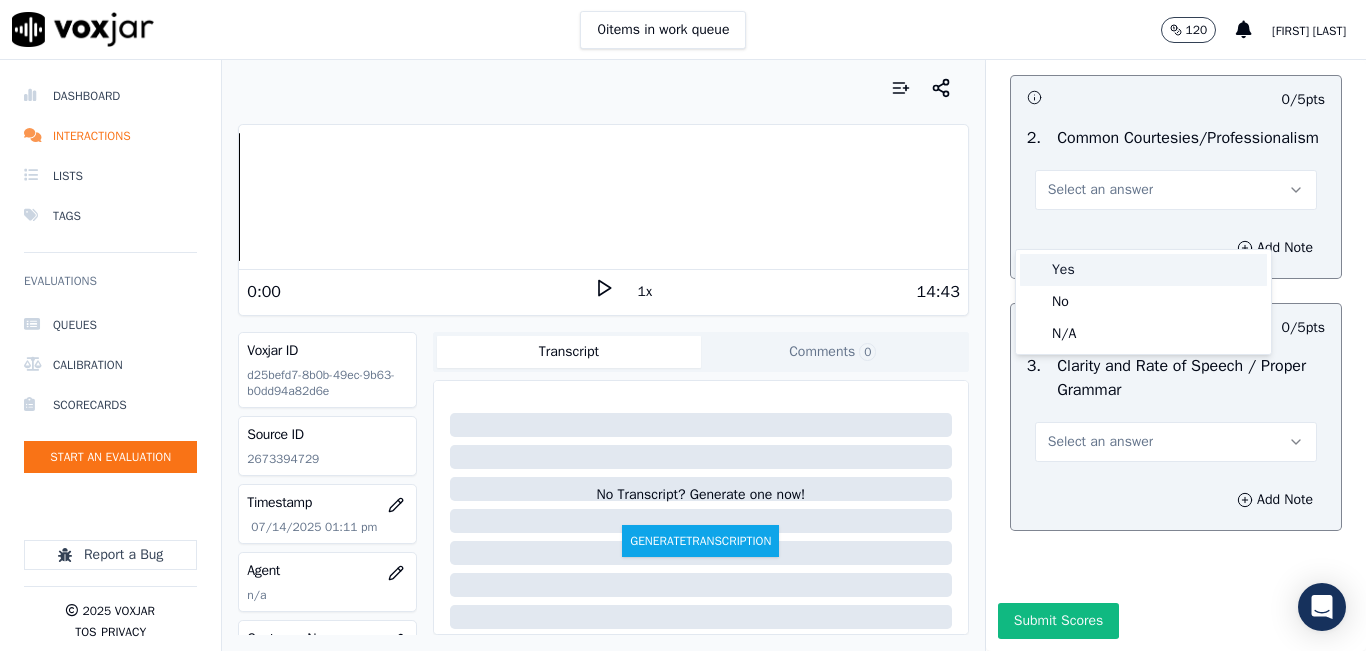 drag, startPoint x: 1079, startPoint y: 276, endPoint x: 1079, endPoint y: 288, distance: 12 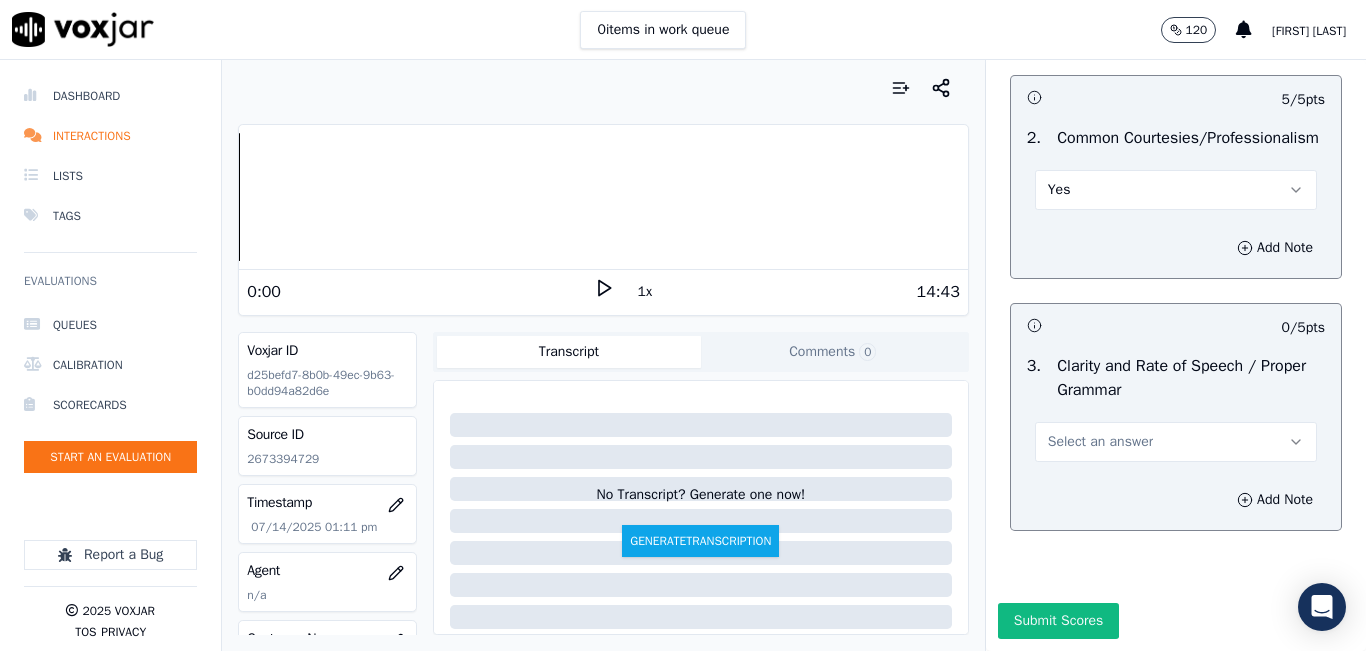 scroll, scrollTop: 8780, scrollLeft: 0, axis: vertical 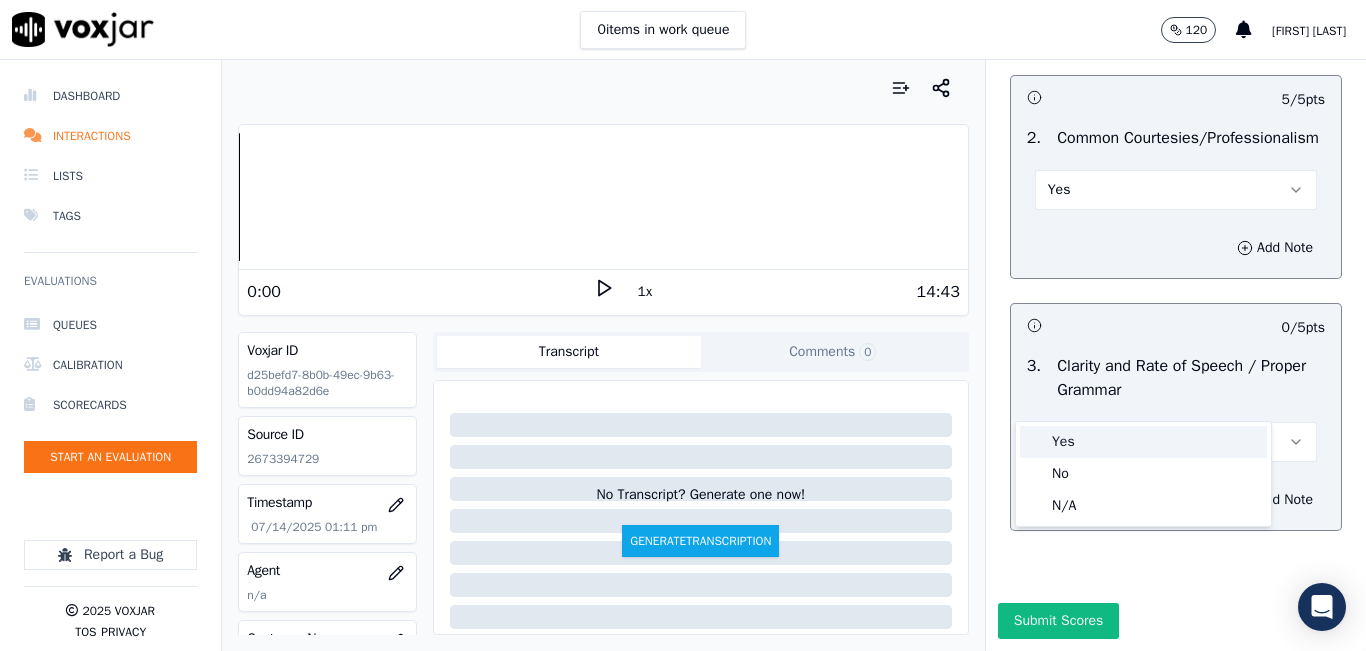 click on "Yes" at bounding box center (1143, 442) 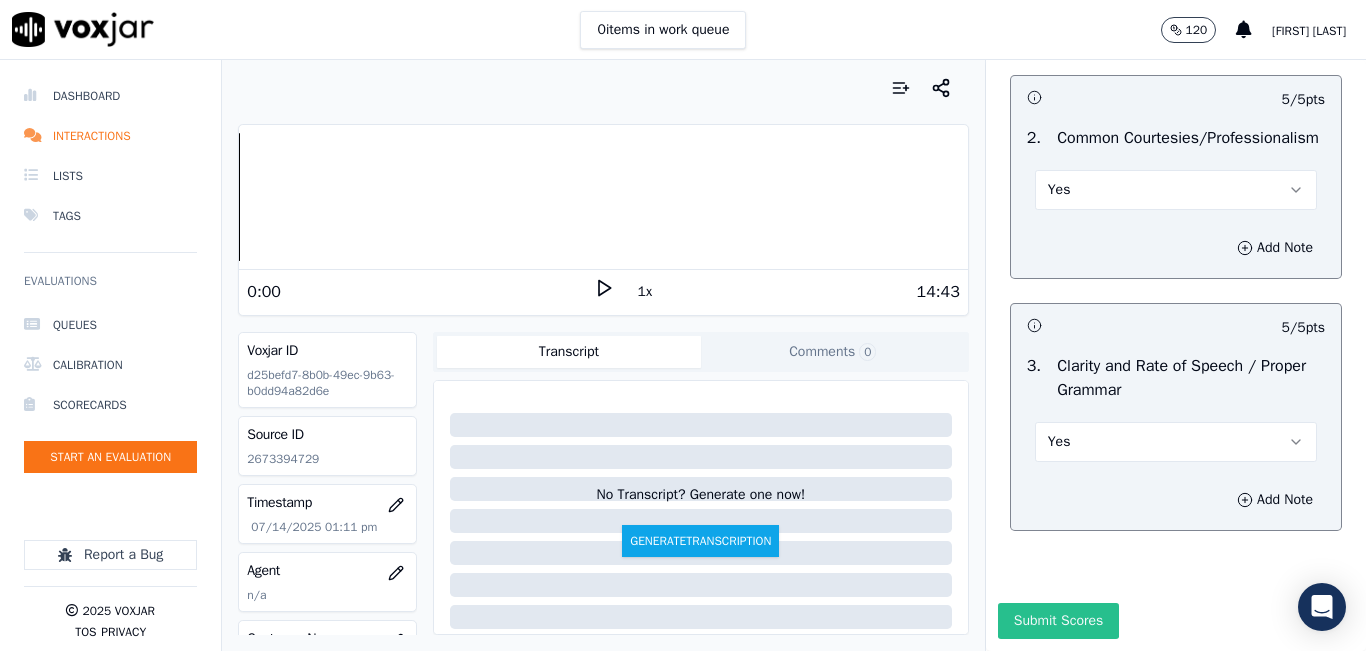 click on "Submit Scores" at bounding box center [1058, 621] 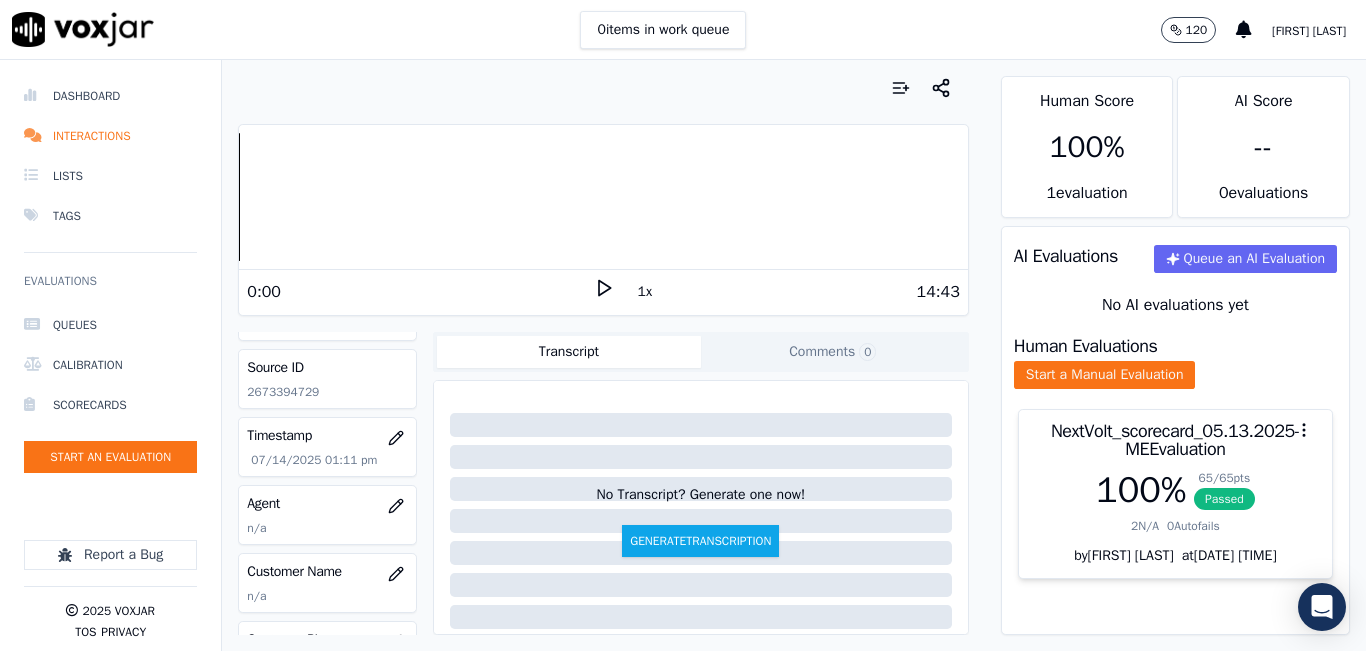 scroll, scrollTop: 200, scrollLeft: 0, axis: vertical 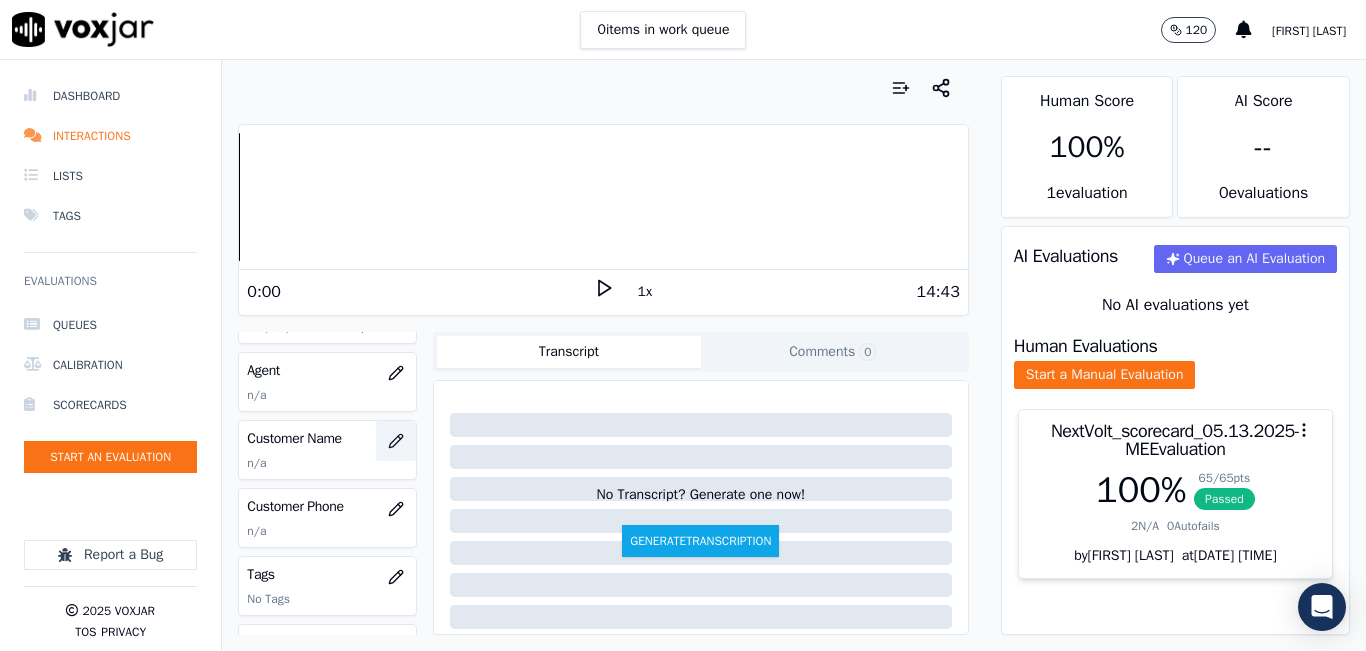 click 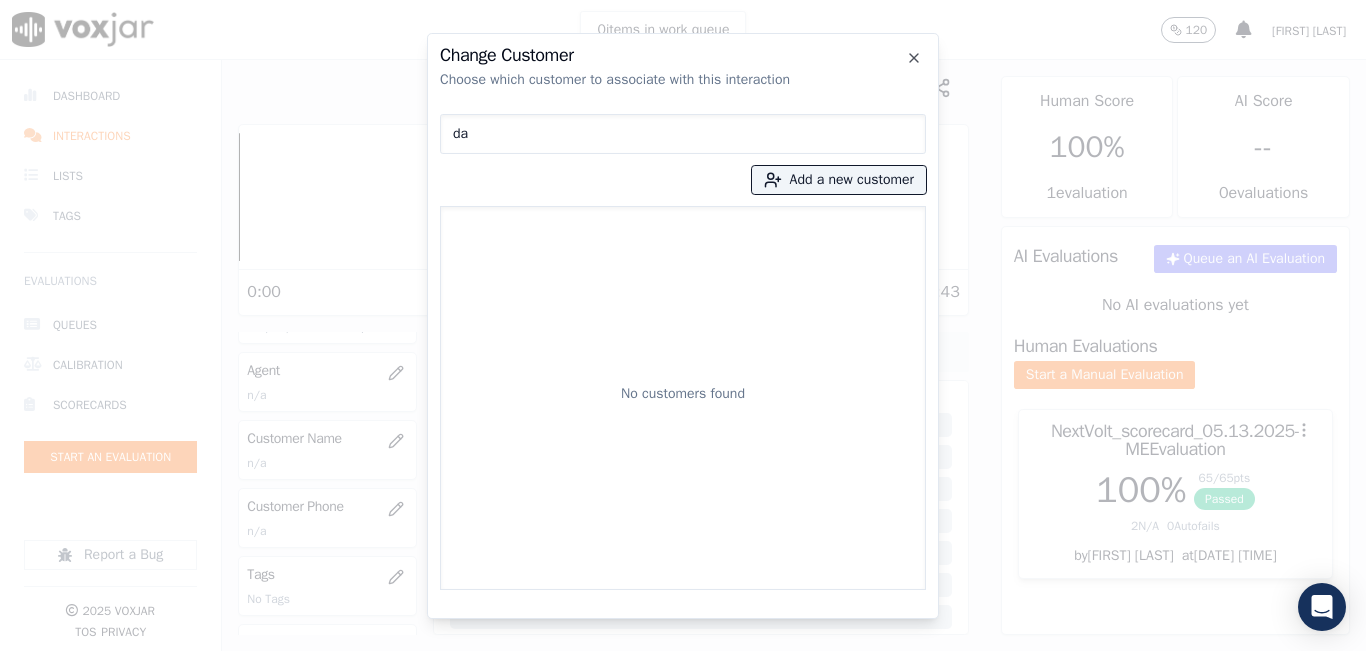 type on "d" 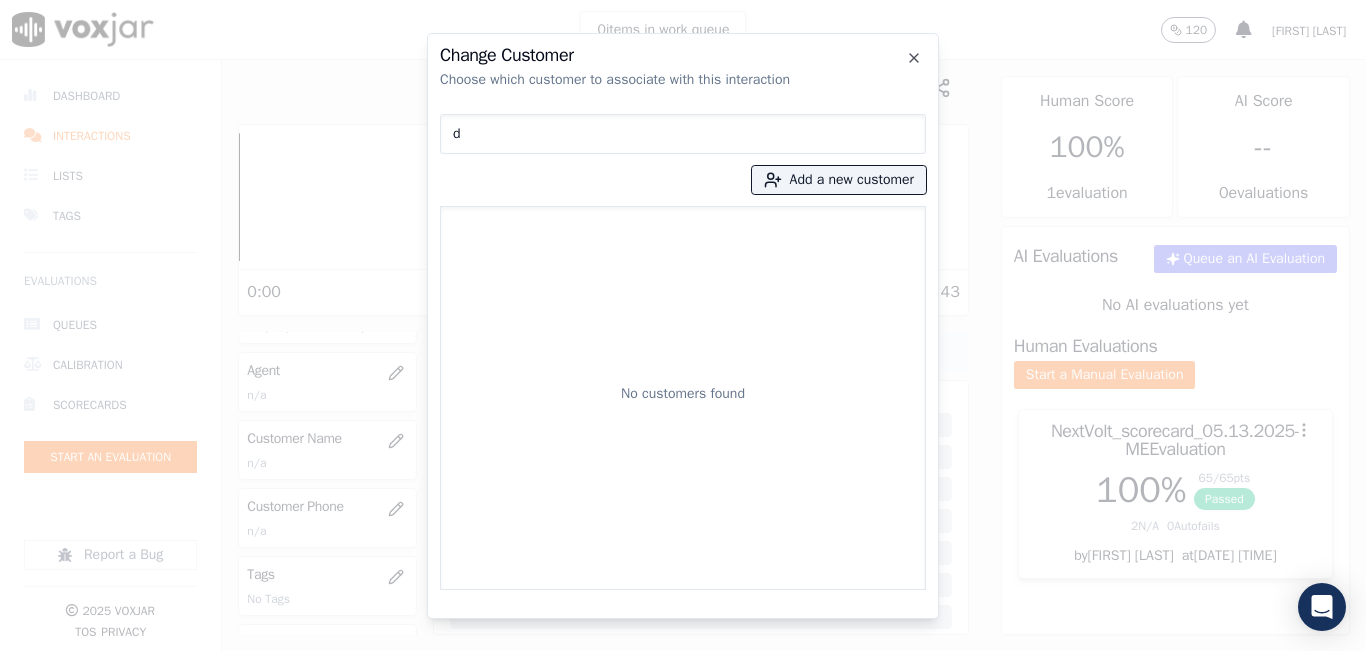 type 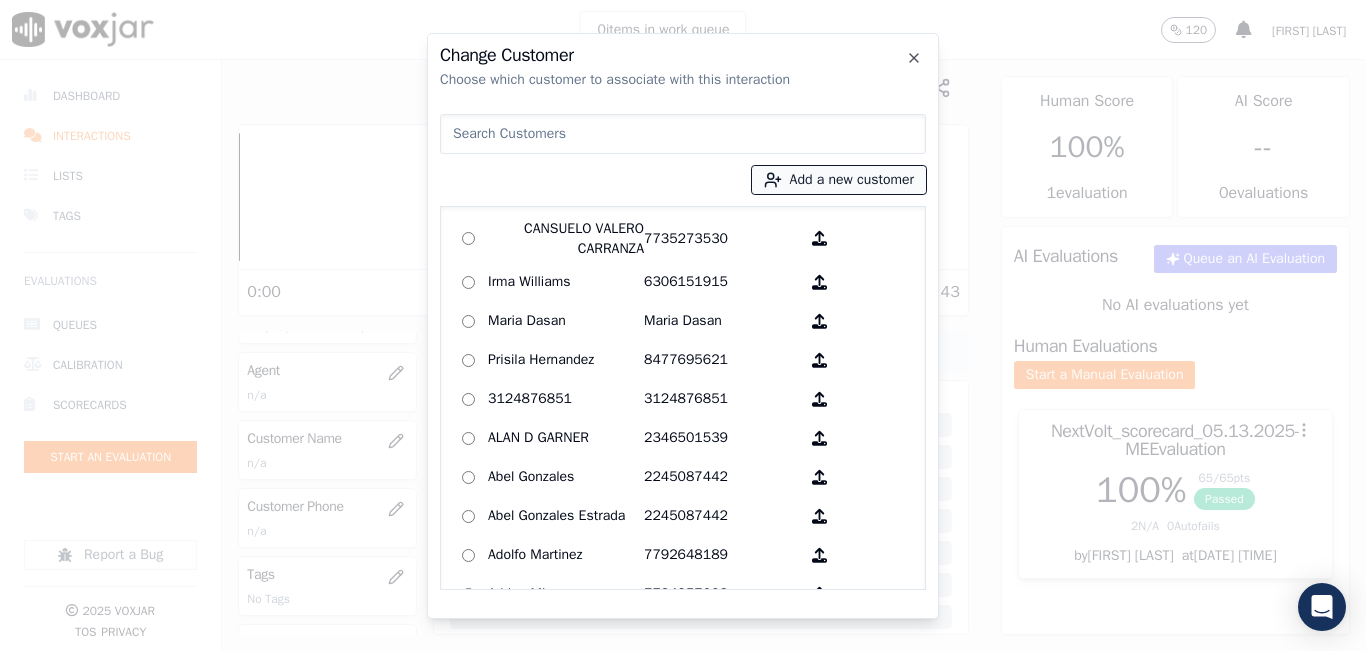 click on "Add a new customer" at bounding box center (839, 180) 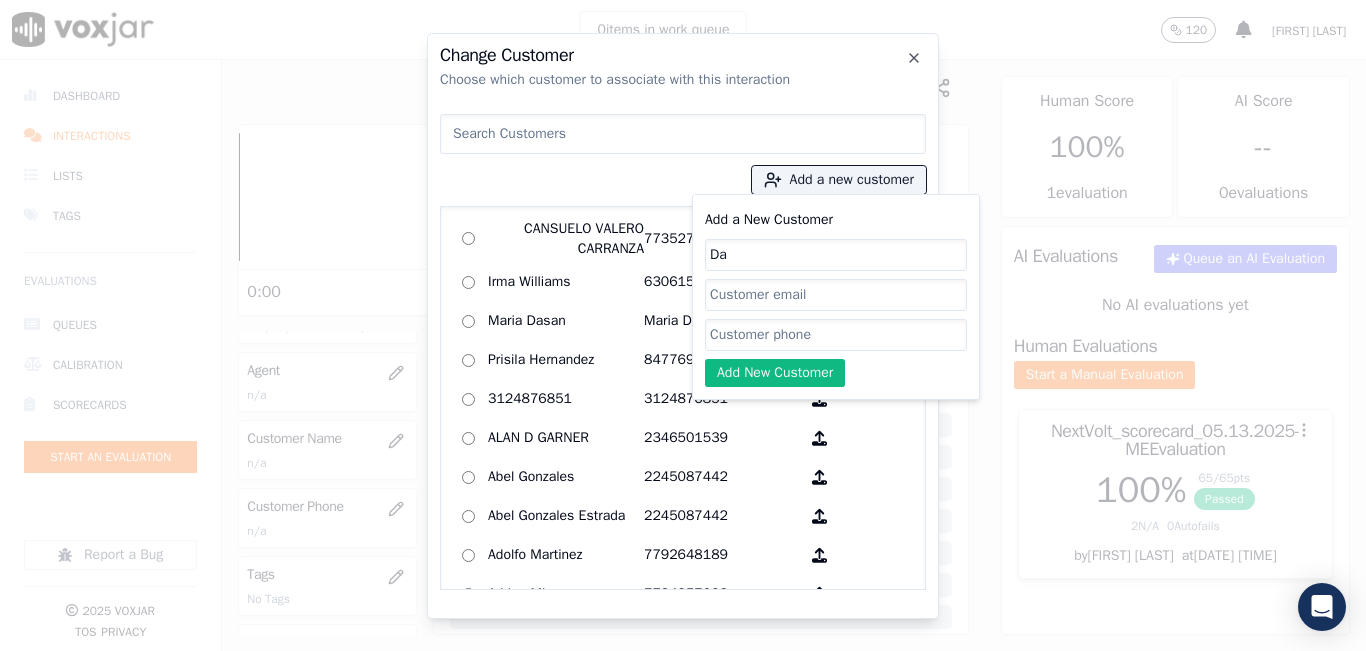 type on "D" 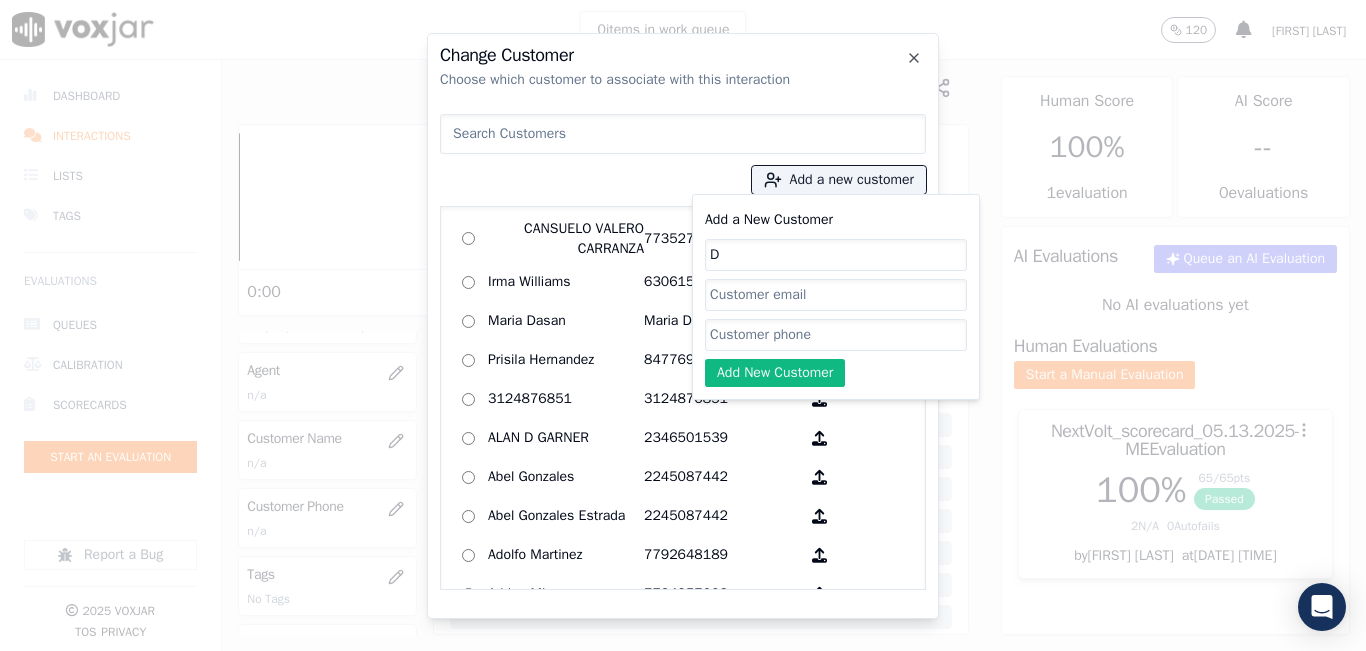 type 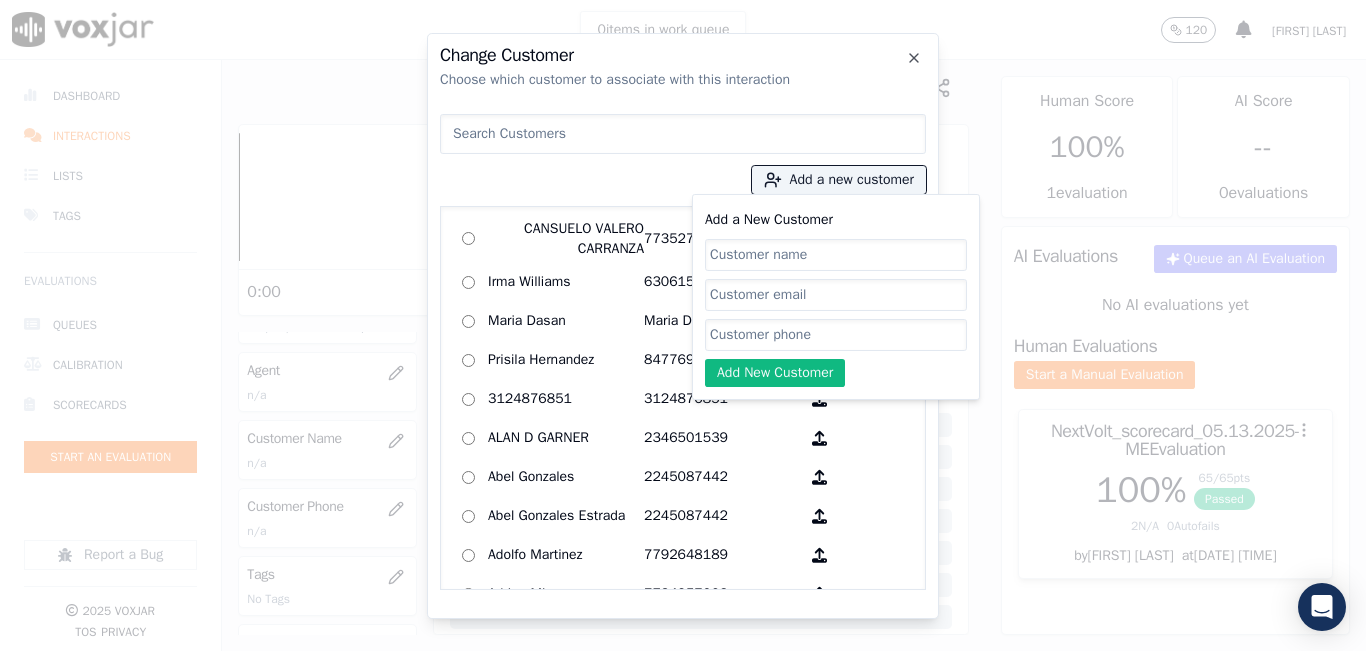 click at bounding box center (683, 134) 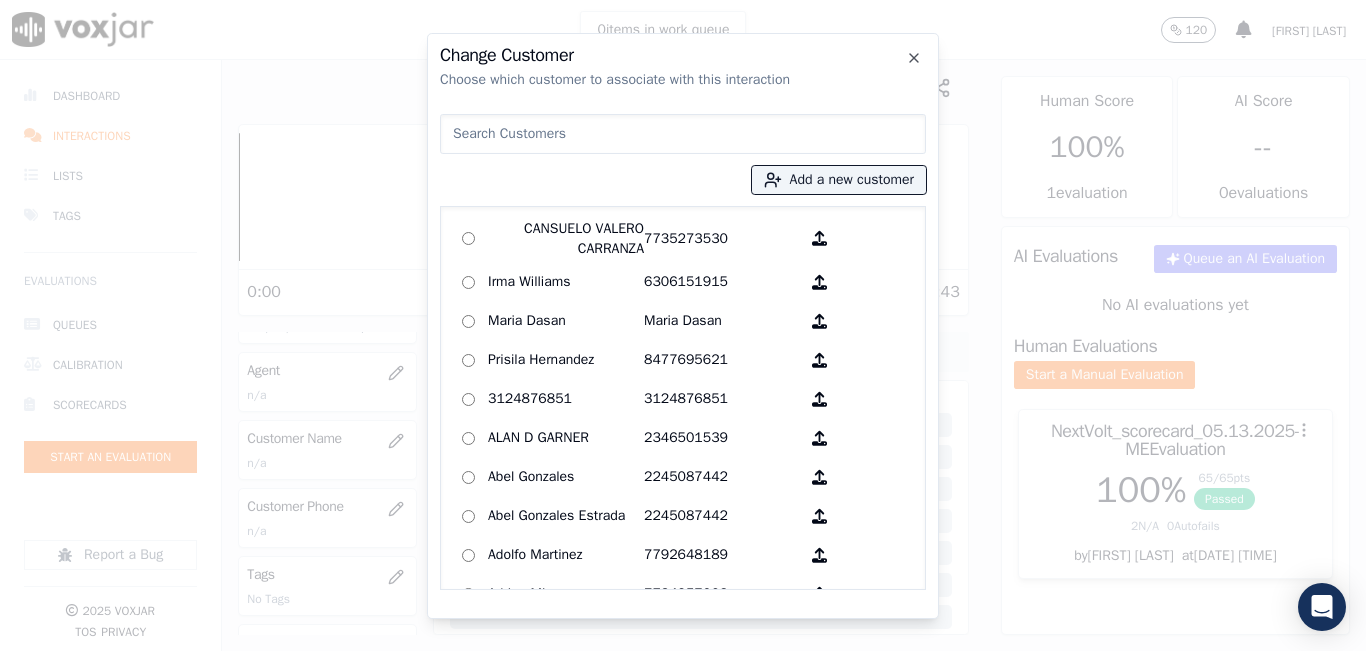 type 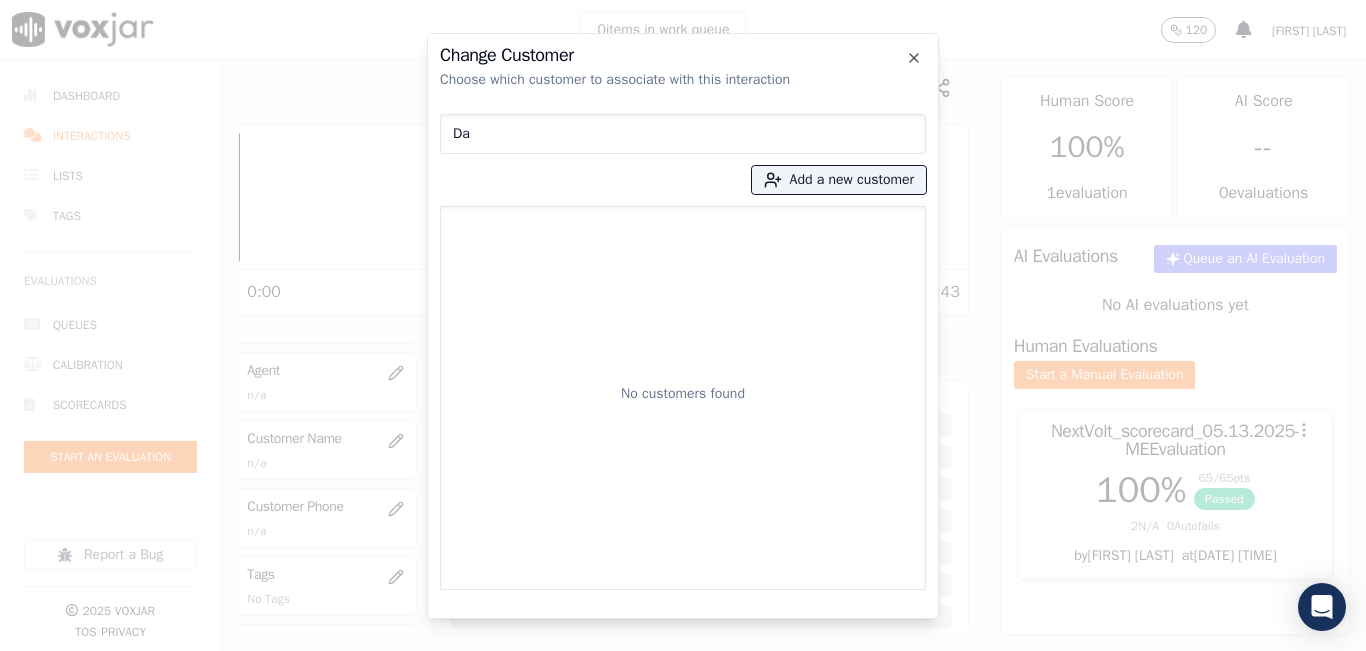 type on "D" 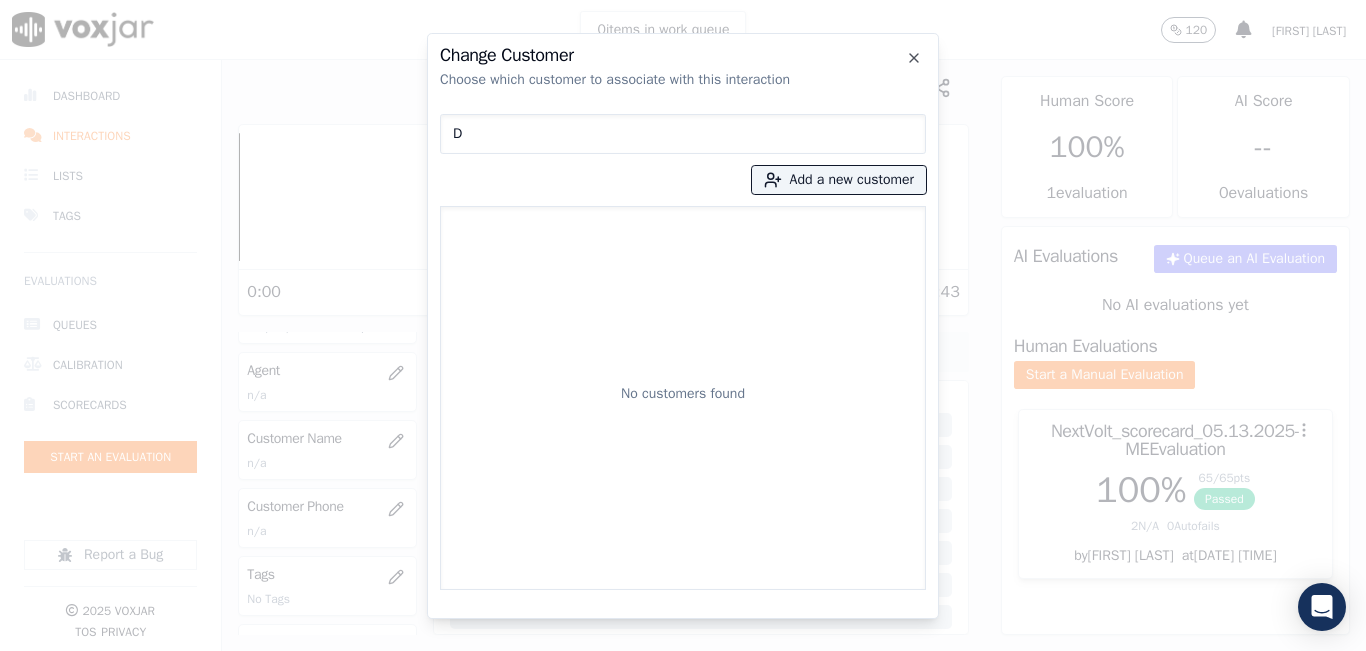 type 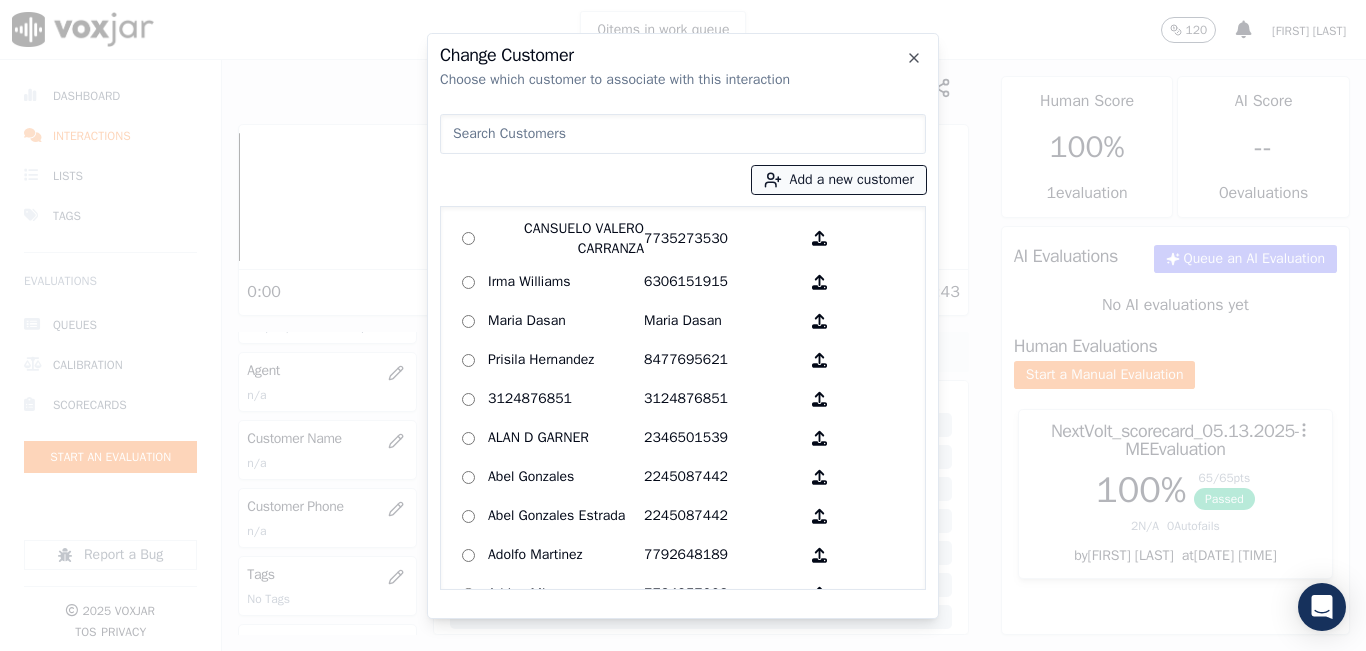 click on "Add a new customer" at bounding box center (839, 180) 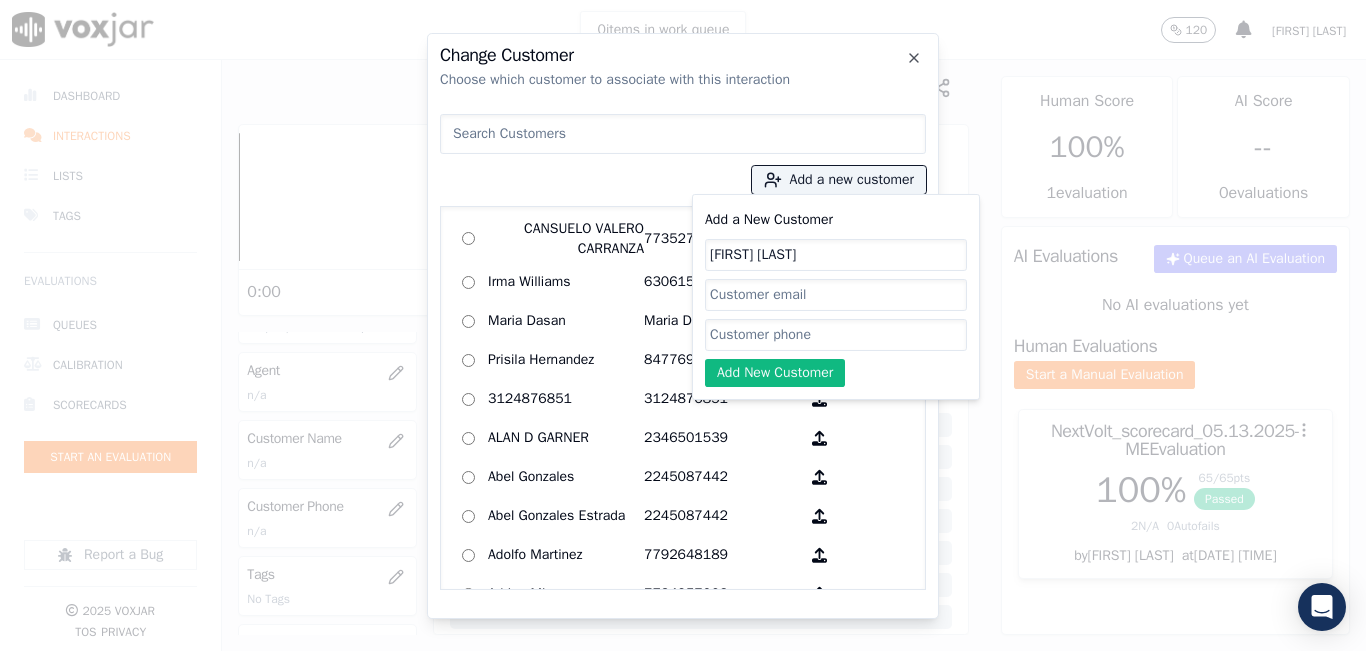 type on "[FIRST] [LAST]" 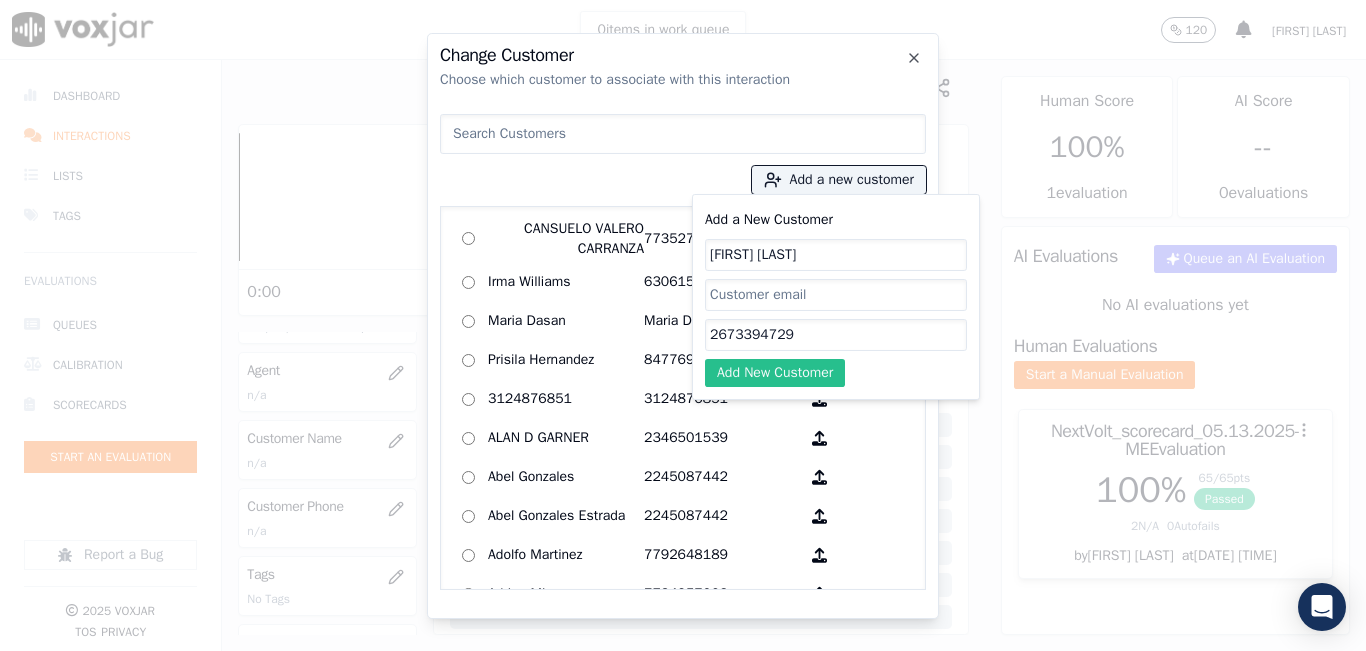 type on "2673394729" 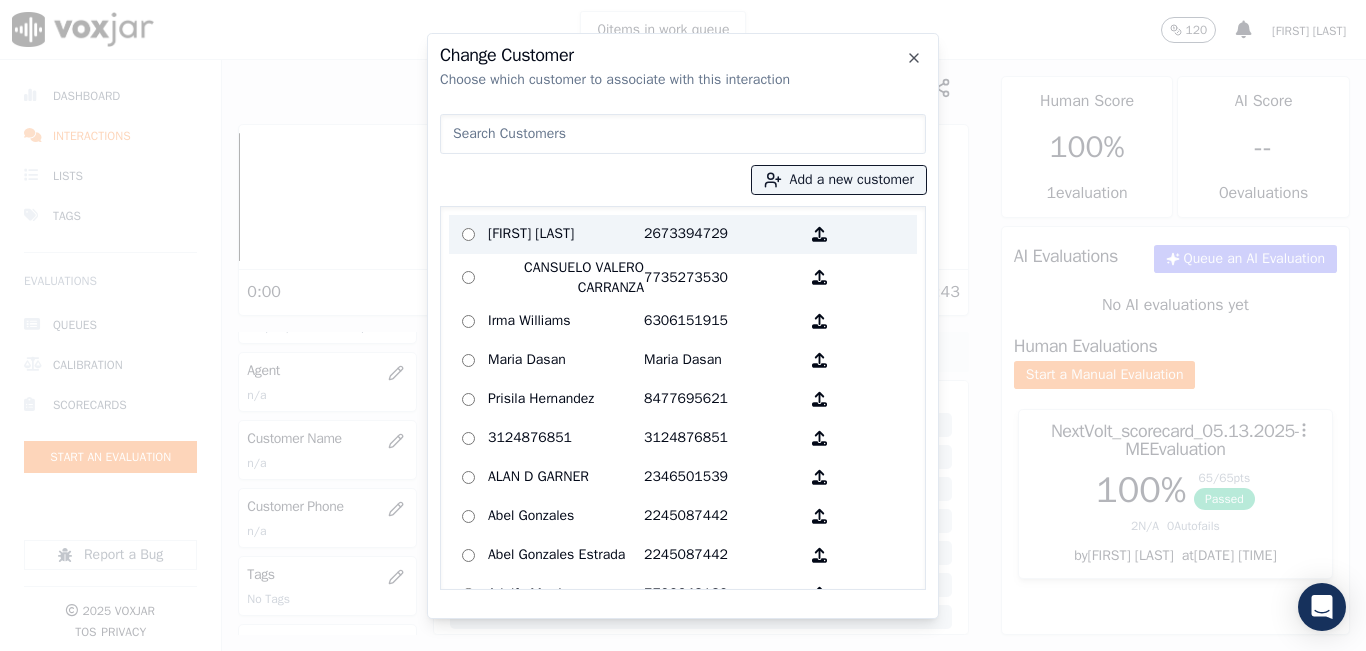 click on "[FIRST] [LAST]   [PHONE]" at bounding box center [683, 234] 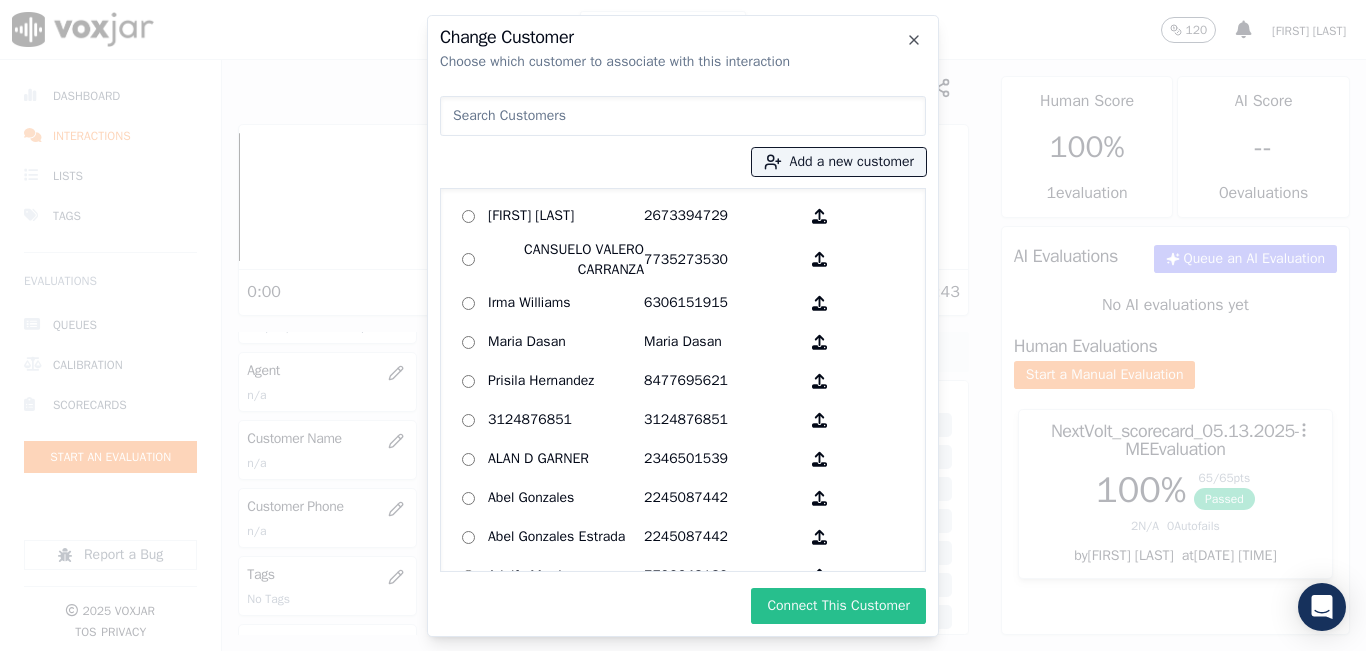 click on "Connect This Customer" at bounding box center (838, 606) 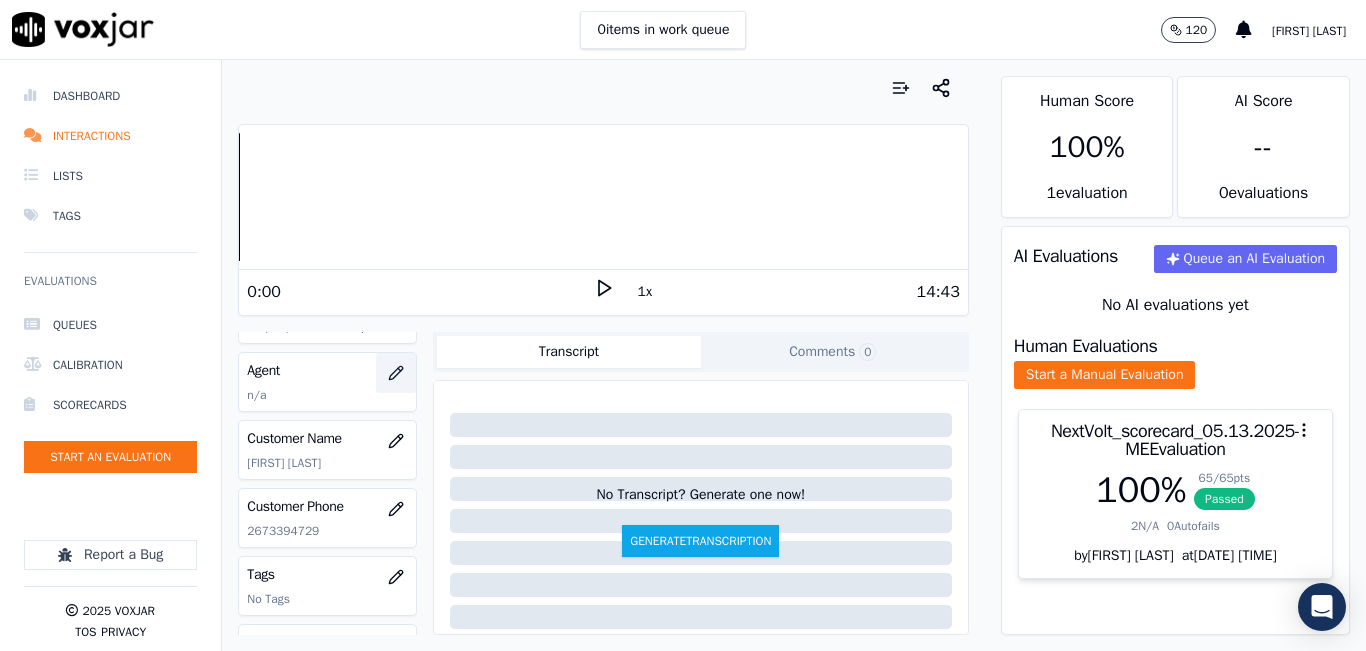 click 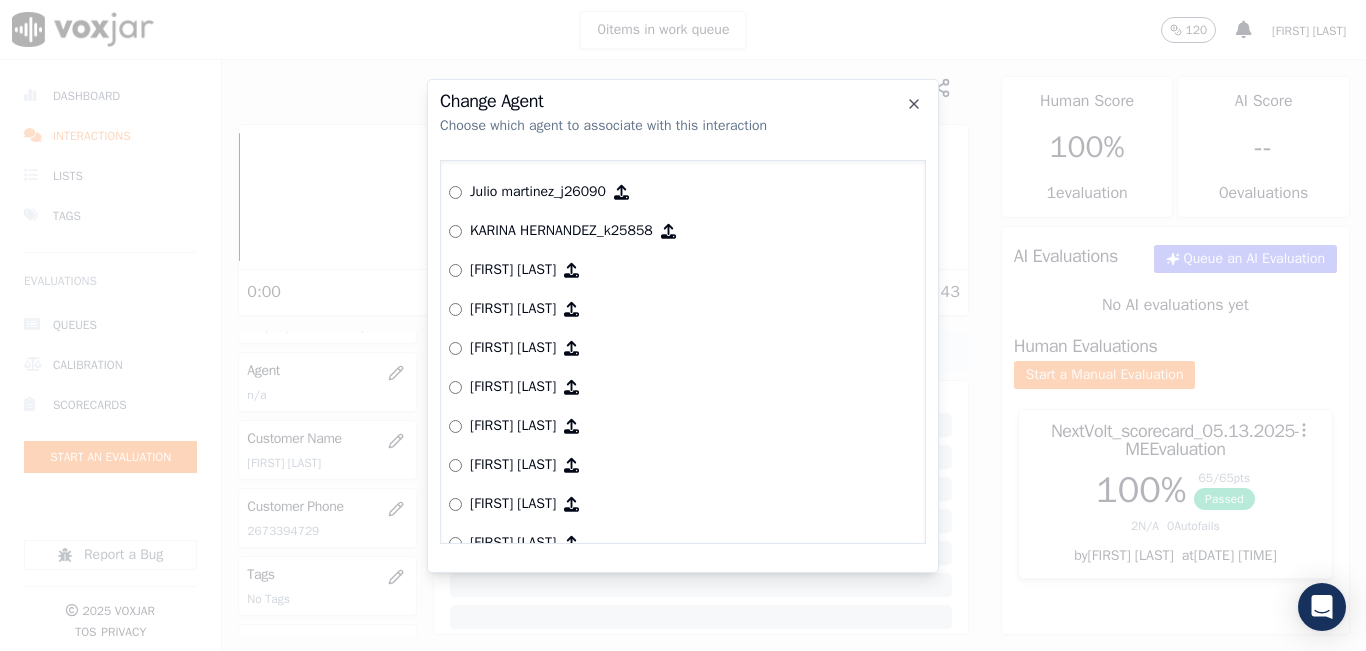 scroll, scrollTop: 1947, scrollLeft: 0, axis: vertical 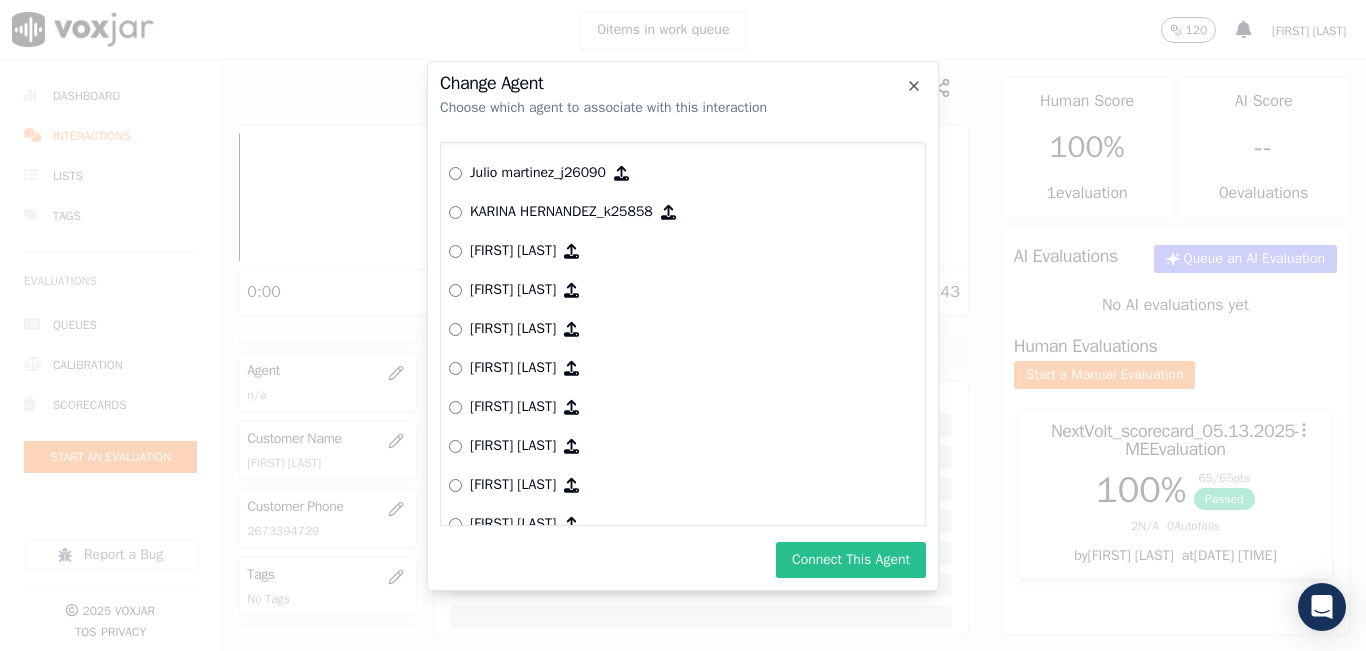 click on "Connect This Agent" at bounding box center (851, 560) 